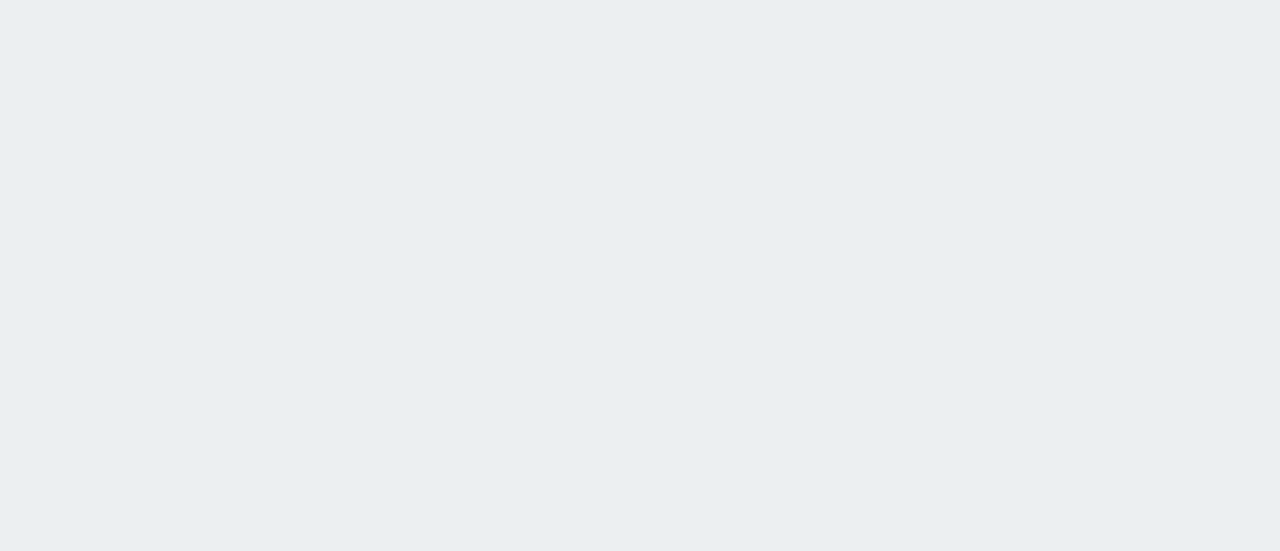 scroll, scrollTop: 0, scrollLeft: 0, axis: both 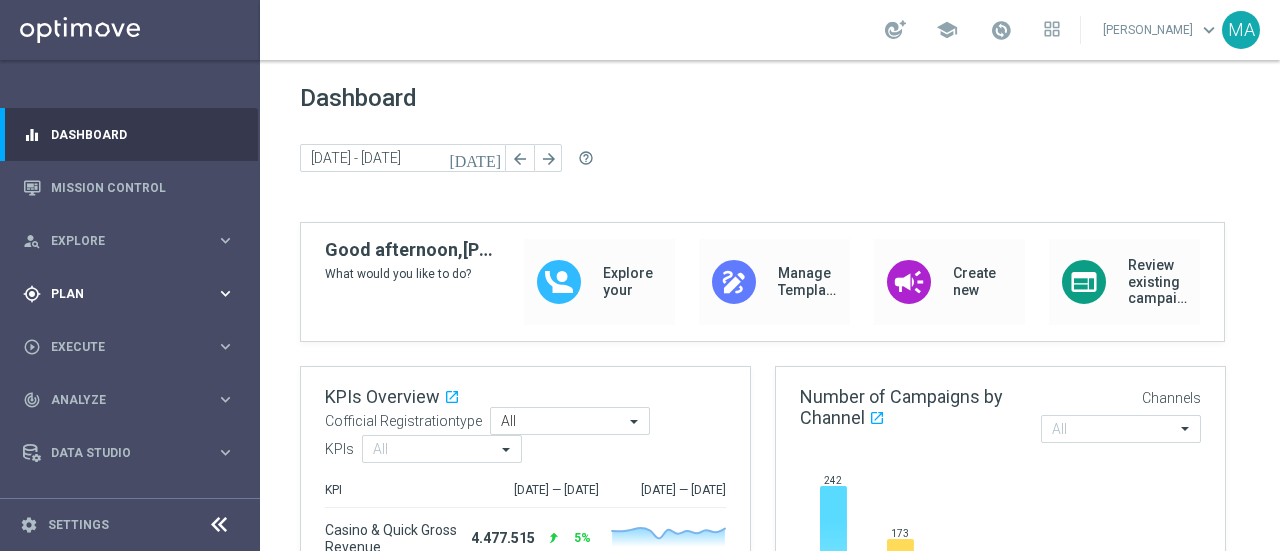 click on "gps_fixed
Plan
keyboard_arrow_right" at bounding box center [129, 293] 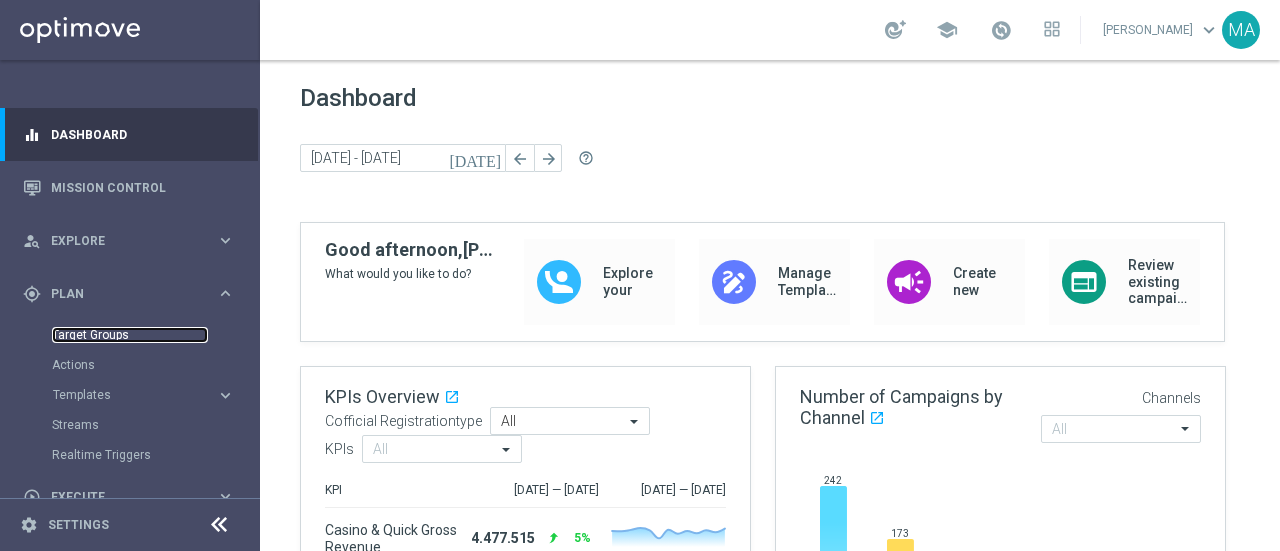 click on "Target Groups" at bounding box center [130, 335] 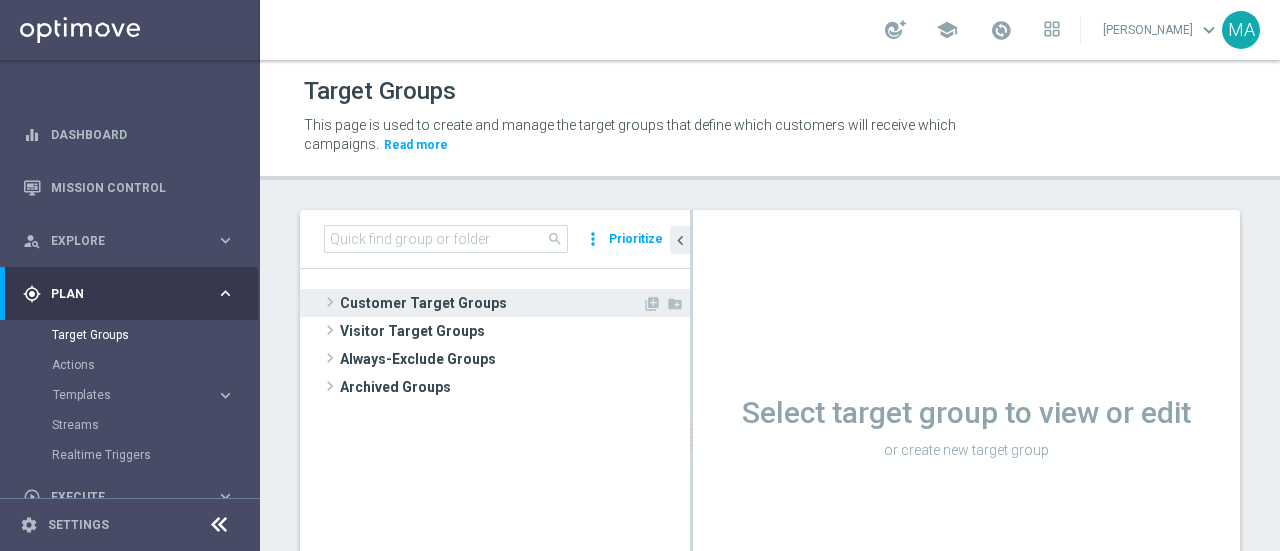 click 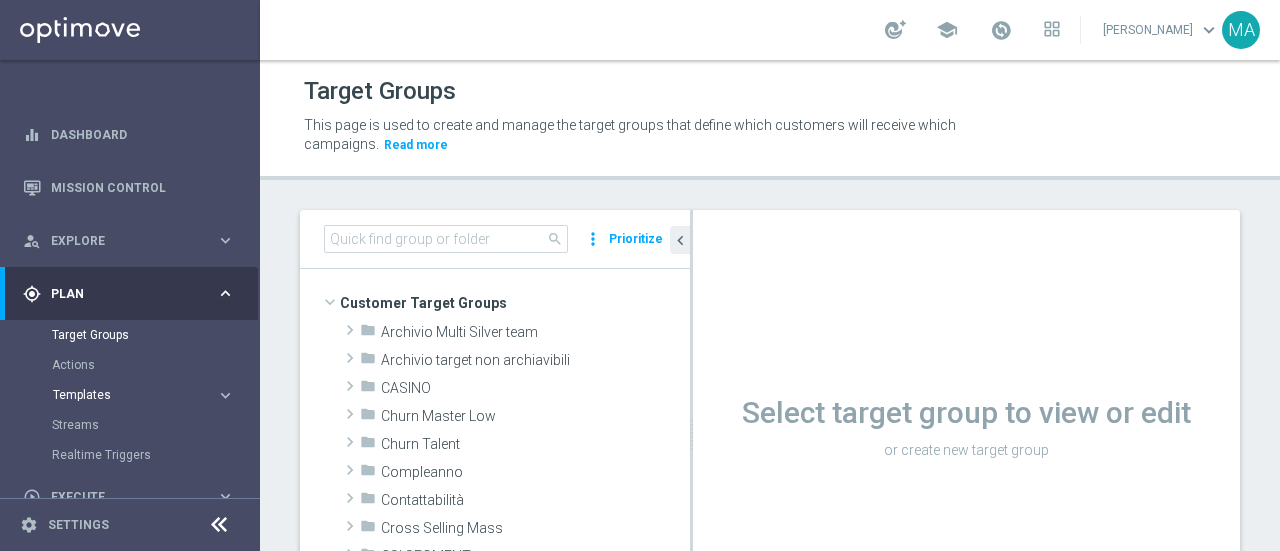 click on "Templates" at bounding box center (124, 395) 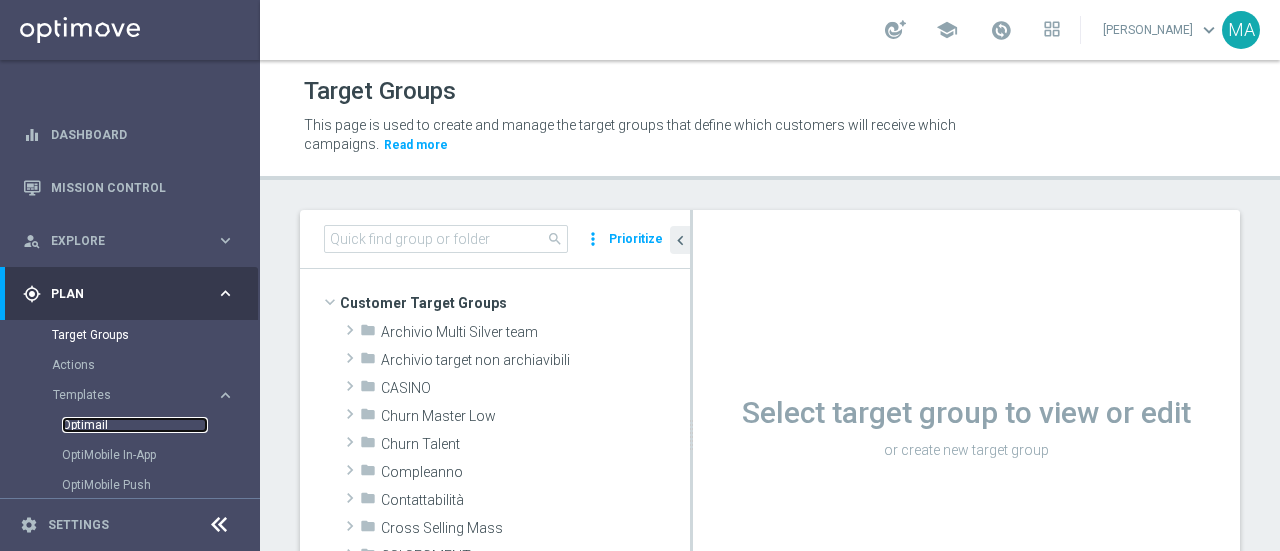 click on "Optimail" at bounding box center [135, 425] 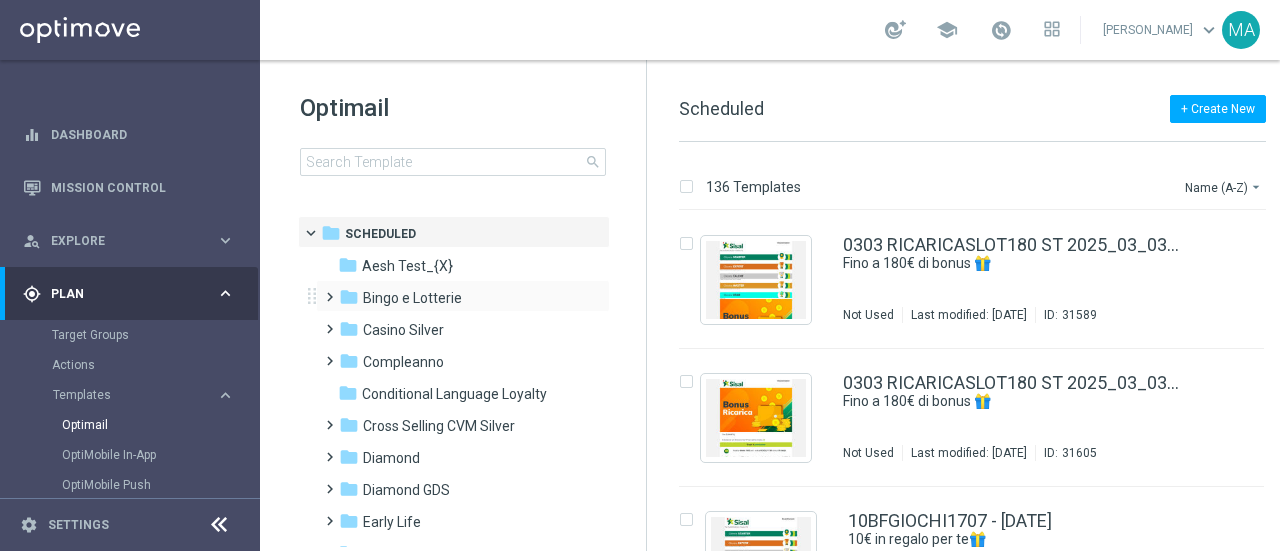 click at bounding box center (325, 288) 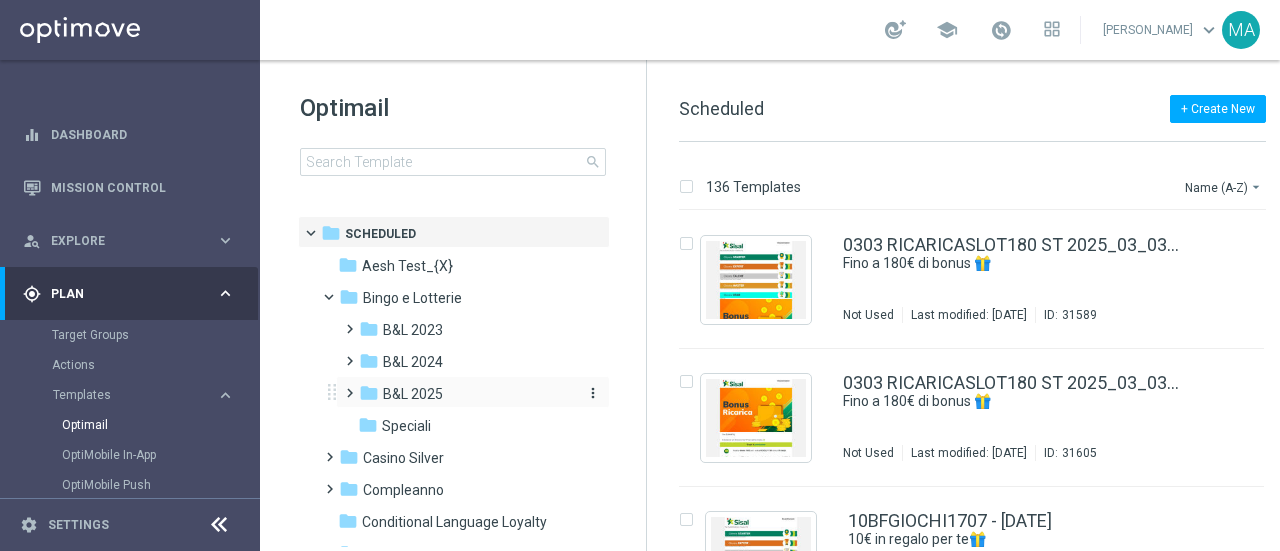 click on "B&L 2025" at bounding box center (413, 394) 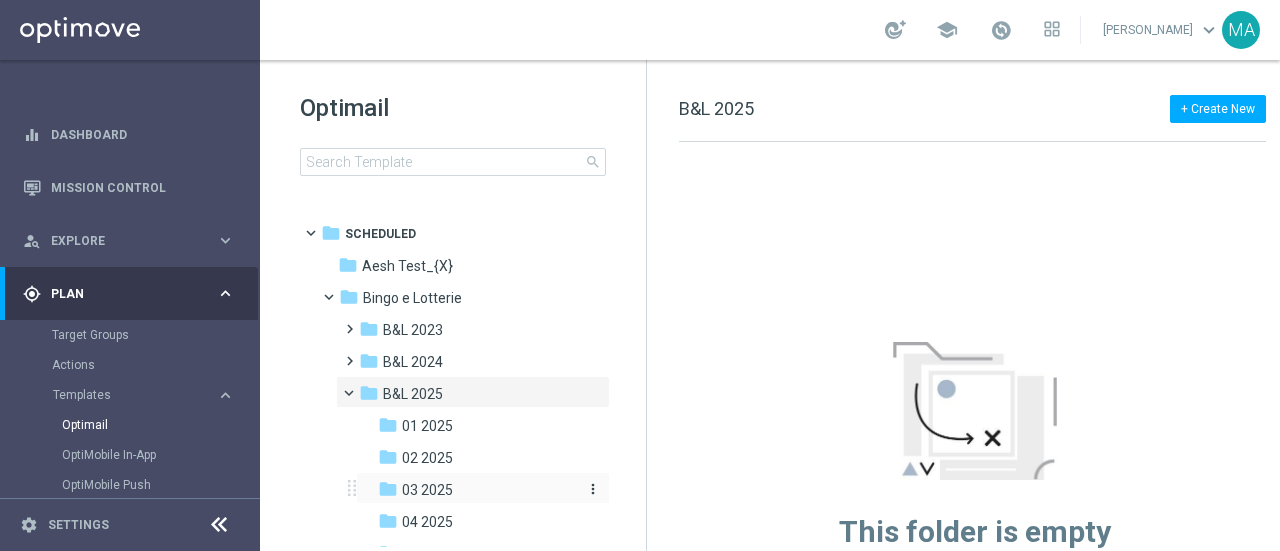 scroll, scrollTop: 200, scrollLeft: 0, axis: vertical 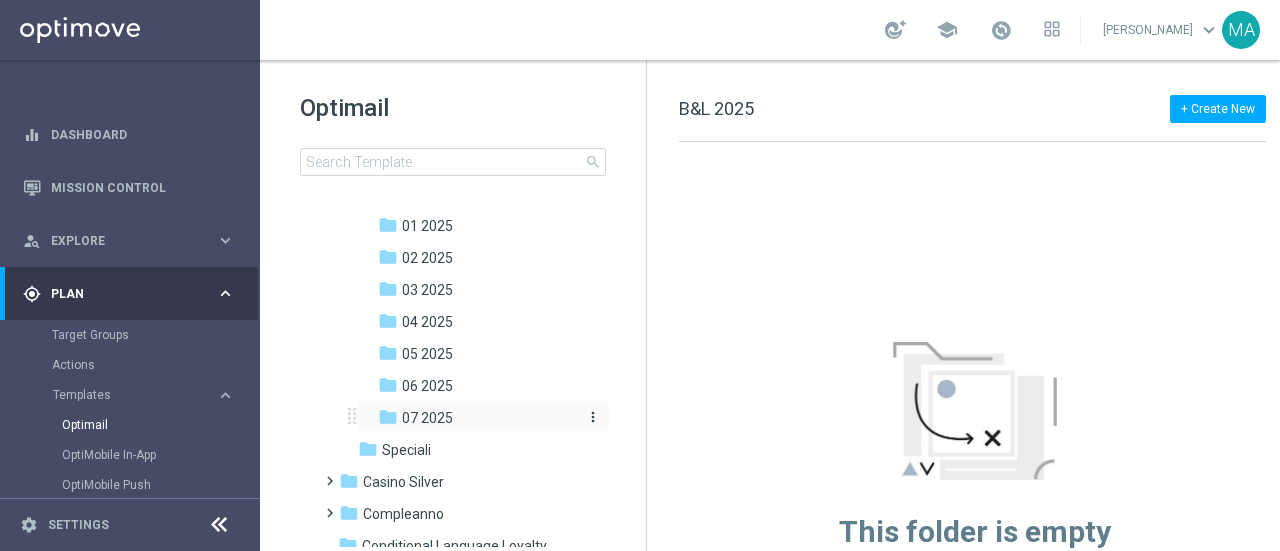 click on "07 2025" at bounding box center [427, 418] 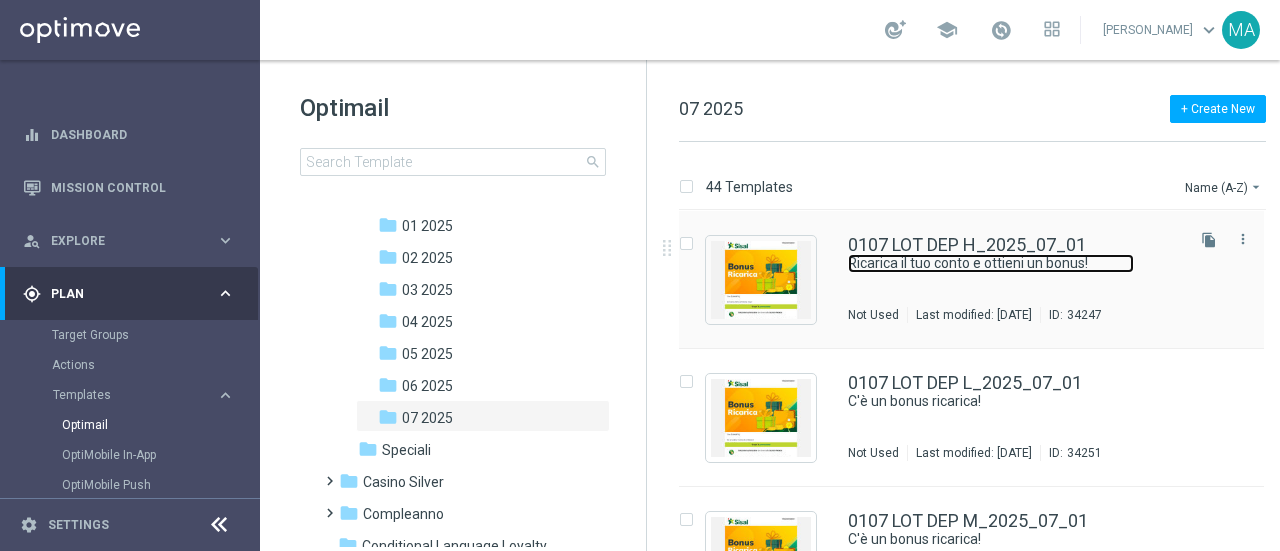 click on "Ricarica il tuo conto e ottieni un bonus!" at bounding box center [991, 263] 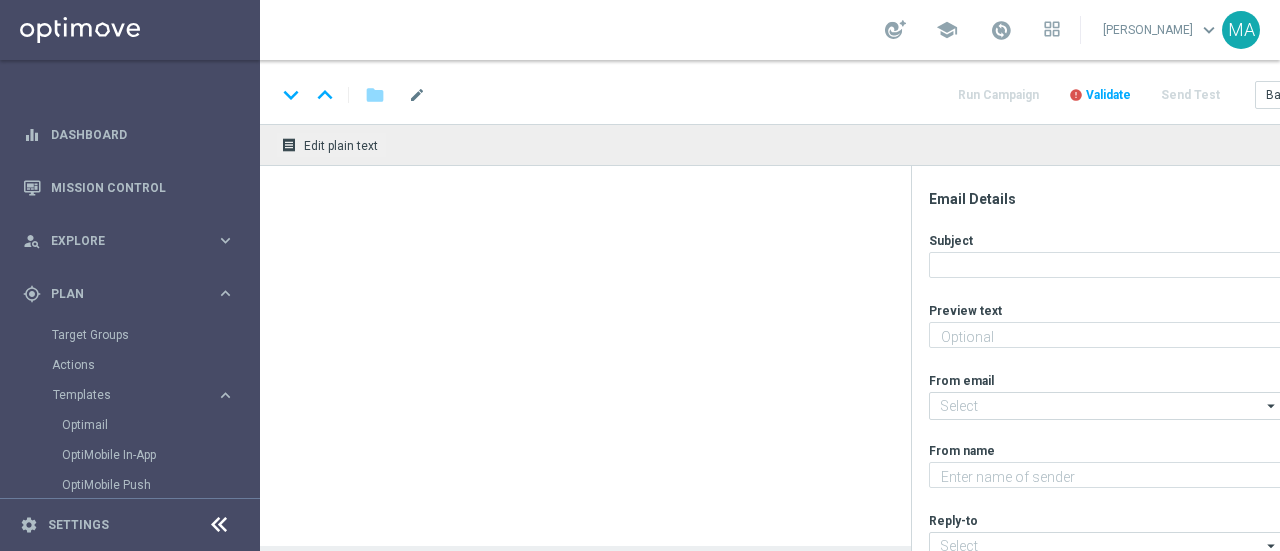 type on "Per te fino a 15.000 Sisal point" 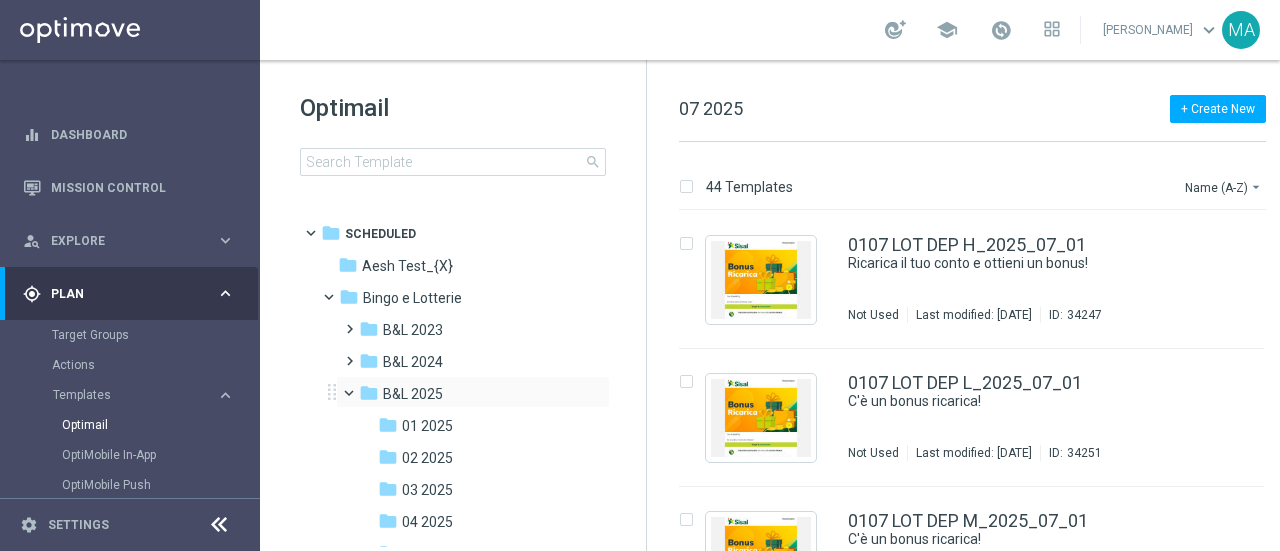 click at bounding box center (358, 388) 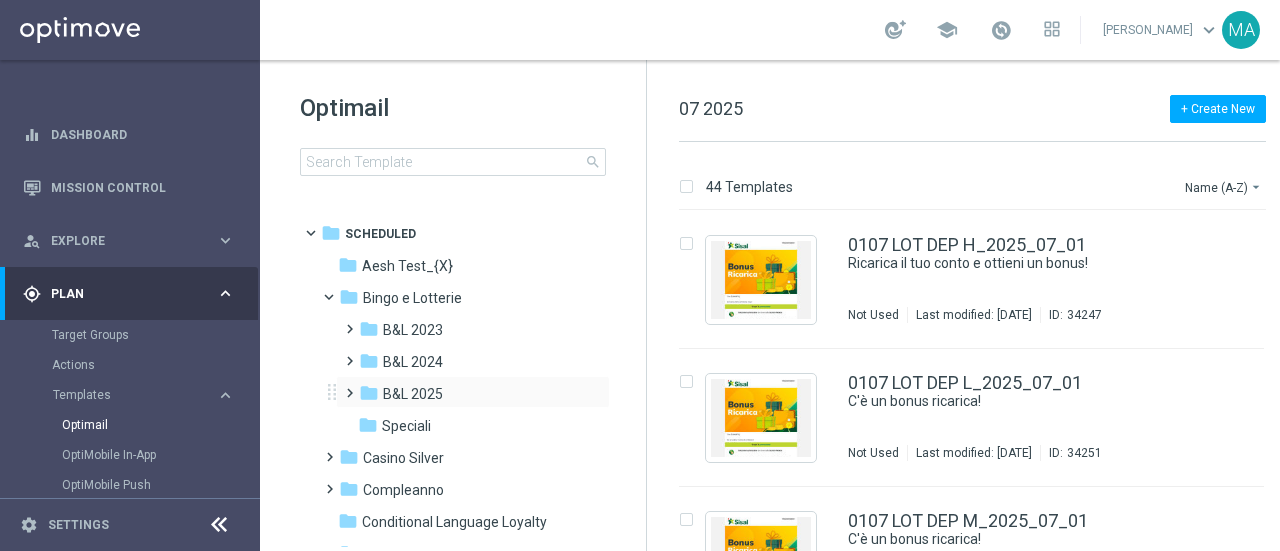 scroll, scrollTop: 200, scrollLeft: 0, axis: vertical 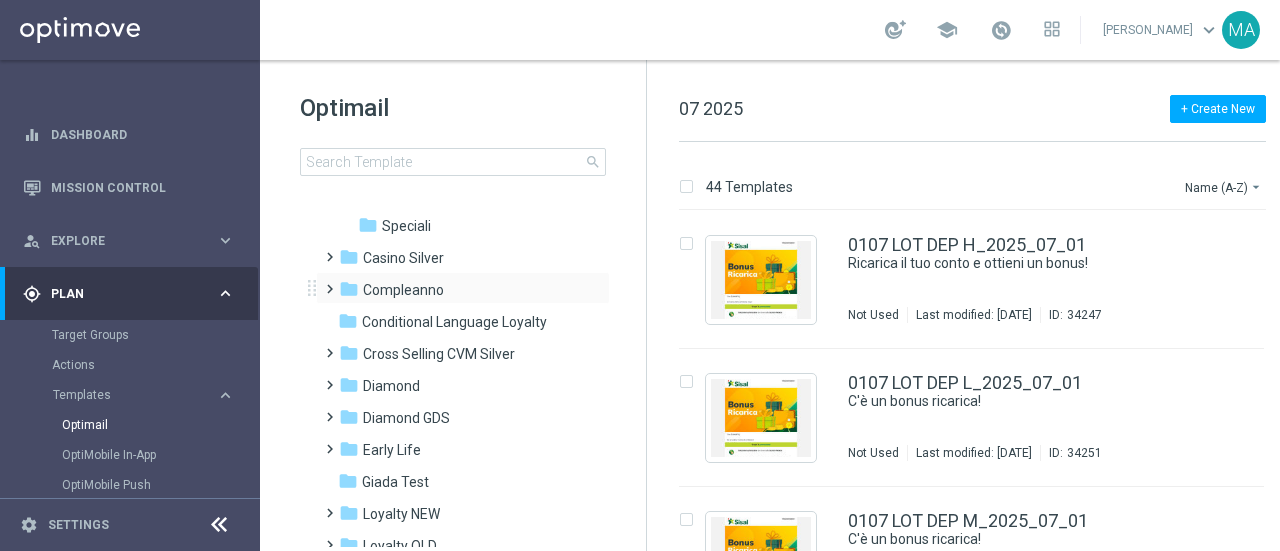 click on "folder
Compleanno
more_vert" at bounding box center (463, 288) 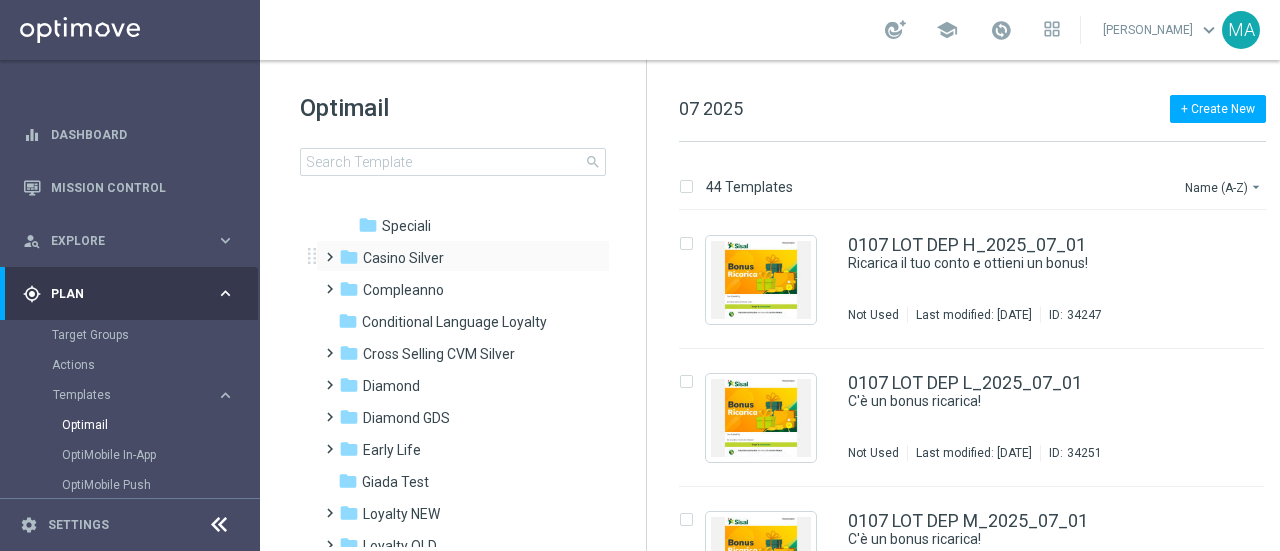 click at bounding box center [325, 248] 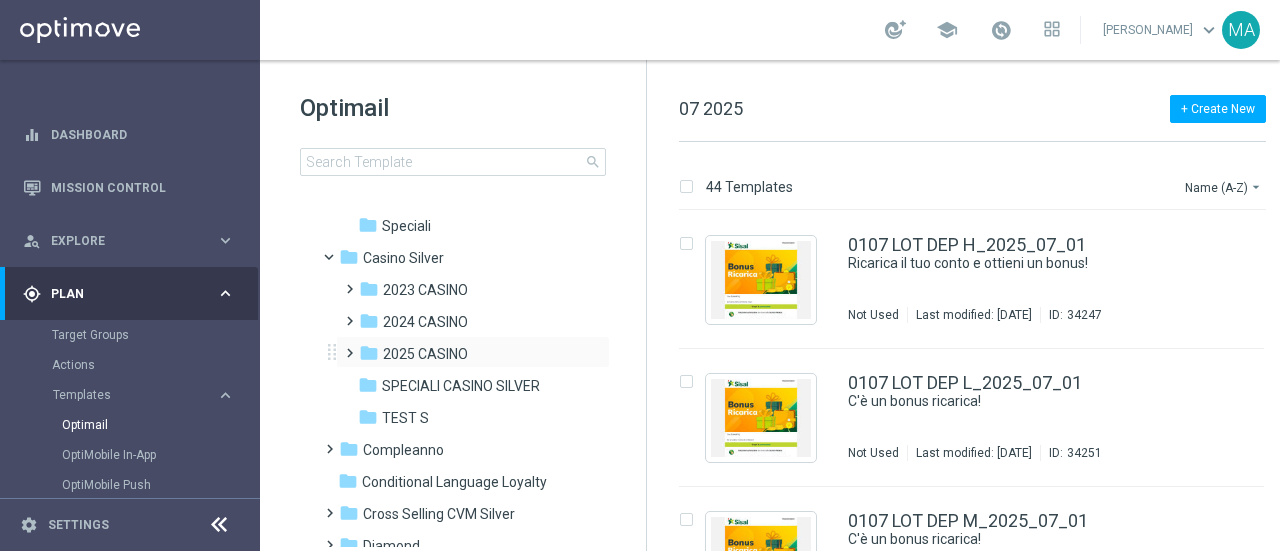 click at bounding box center [345, 344] 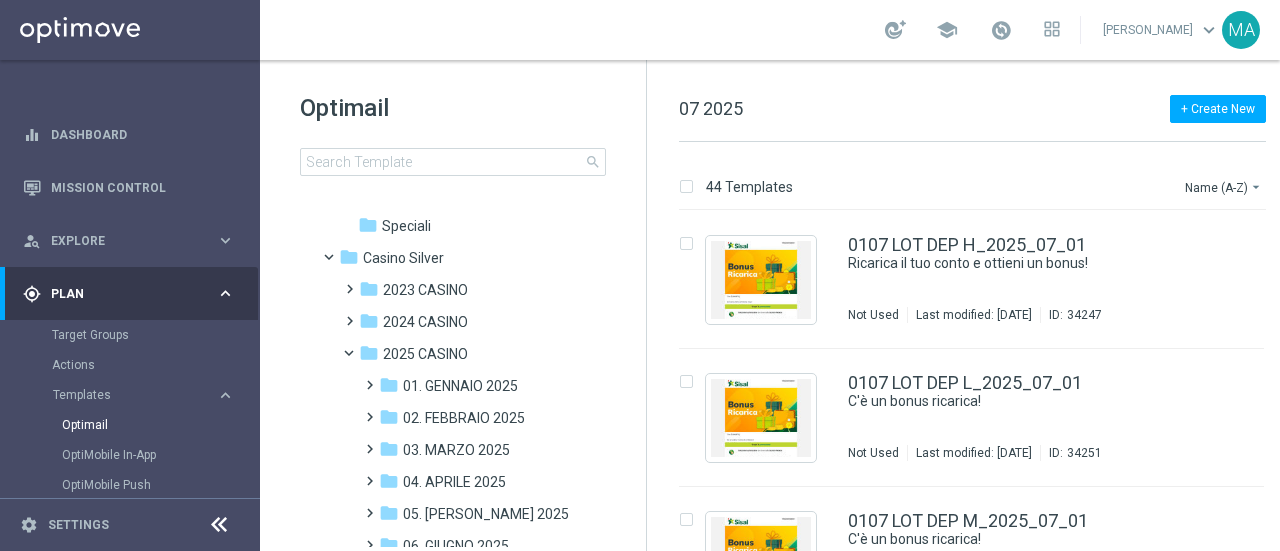 scroll, scrollTop: 500, scrollLeft: 0, axis: vertical 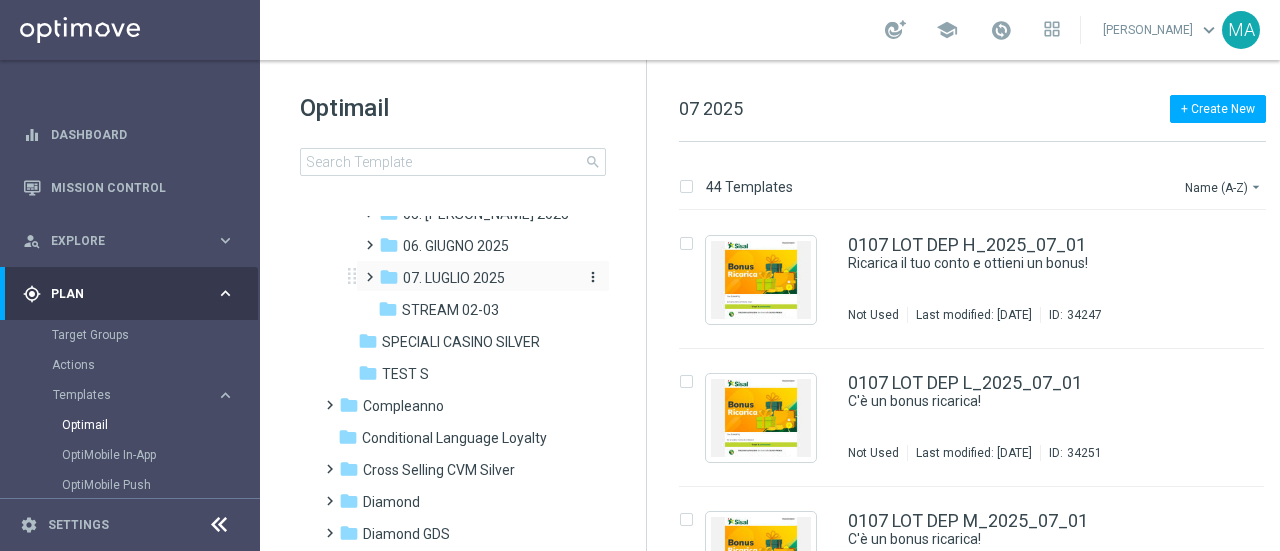 click on "folder
07. LUGLIO 2025" at bounding box center [477, 278] 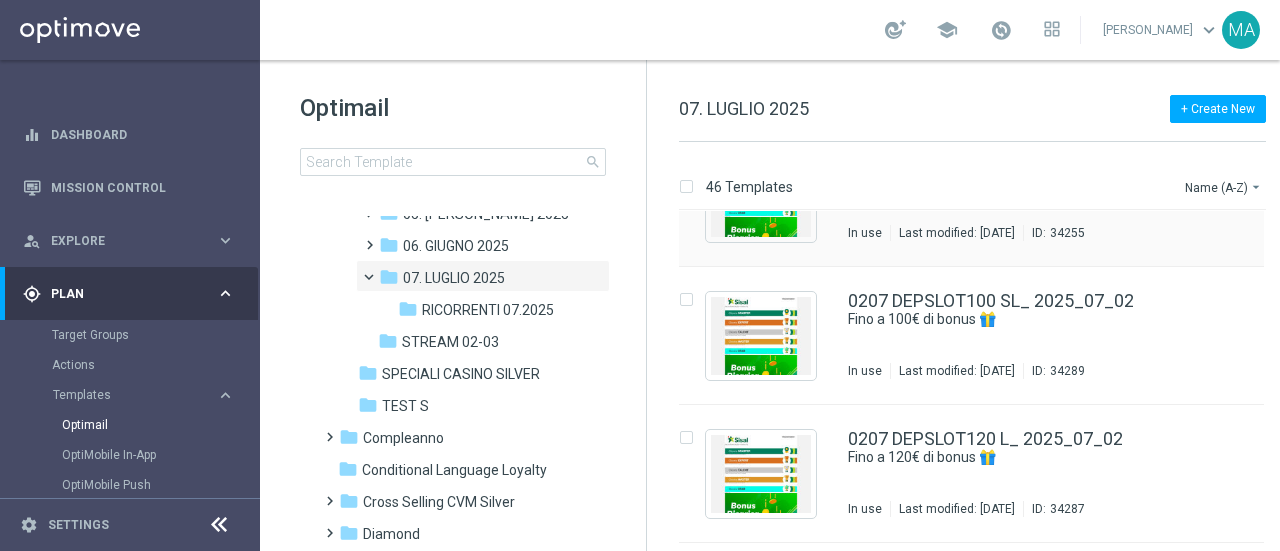 scroll, scrollTop: 100, scrollLeft: 0, axis: vertical 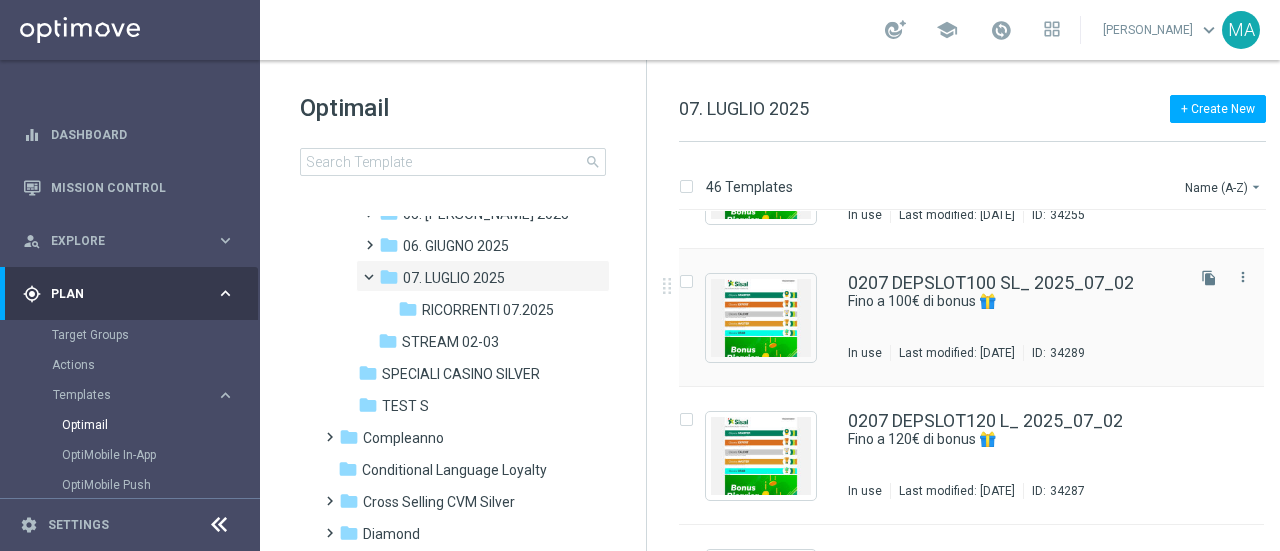 click on "0207 DEPSLOT100  SL_ 2025_07_02
Fino a 100€ di bonus 🎁​
In use
Last modified: Wednesday, July 2, 2025
ID:
34289" at bounding box center (1014, 317) 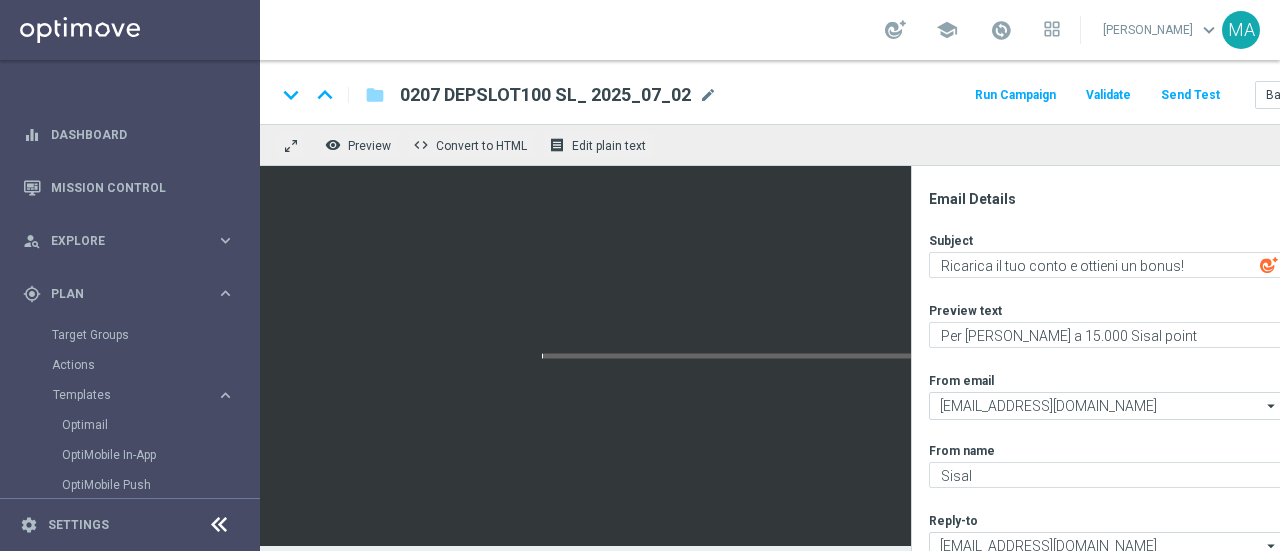 type on "Fino a 100€ di bonus 🎁​" 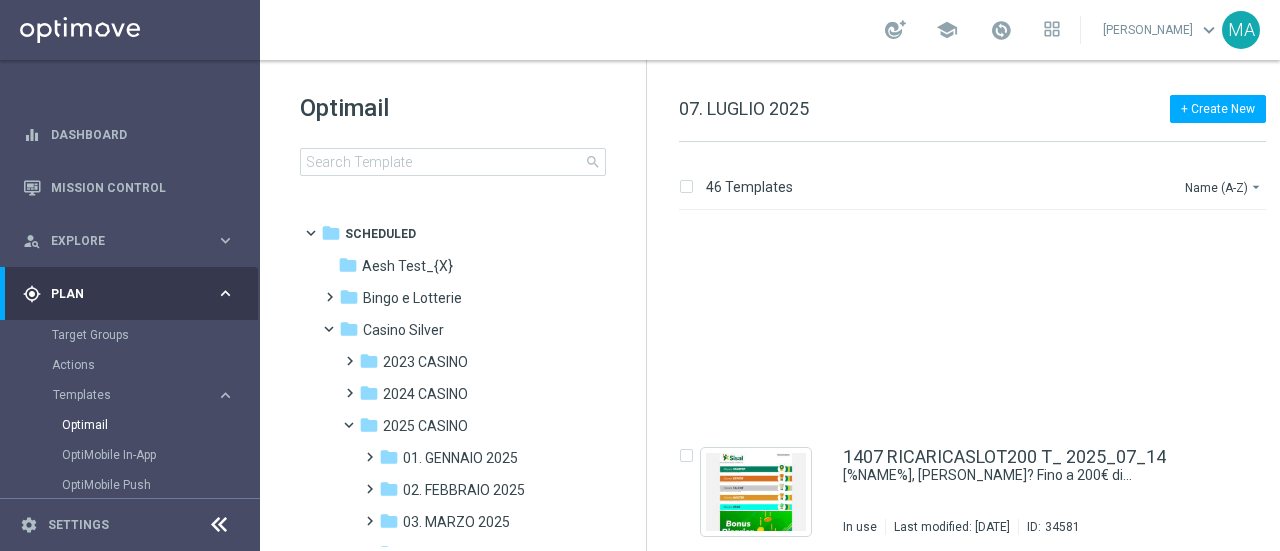 scroll, scrollTop: 3400, scrollLeft: 0, axis: vertical 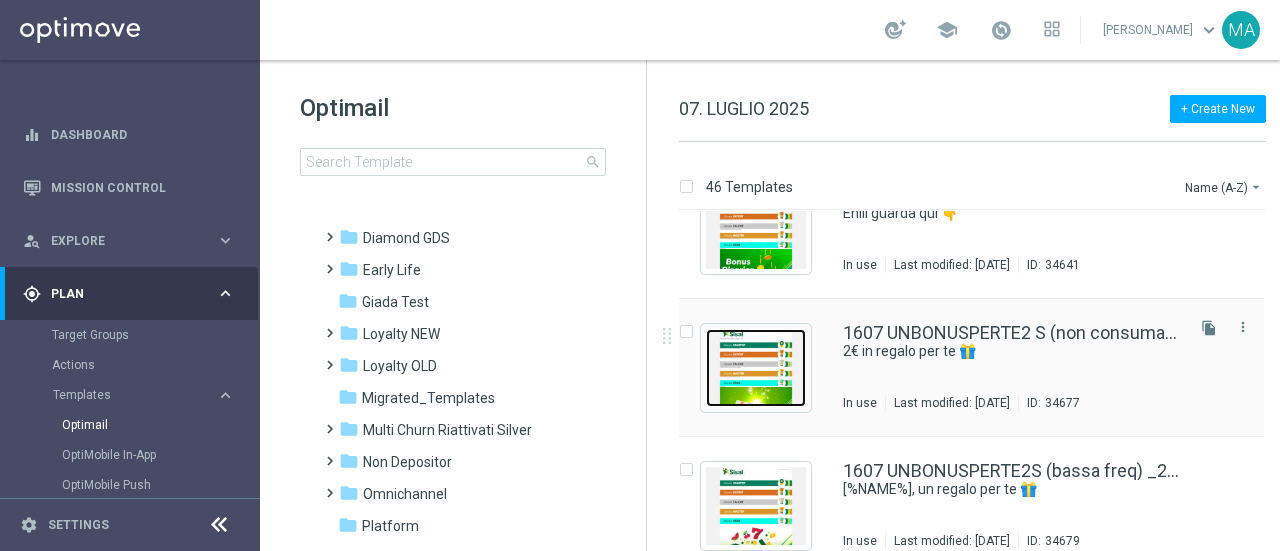 click at bounding box center (756, 368) 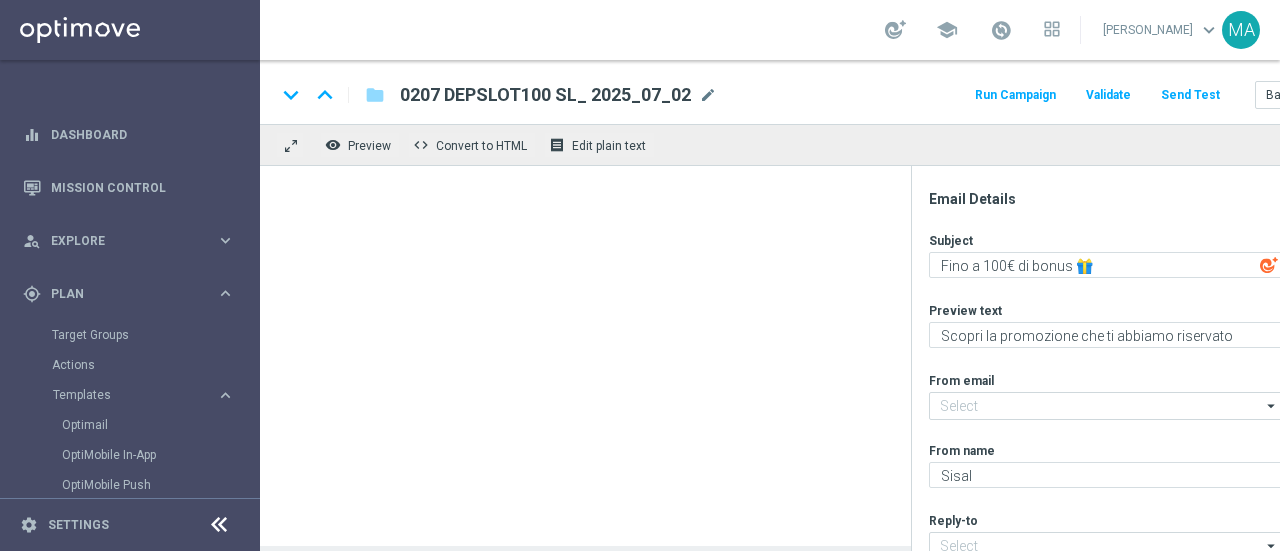 type on "newsletter@comunicazioni.sisal.it" 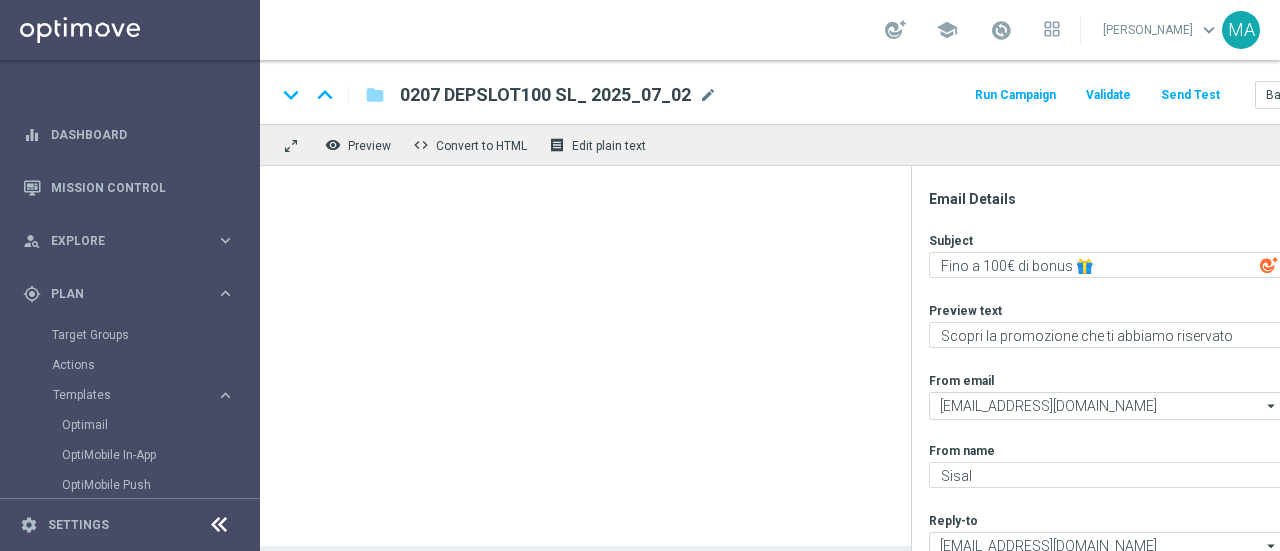 click at bounding box center (791, 356) 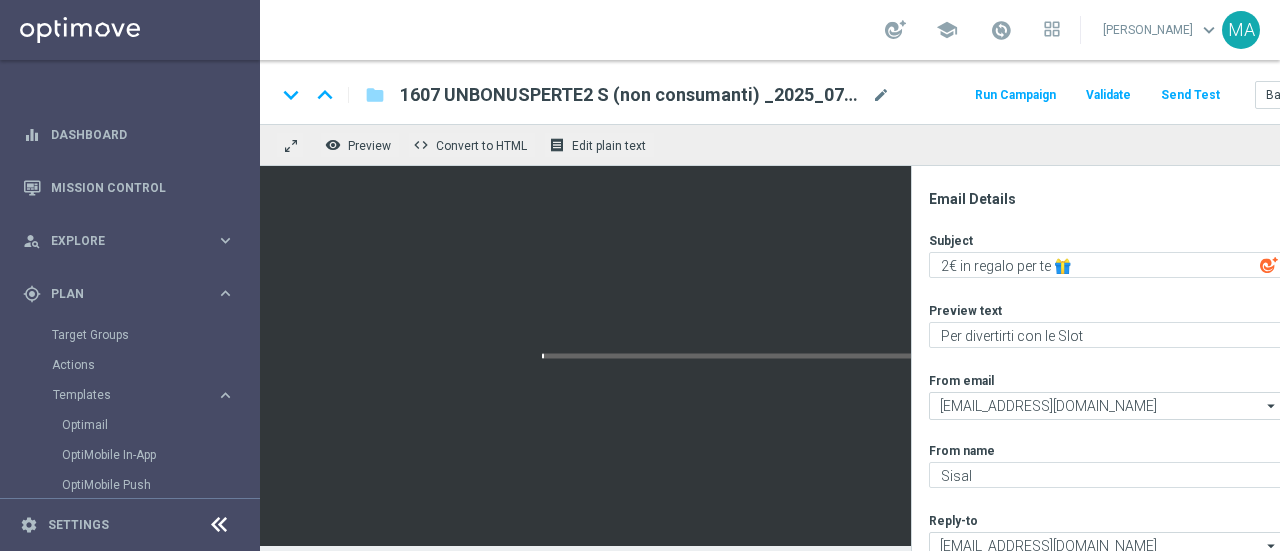 scroll, scrollTop: 15, scrollLeft: 0, axis: vertical 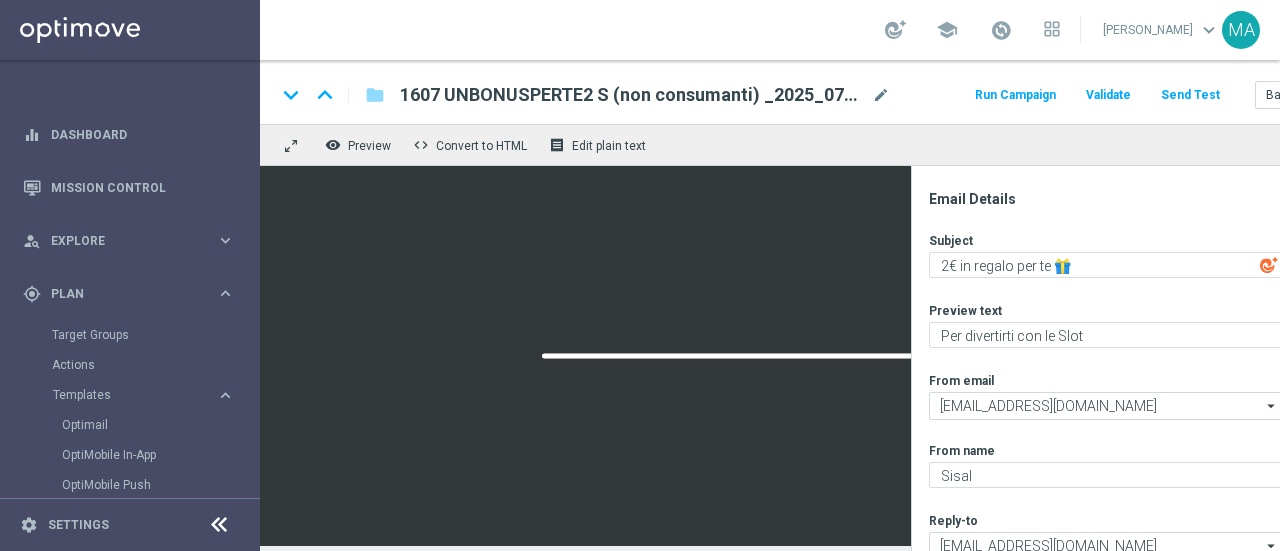 click at bounding box center [219, 525] 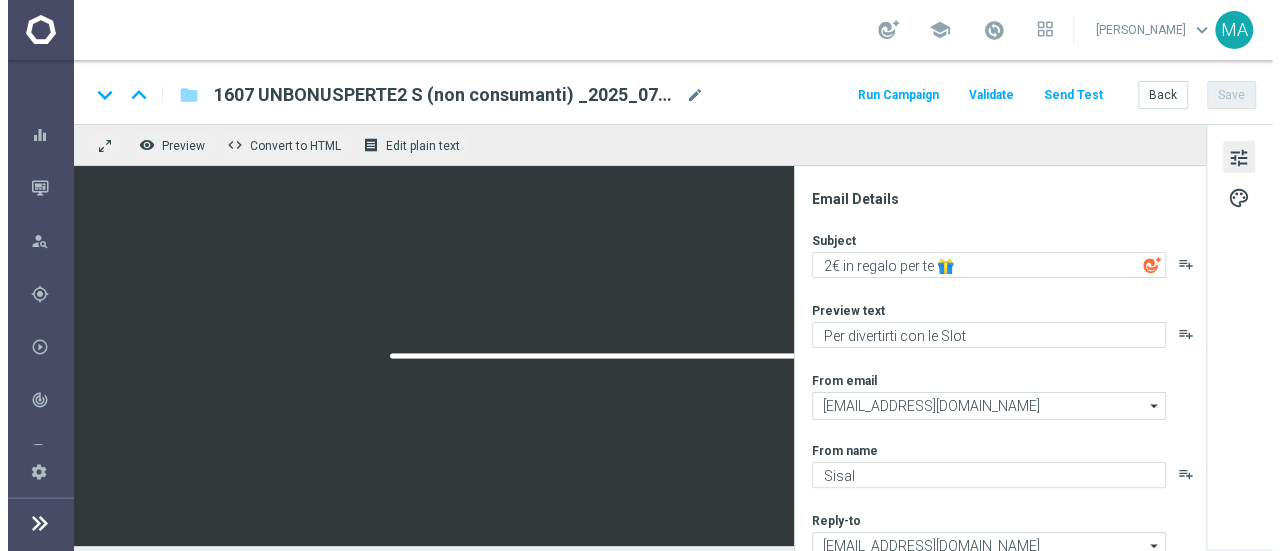 scroll, scrollTop: 0, scrollLeft: 0, axis: both 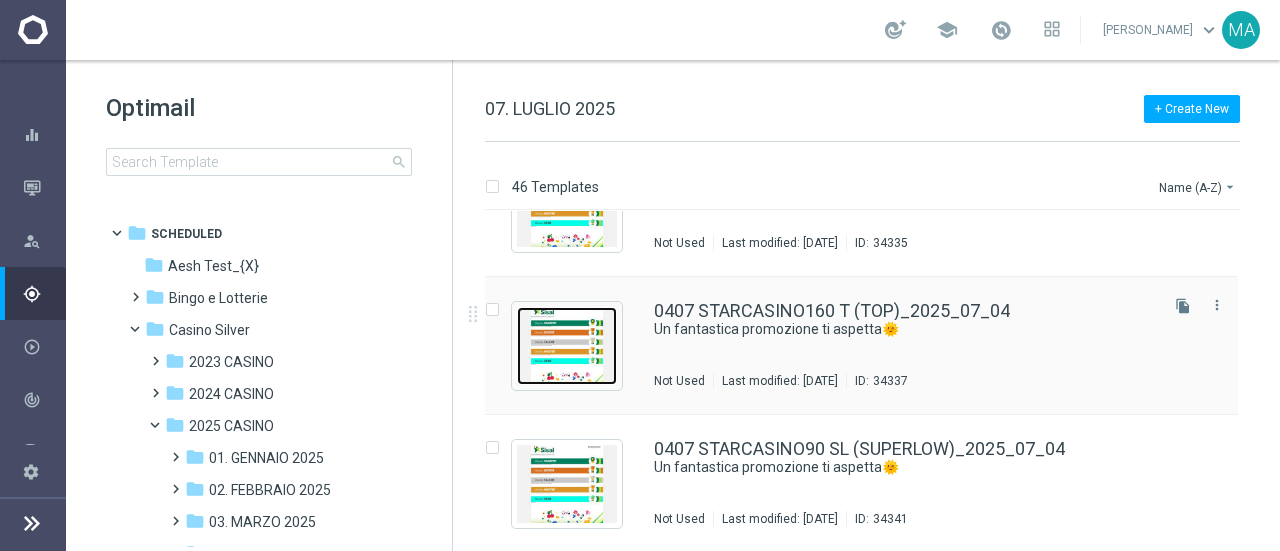 click at bounding box center [567, 346] 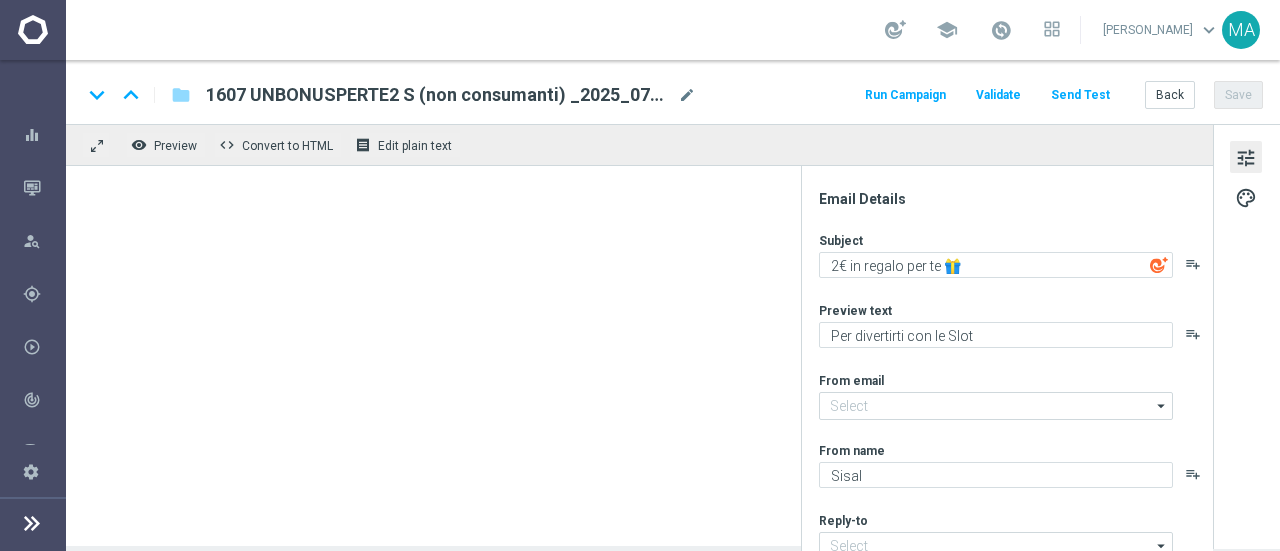 type on "newsletter@comunicazioni.sisal.it" 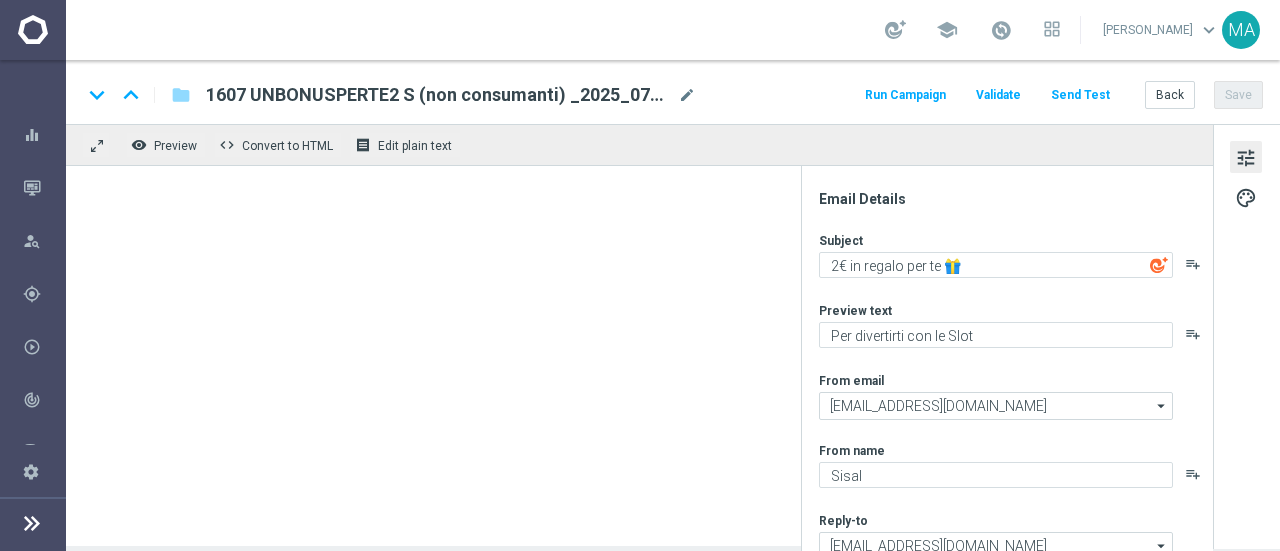 type on "Un fantastica promozione ti aspetta🌞" 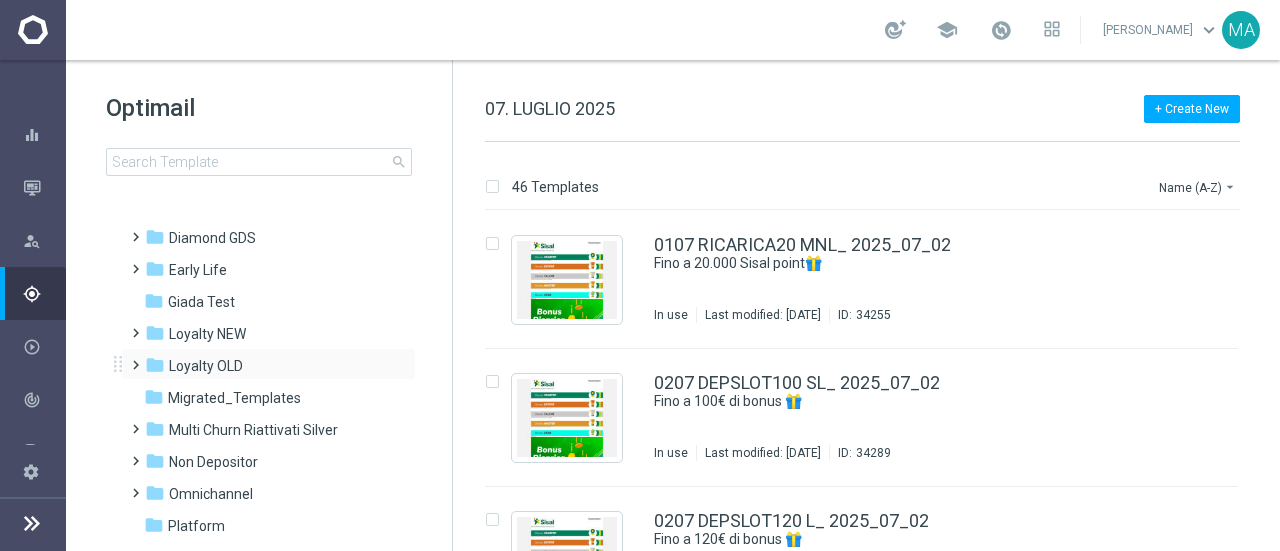 scroll, scrollTop: 600, scrollLeft: 0, axis: vertical 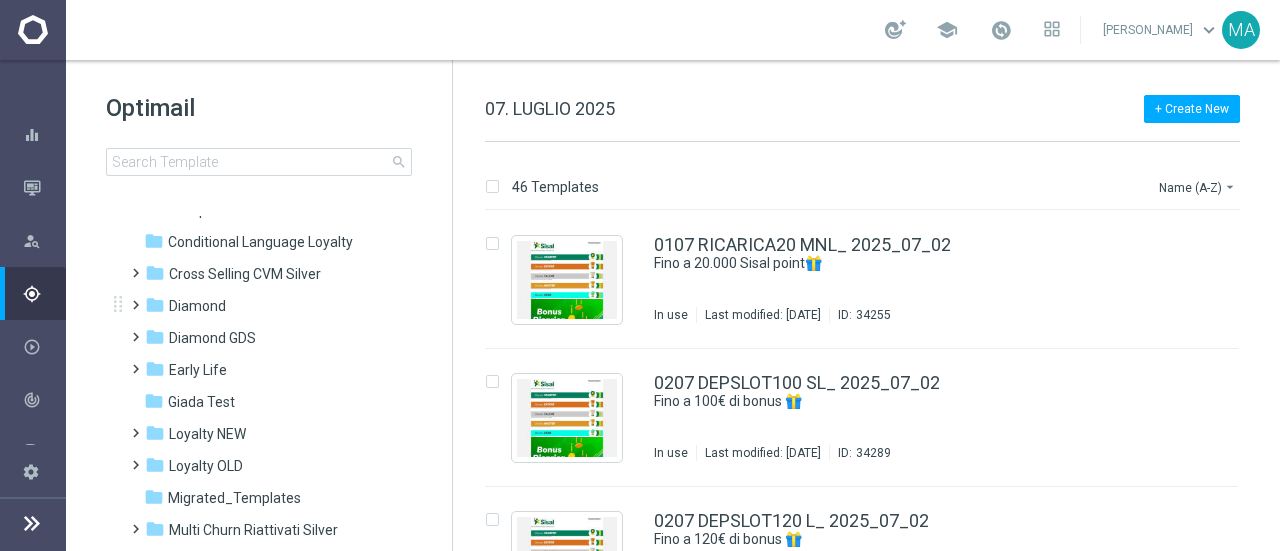 click on "folder
Diamond
more_vert" 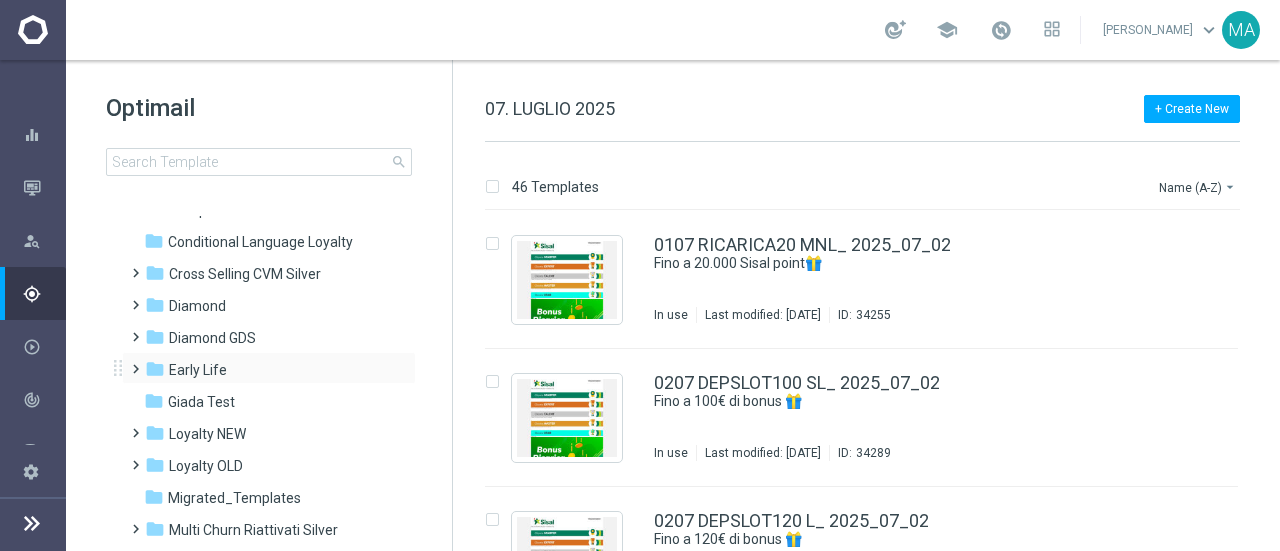 click at bounding box center [136, 368] 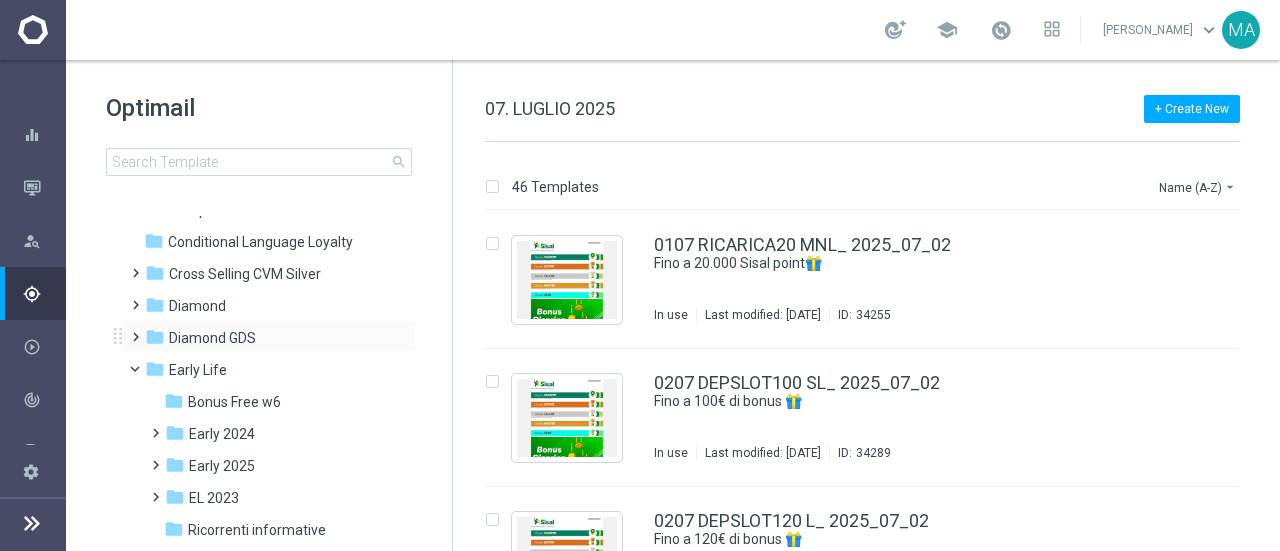 click at bounding box center [136, 336] 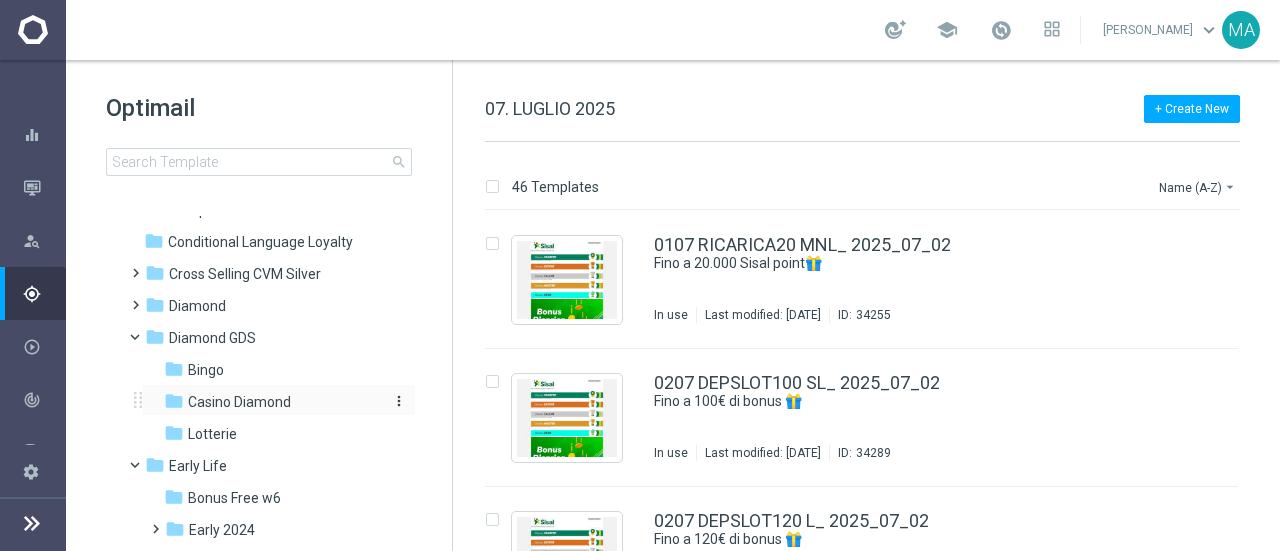 click on "Casino Diamond" at bounding box center (239, 402) 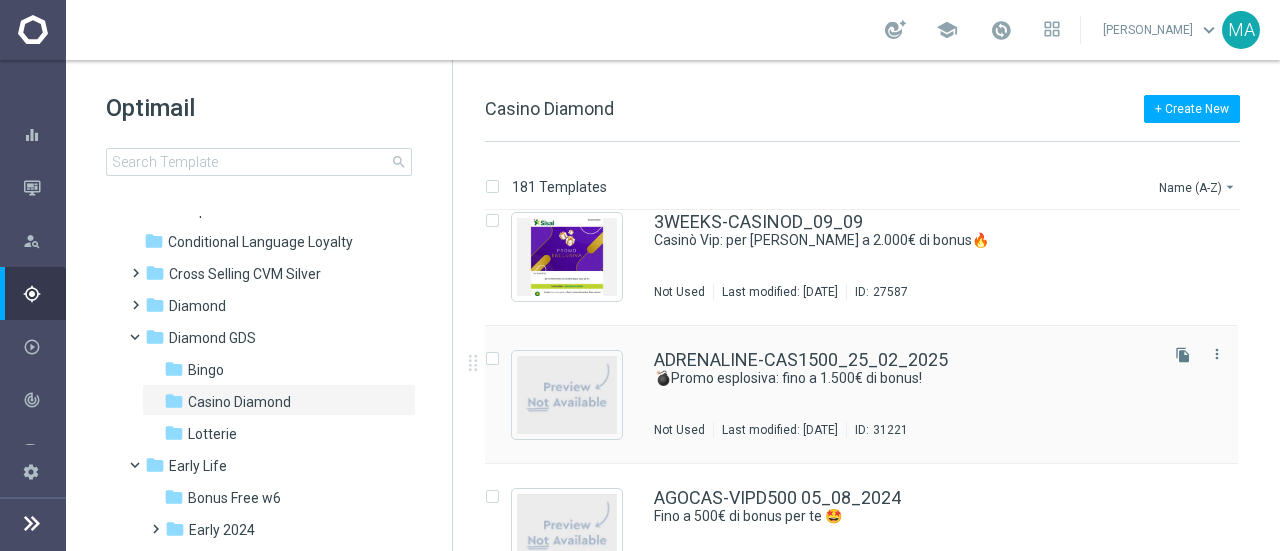 scroll, scrollTop: 300, scrollLeft: 0, axis: vertical 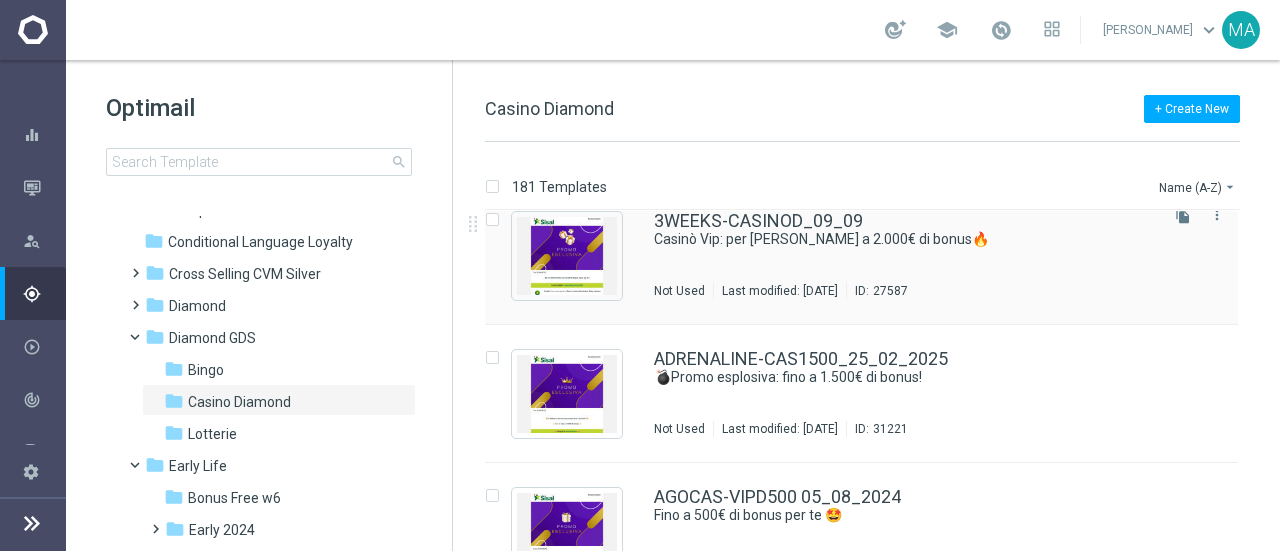 click on "3WEEKS-CASINOD_09_09
Casinò Vip: per te fino a 2.000€ di bonus🔥
Not Used
Last modified: Monday, September 9, 2024
ID:
27587" at bounding box center (904, 255) 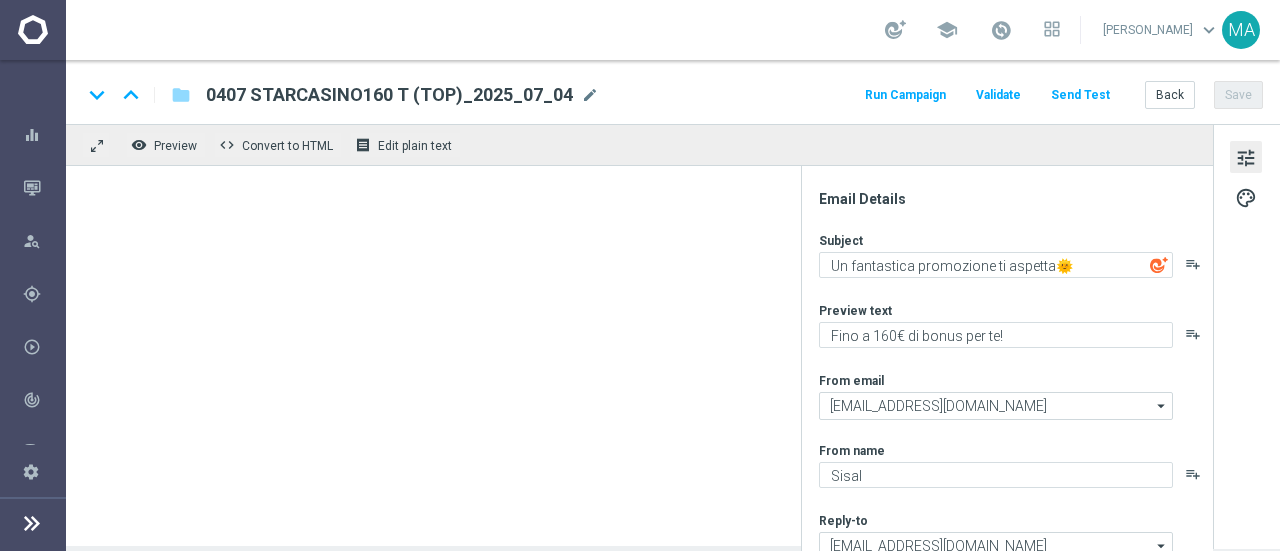 type on "Casinò Vip: per te fino a 2.000€ di bonus🔥" 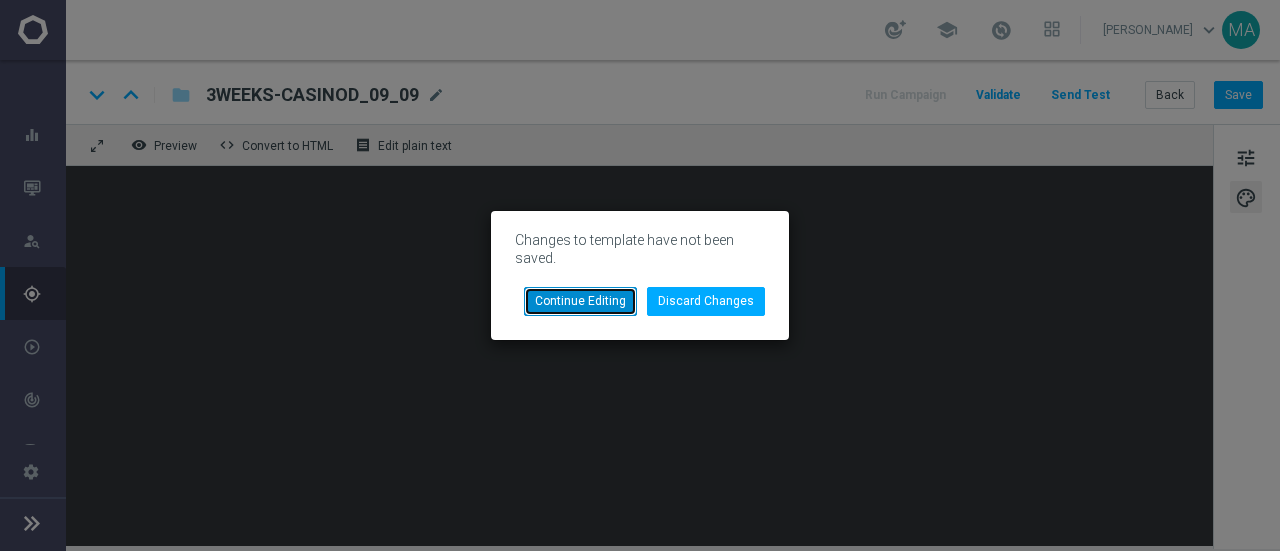 click on "Continue Editing" 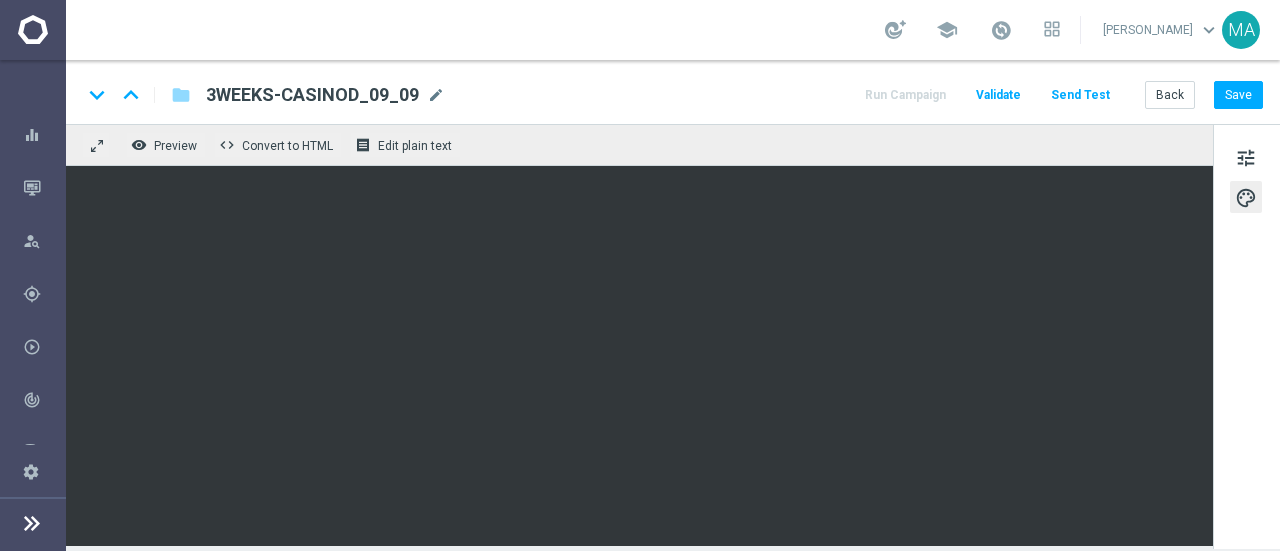 click at bounding box center [32, 523] 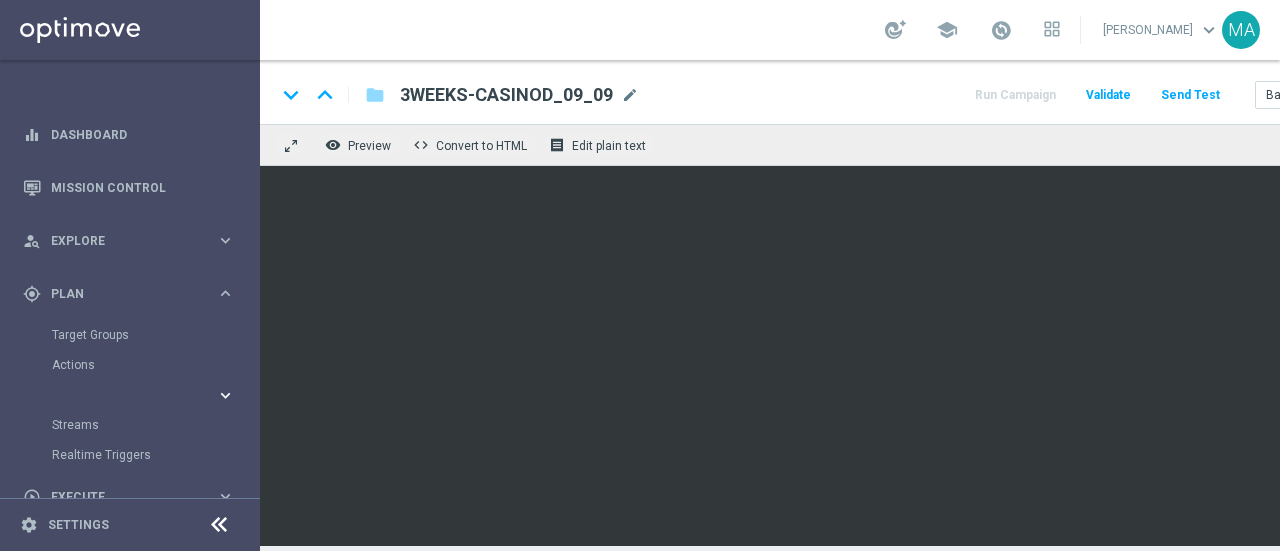 click on "keyboard_arrow_right" at bounding box center [144, 395] 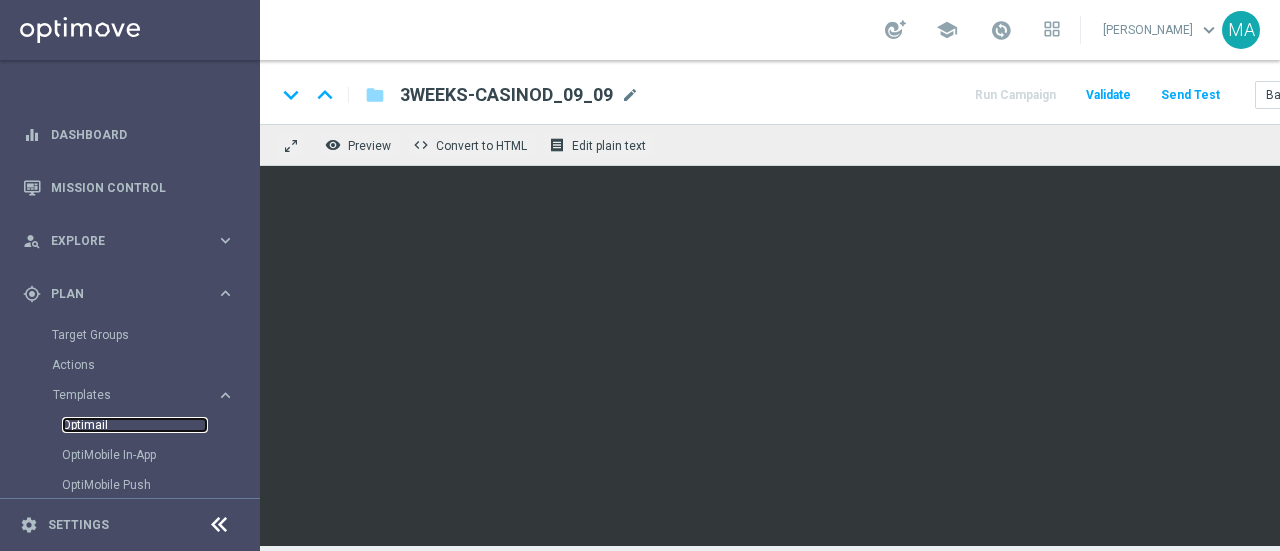 click on "Optimail" at bounding box center [135, 425] 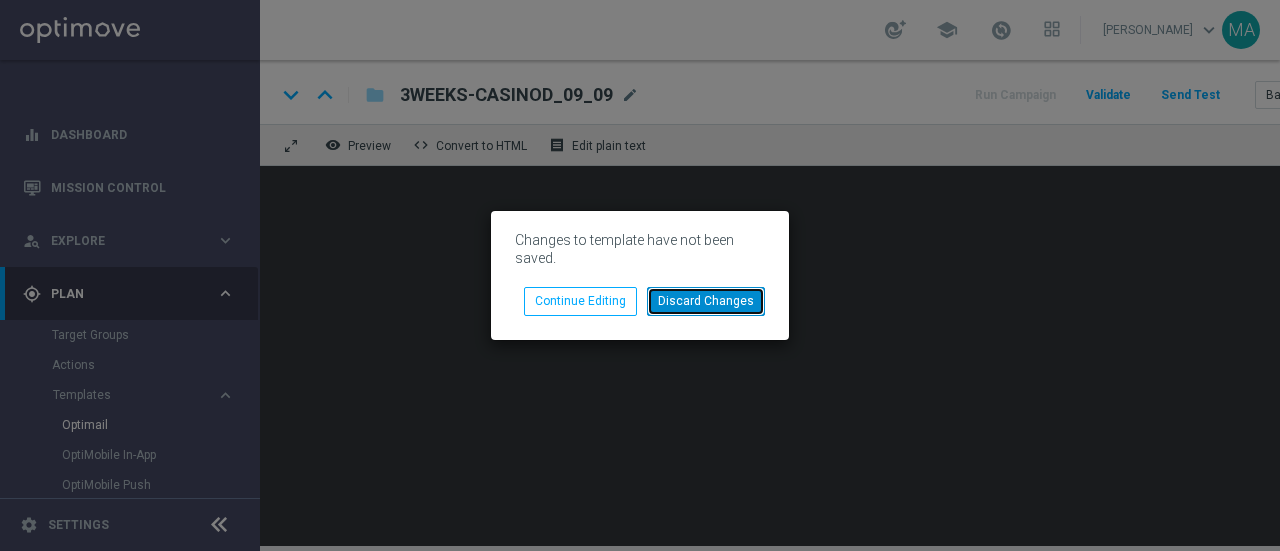 click on "Discard Changes" 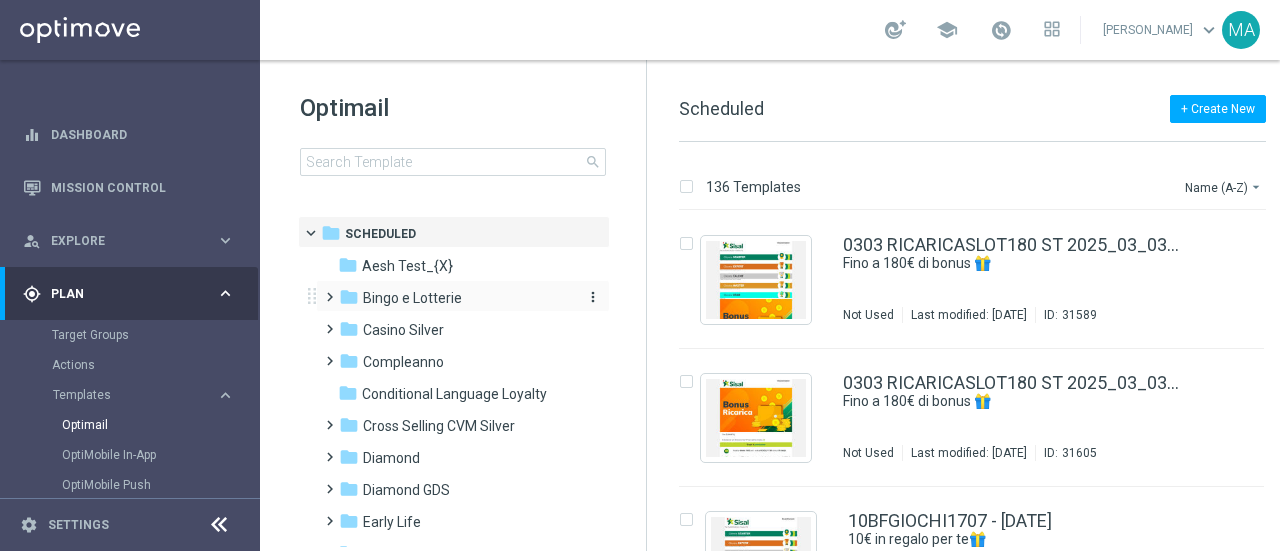 click on "Bingo e Lotterie" at bounding box center (412, 298) 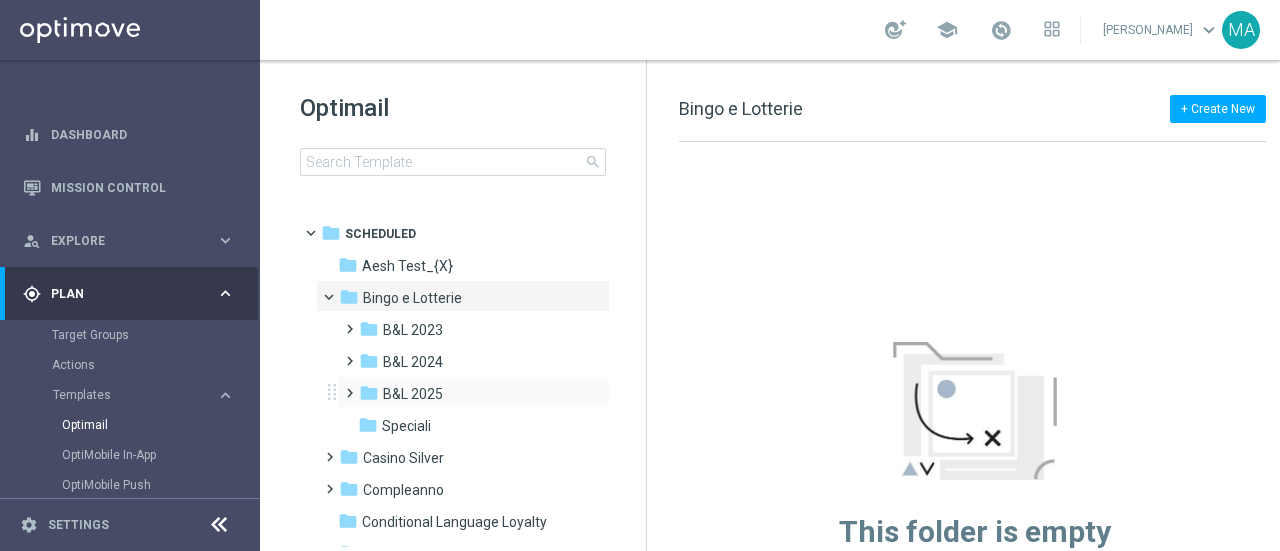 click on "folder
B&L 2025
more_vert" at bounding box center [473, 392] 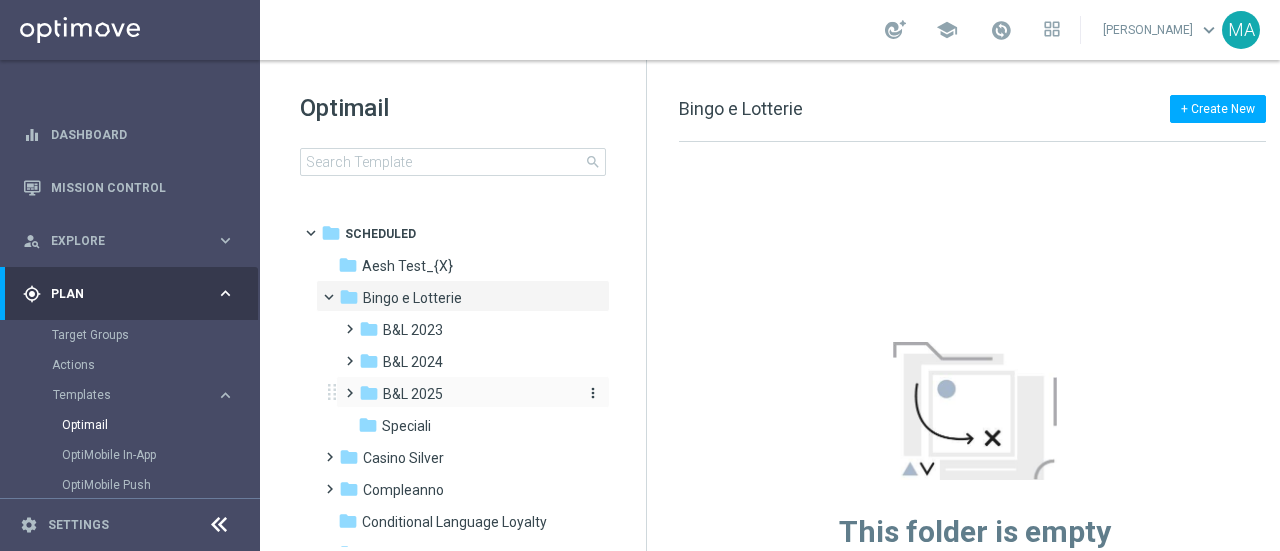 click on "B&L 2025" at bounding box center (413, 394) 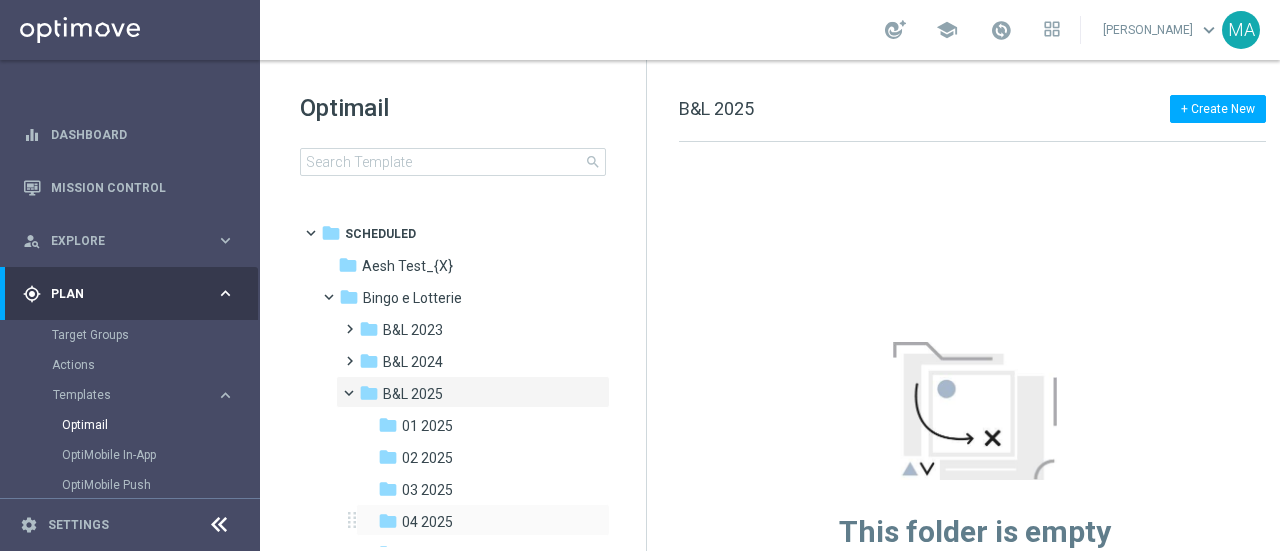 scroll, scrollTop: 200, scrollLeft: 0, axis: vertical 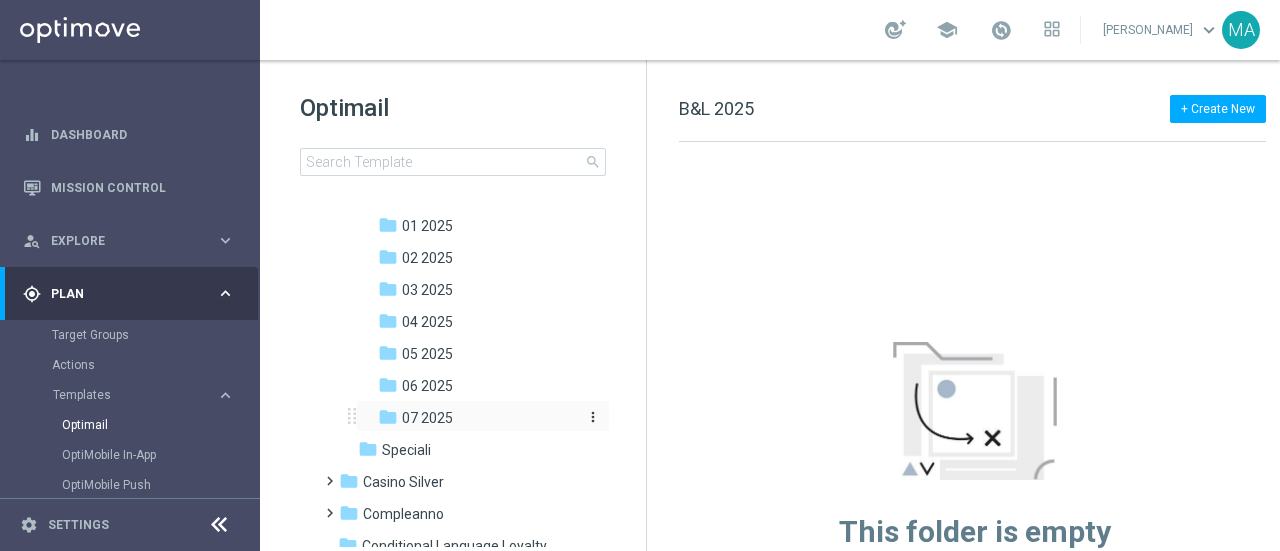 click on "07 2025" at bounding box center (427, 418) 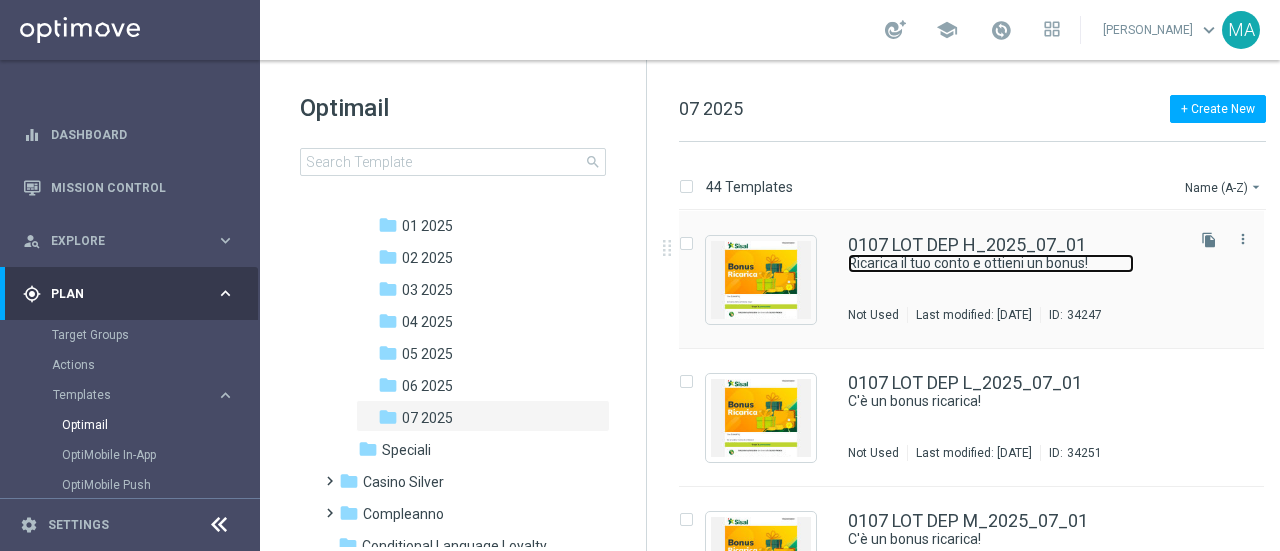 click on "Ricarica il tuo conto e ottieni un bonus!" at bounding box center [991, 263] 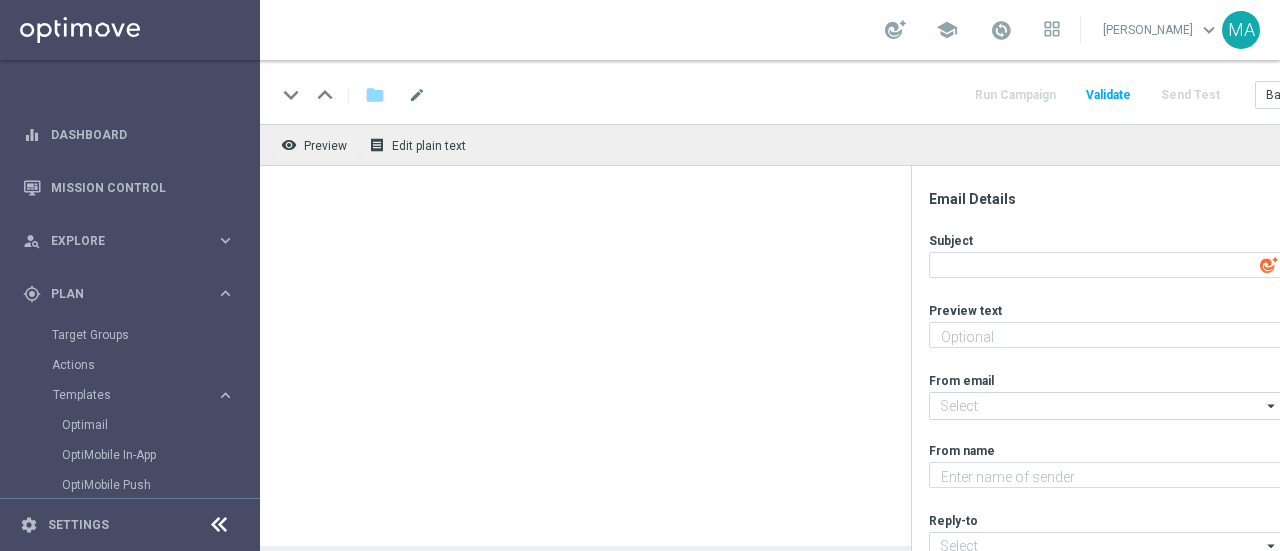type on "Ricarica il tuo conto e ottieni un bonus!" 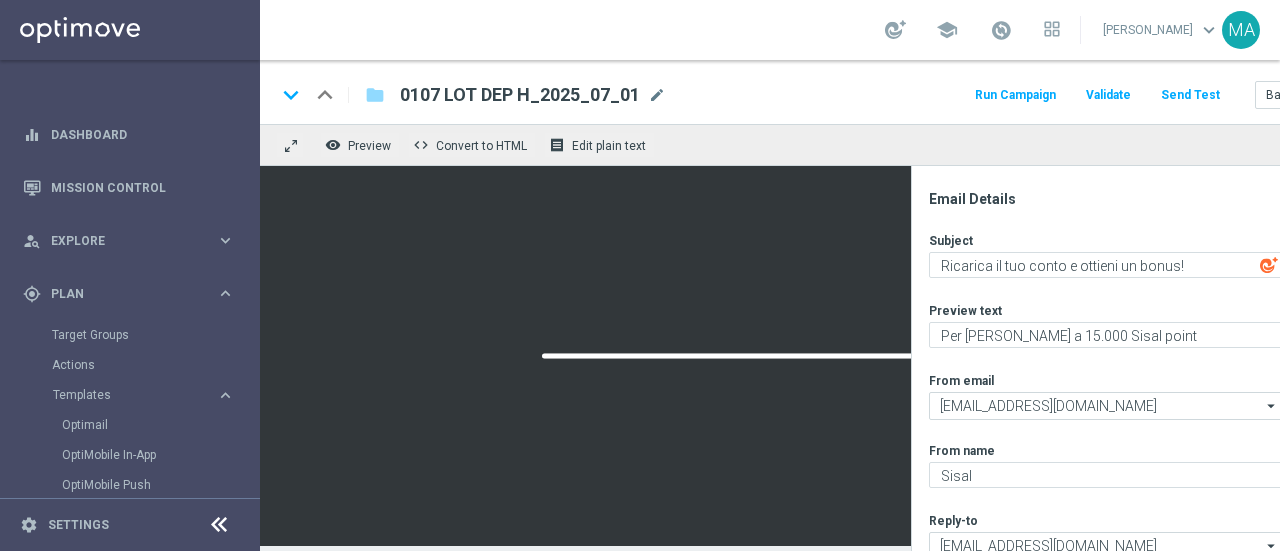 scroll, scrollTop: 15, scrollLeft: 0, axis: vertical 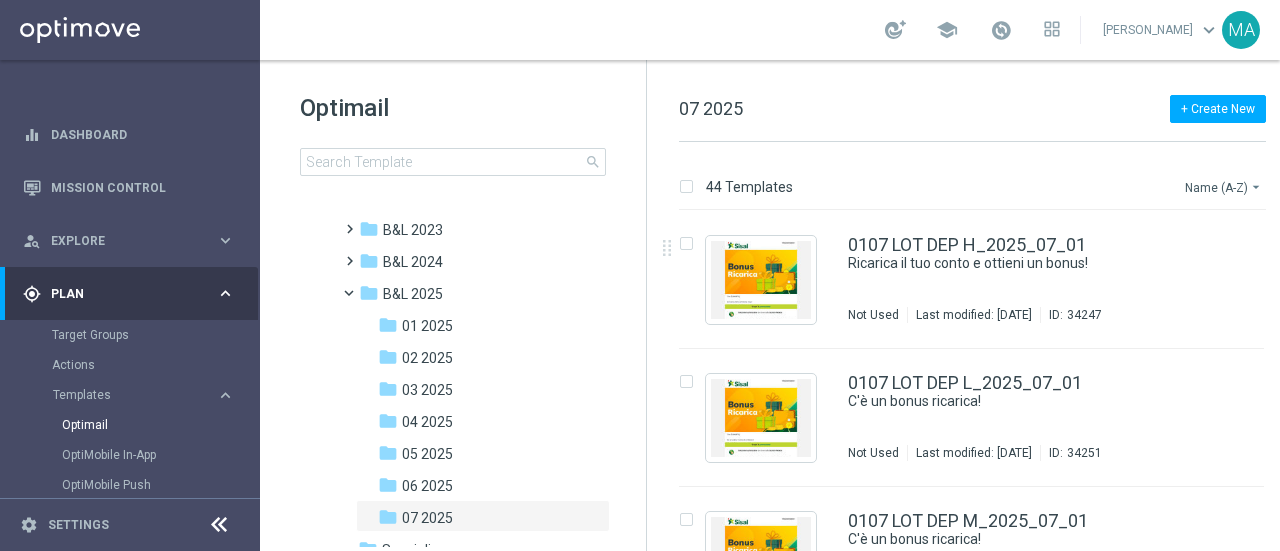 click on "Name (A-Z)
arrow_drop_down" 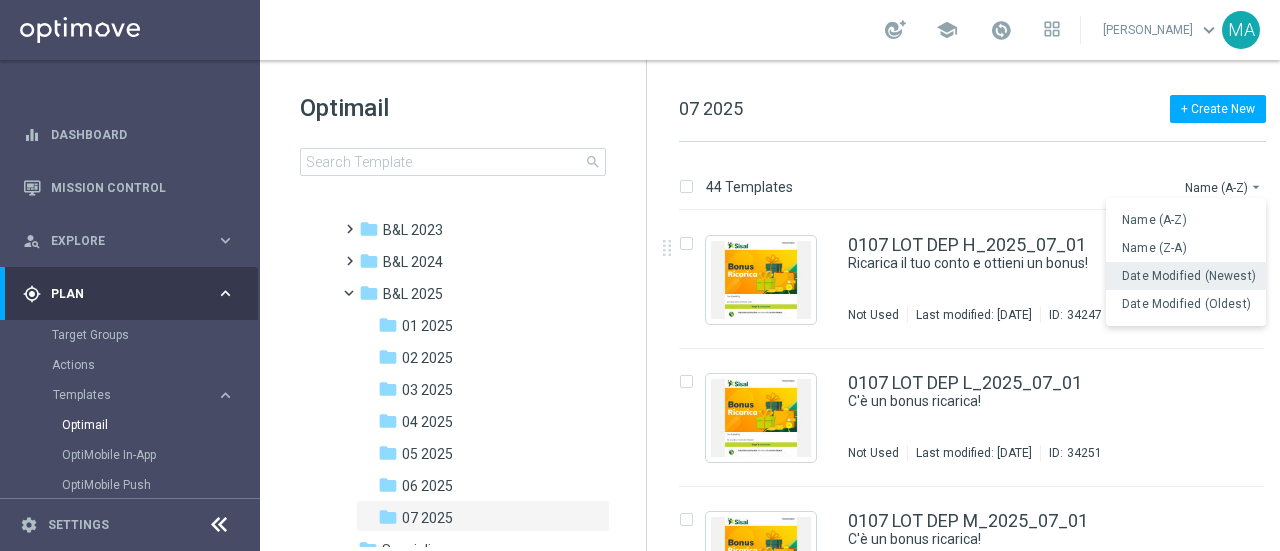 click on "Date Modified (Newest)" at bounding box center (1189, 276) 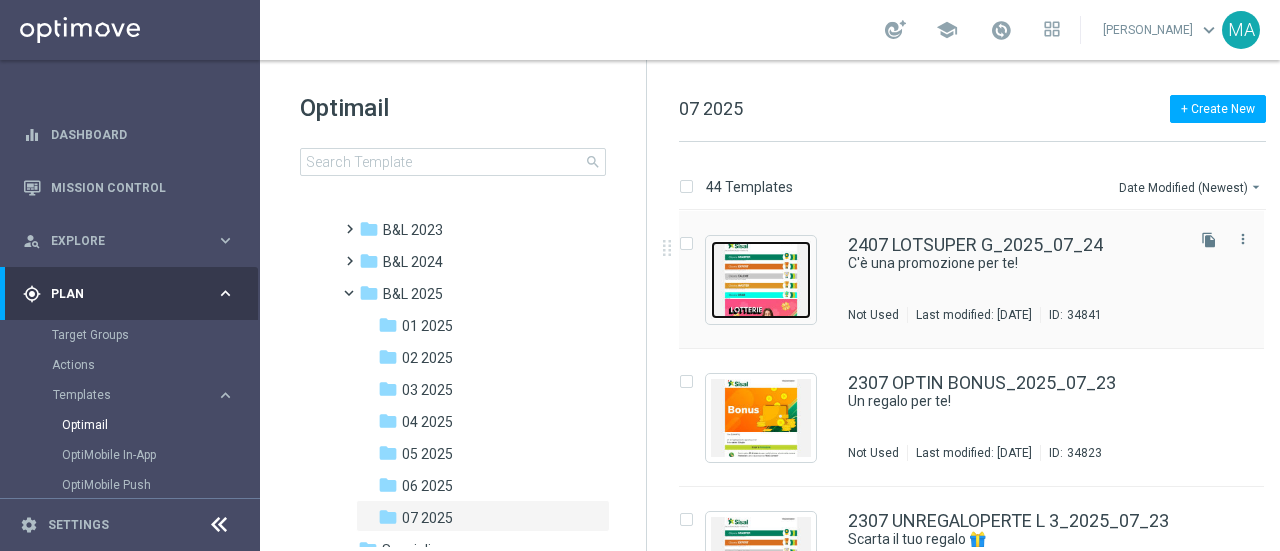 click at bounding box center (761, 280) 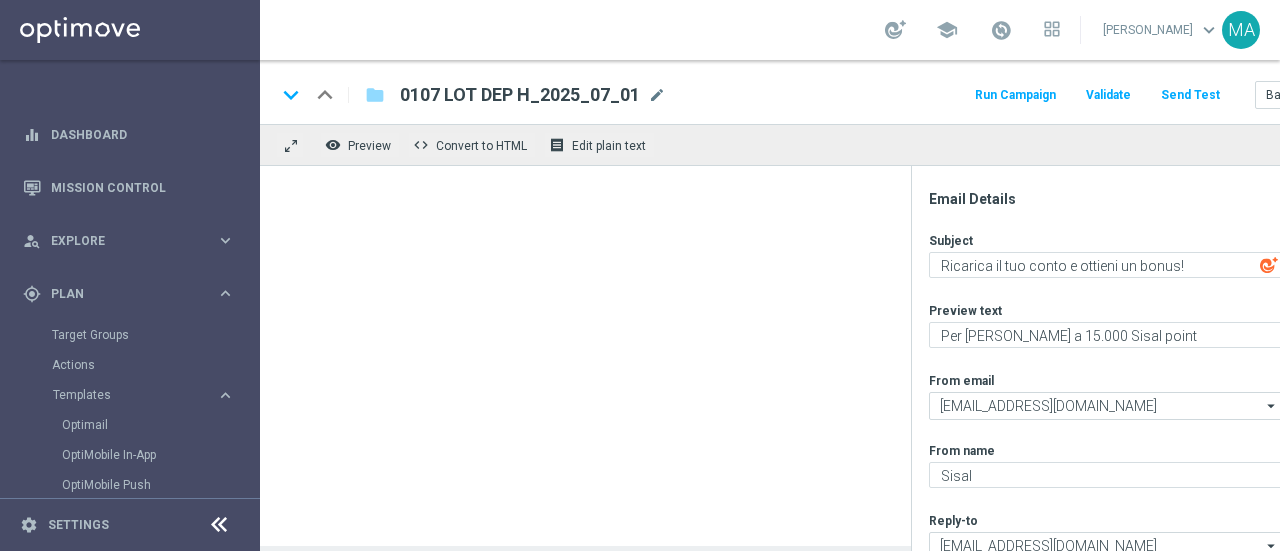 type on "C'è una promozione per te!" 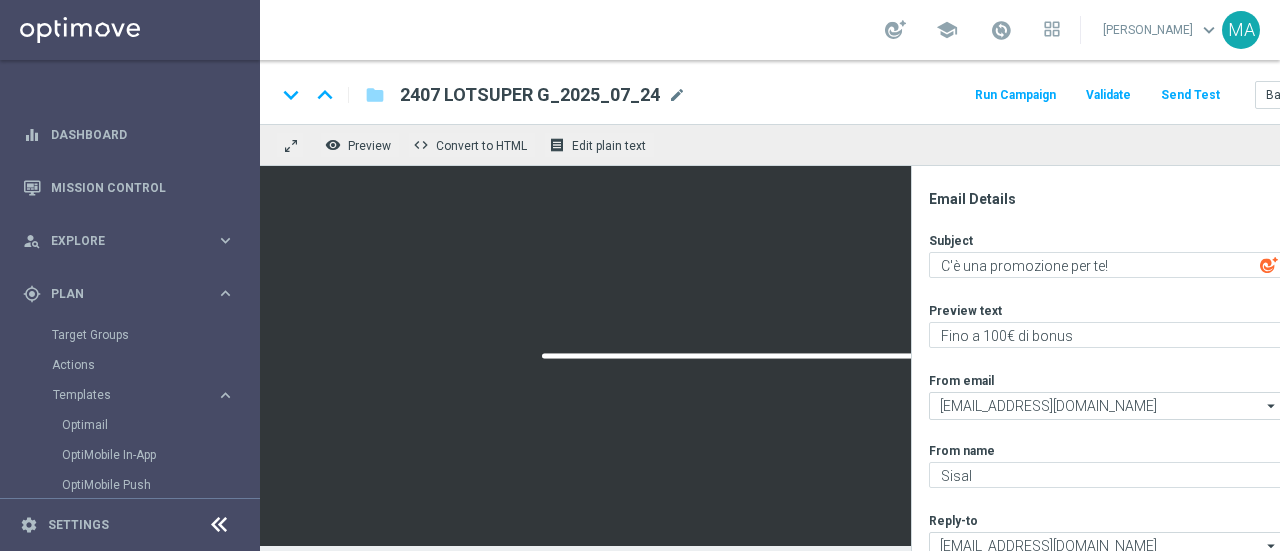 scroll, scrollTop: 15, scrollLeft: 0, axis: vertical 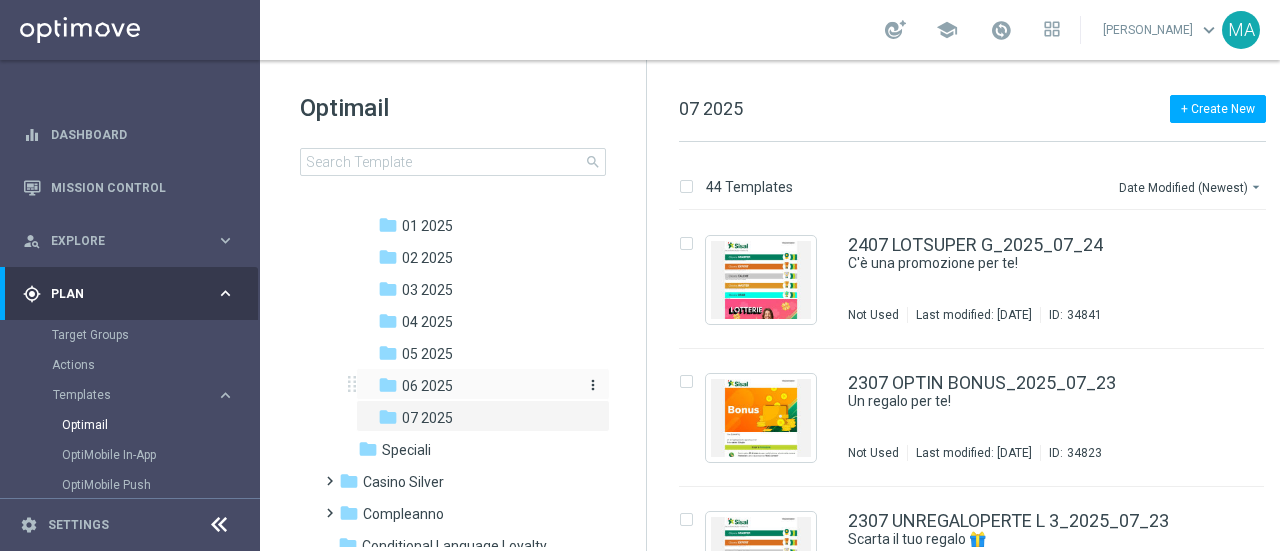 click on "folder
06 2025" at bounding box center (476, 386) 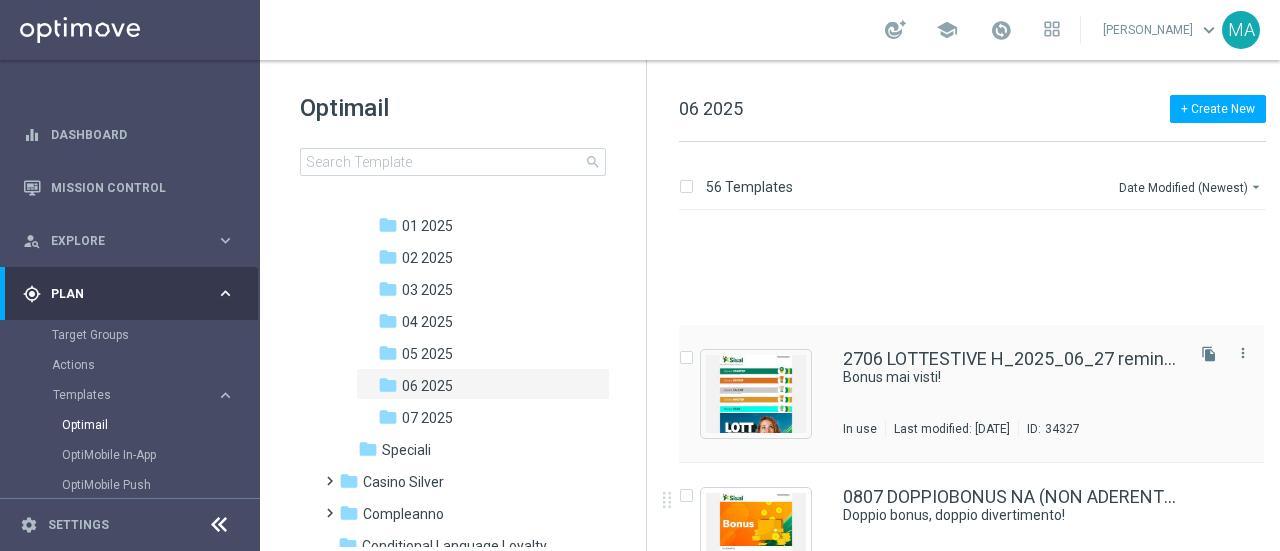 scroll, scrollTop: 500, scrollLeft: 0, axis: vertical 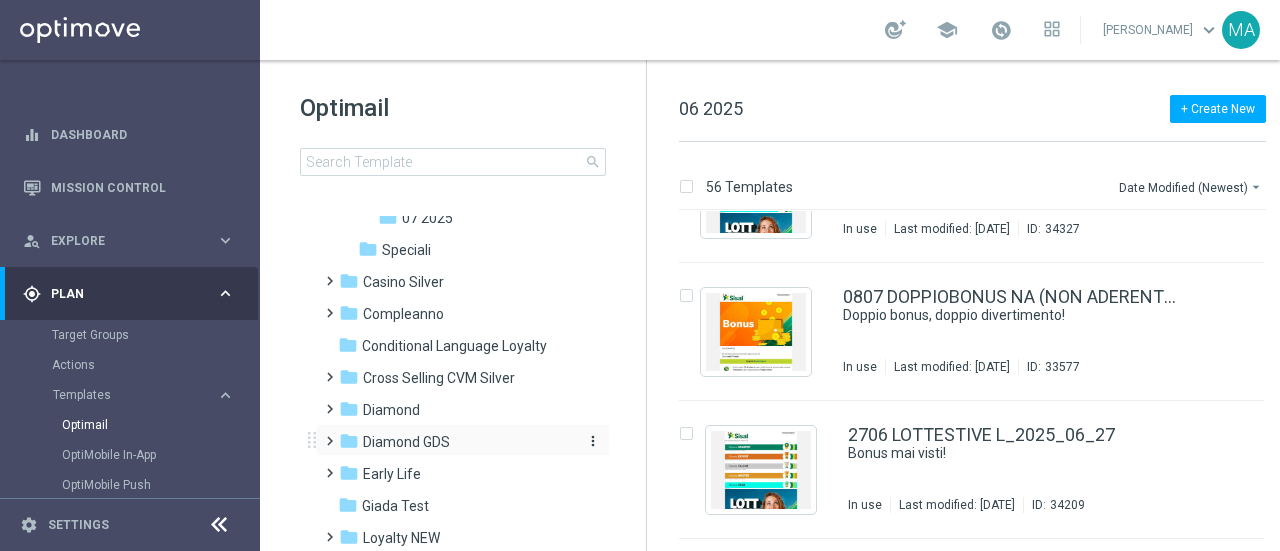 click on "Diamond GDS" at bounding box center [406, 442] 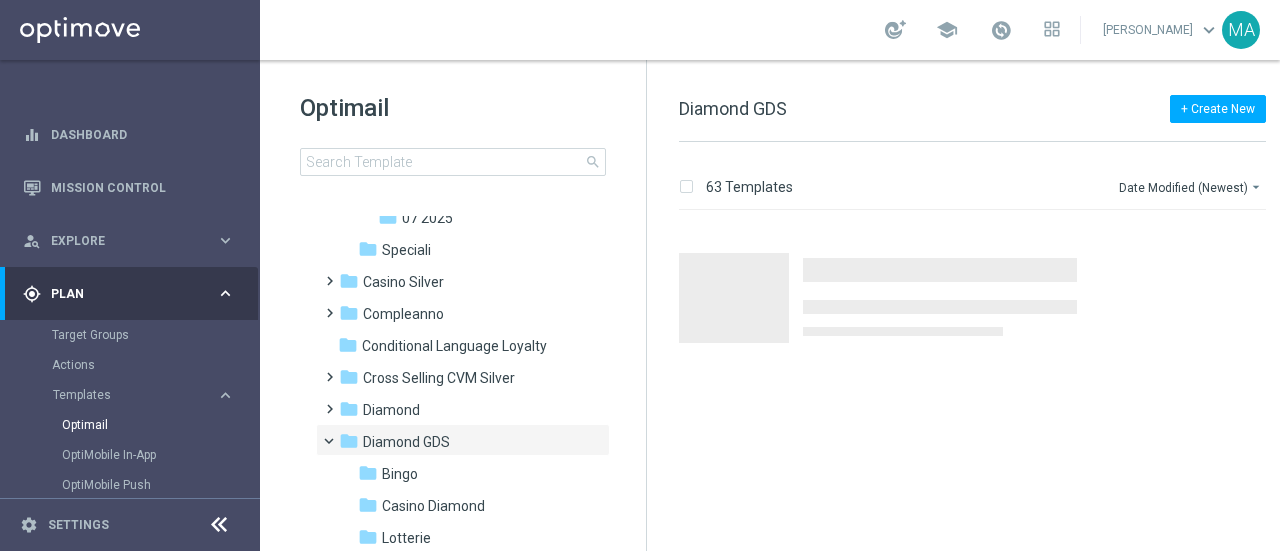 scroll, scrollTop: 0, scrollLeft: 0, axis: both 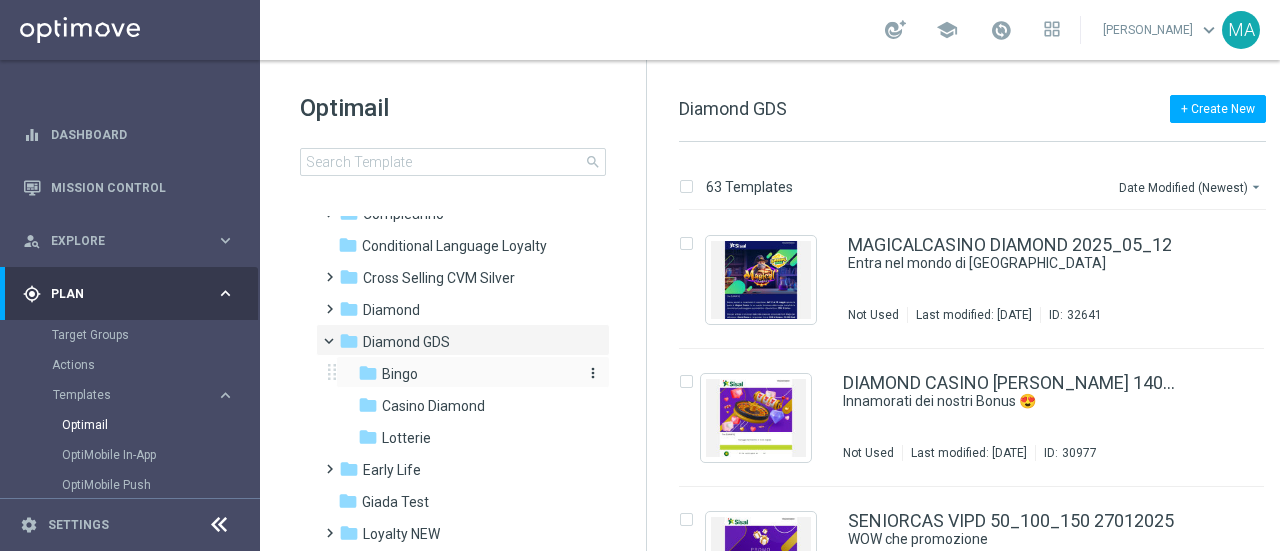 click on "Bingo" at bounding box center (400, 374) 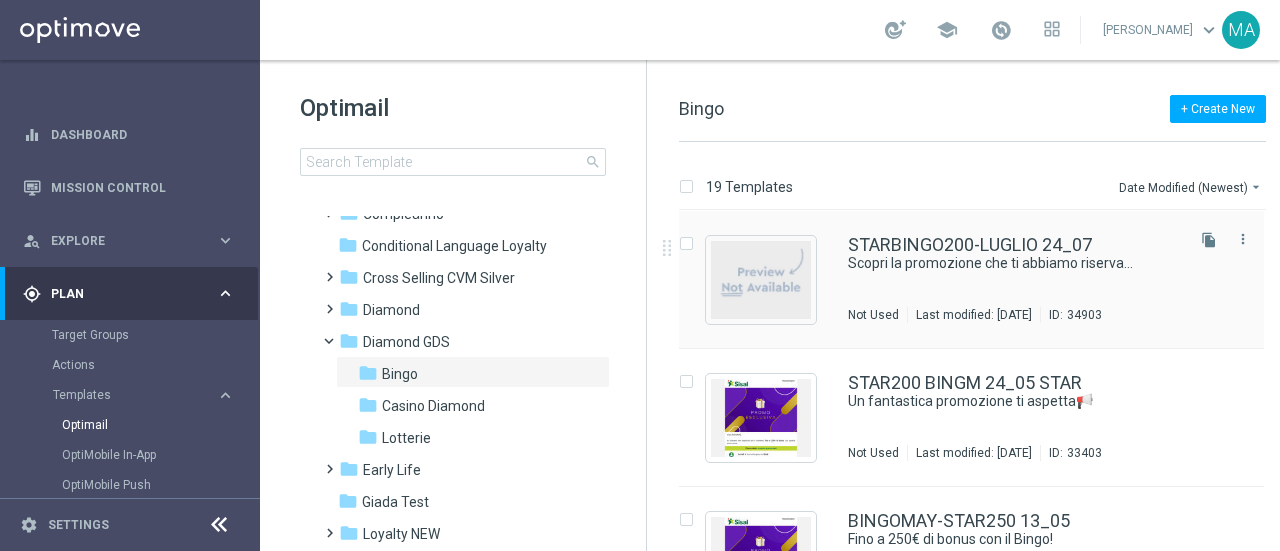 click on "STARBINGO200-LUGLIO 24_07
Scopri la promozione che ti abbiamo riservato⛱️​
Not Used
Last modified: Friday, July 25, 2025
ID:
34903" at bounding box center (1014, 279) 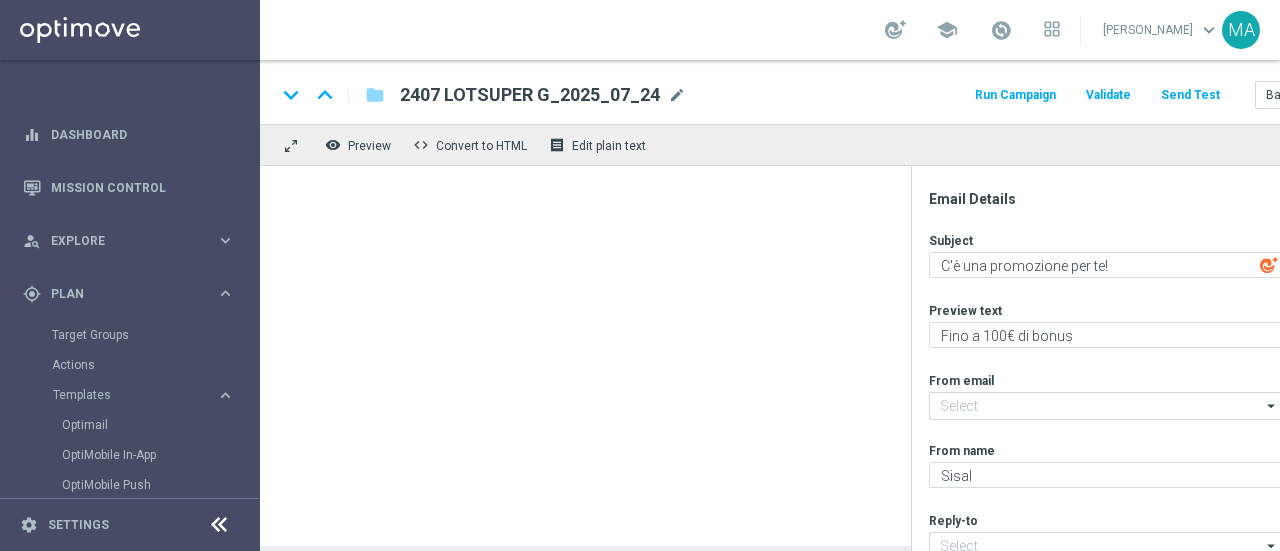 type on "newsletter@comunicazioni.sisal.it" 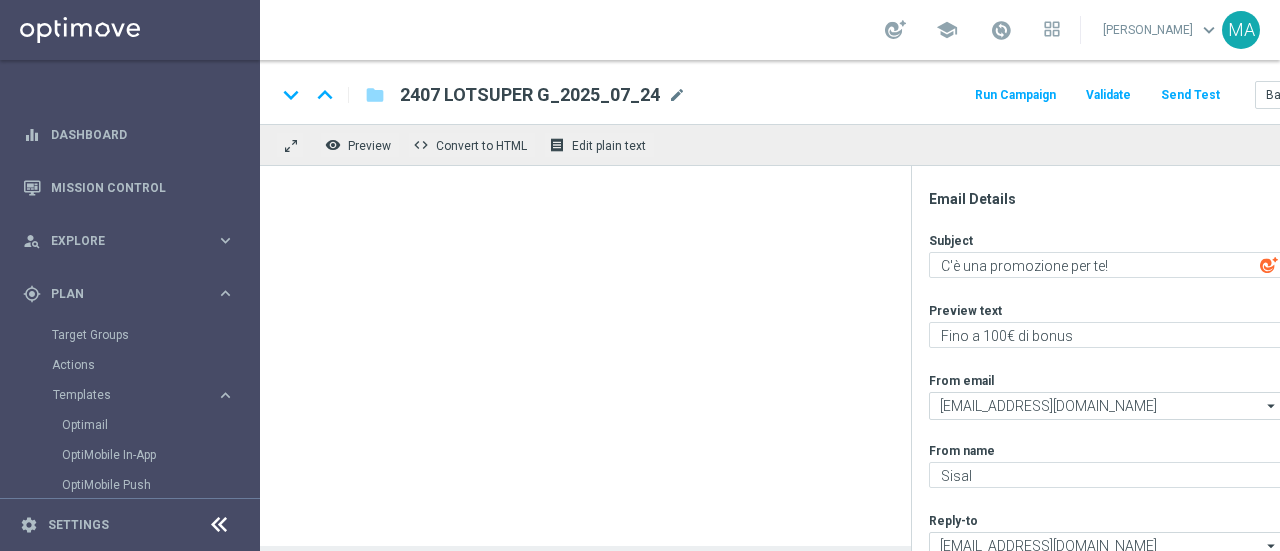 type on "Scopri la promozione che ti abbiamo riservato⛱️​" 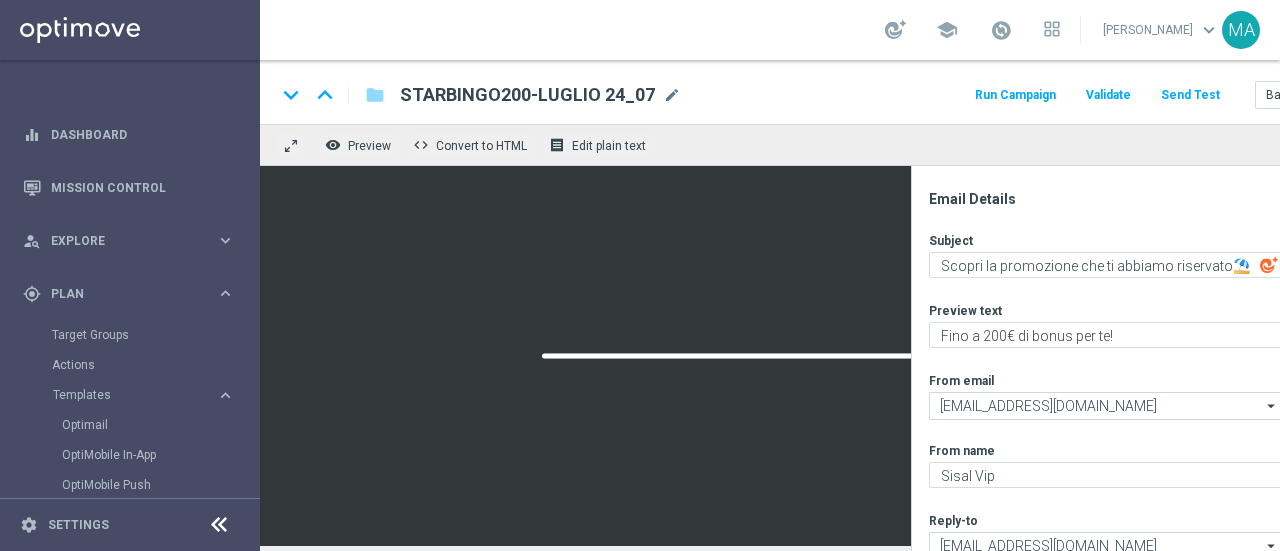 scroll, scrollTop: 15, scrollLeft: 0, axis: vertical 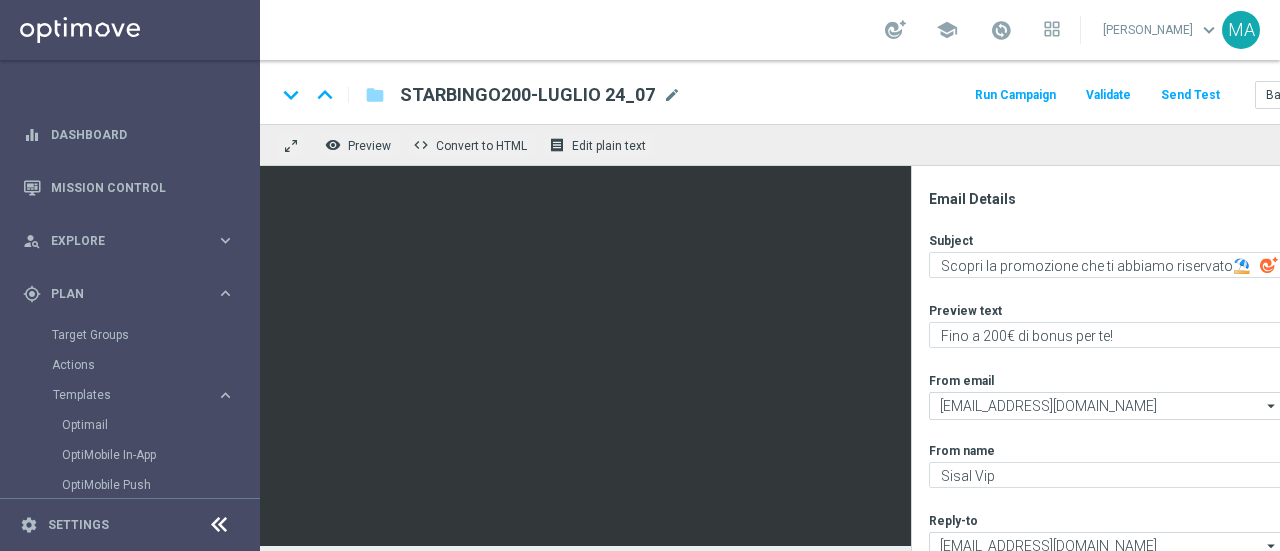 click on "mode_edit" 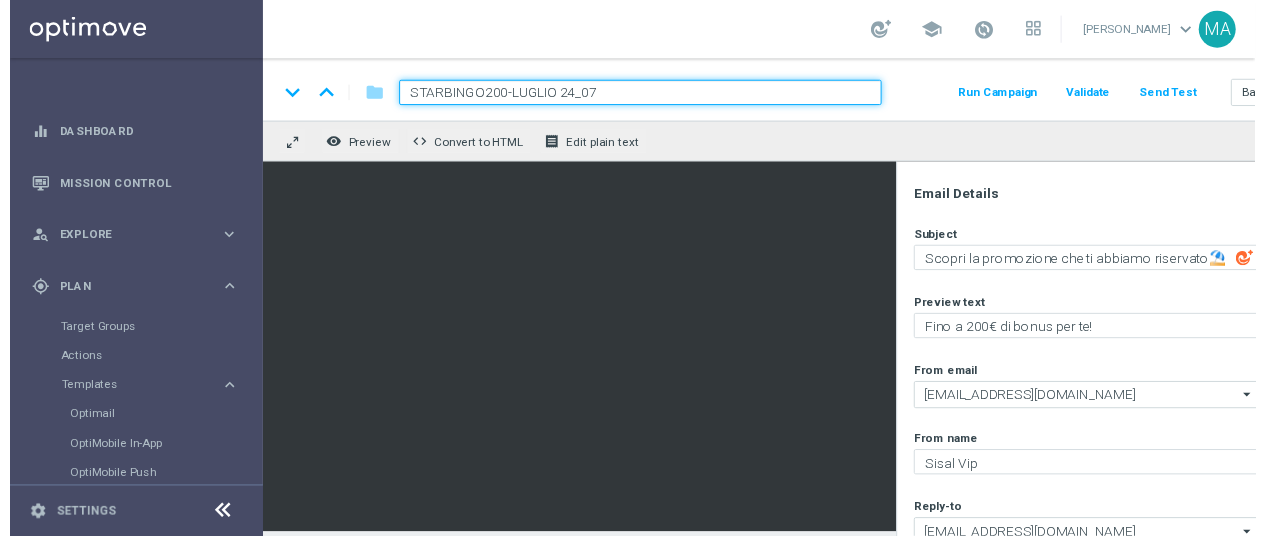 scroll, scrollTop: 0, scrollLeft: 0, axis: both 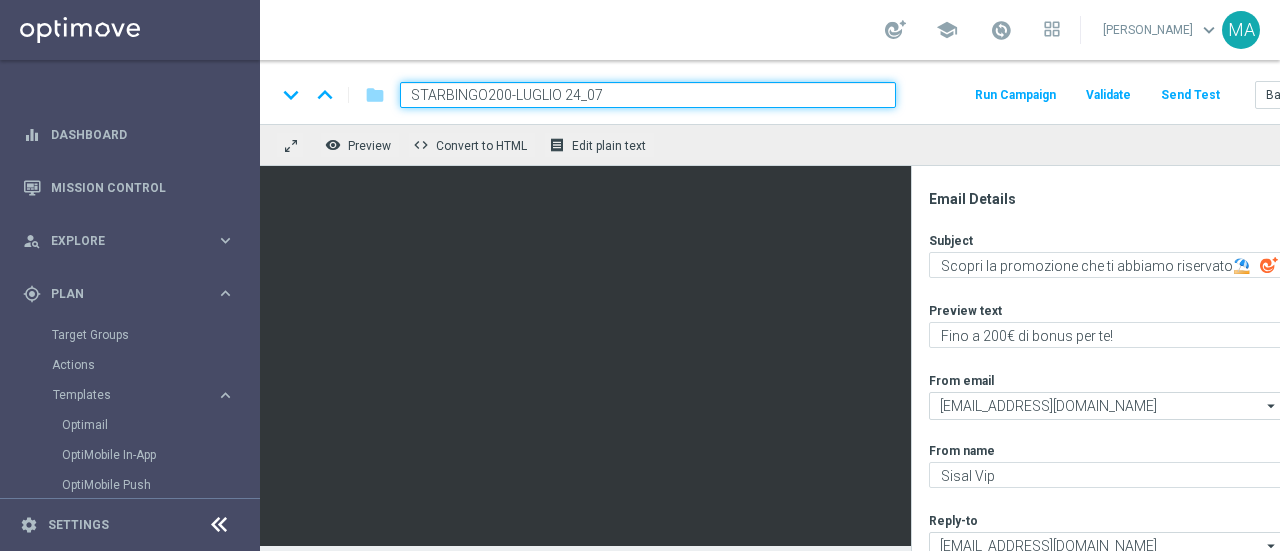 drag, startPoint x: 661, startPoint y: 76, endPoint x: 357, endPoint y: 58, distance: 304.53244 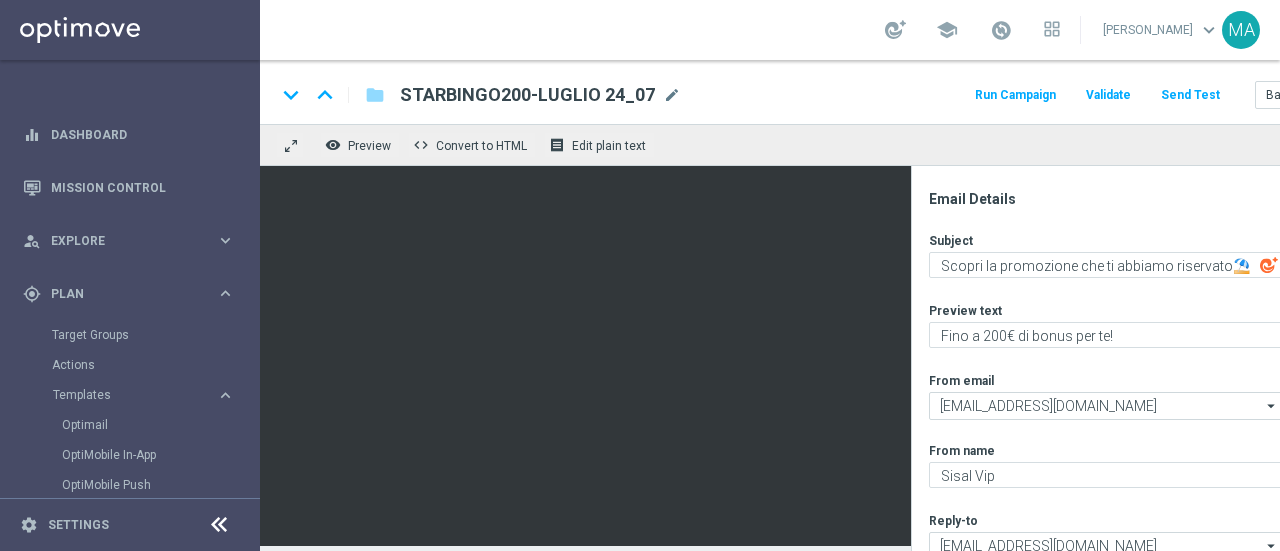 click on "Run Campaign" 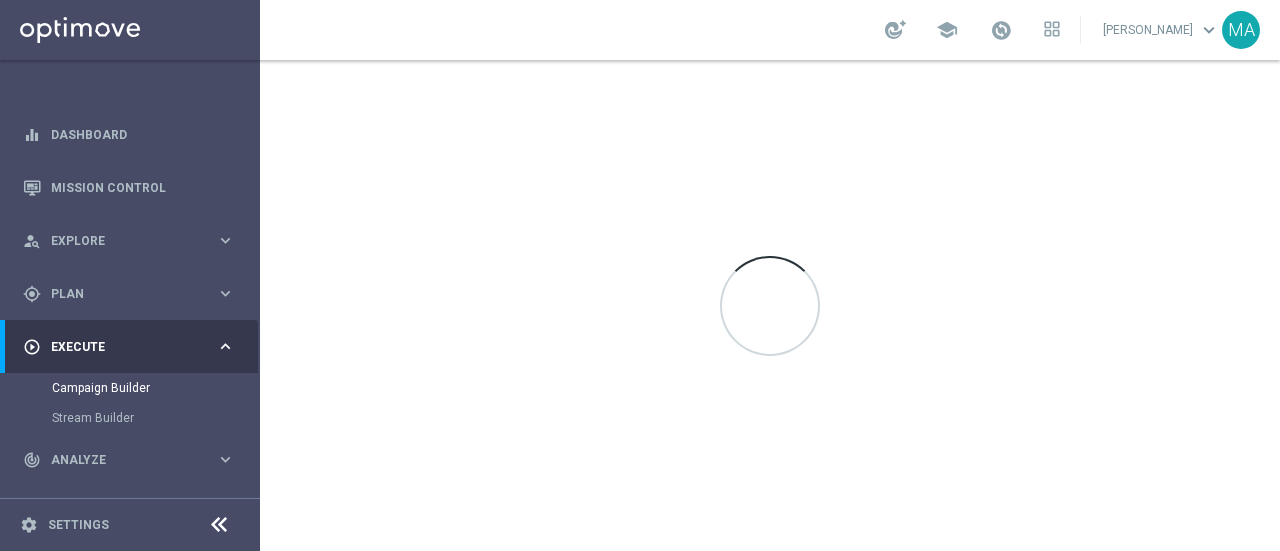 click on "settings
Settings" at bounding box center (130, 524) 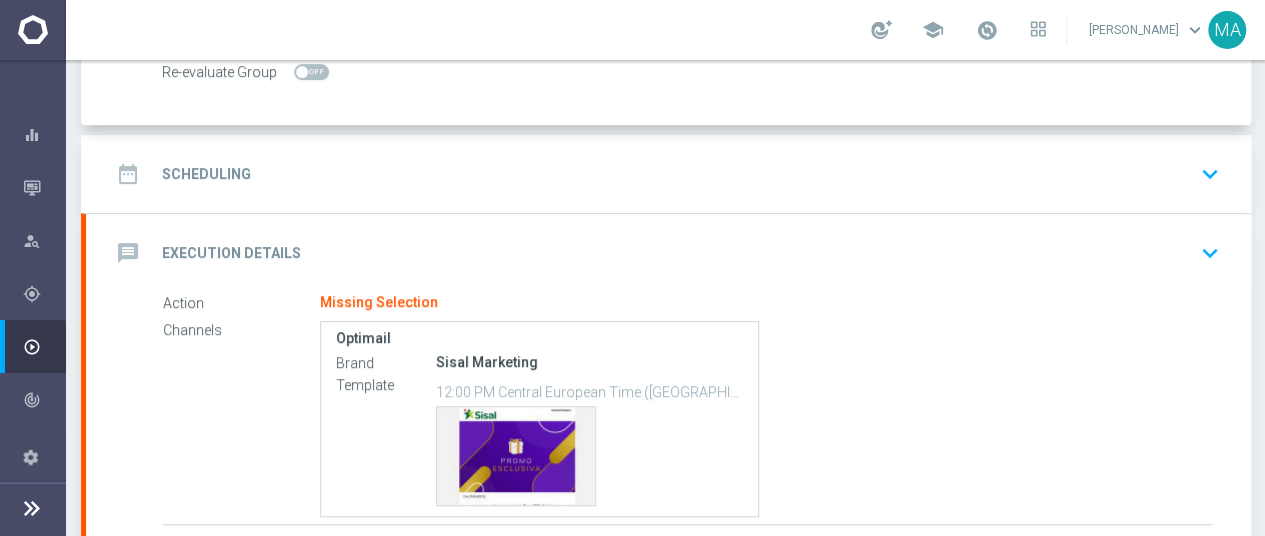 scroll, scrollTop: 489, scrollLeft: 0, axis: vertical 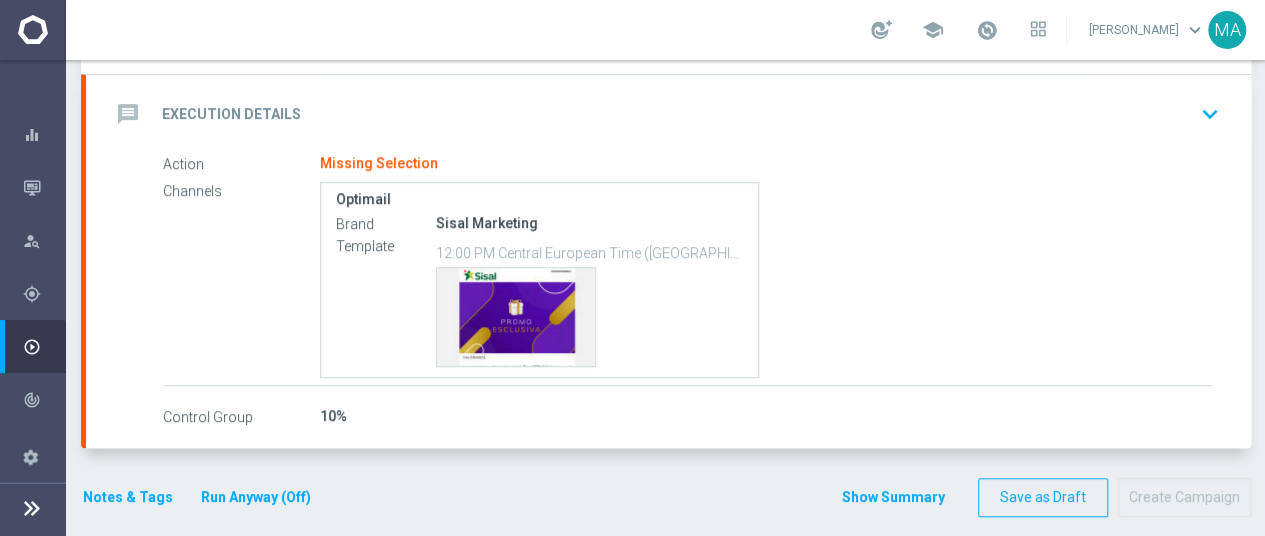 click on "message
Execution Details
keyboard_arrow_down" 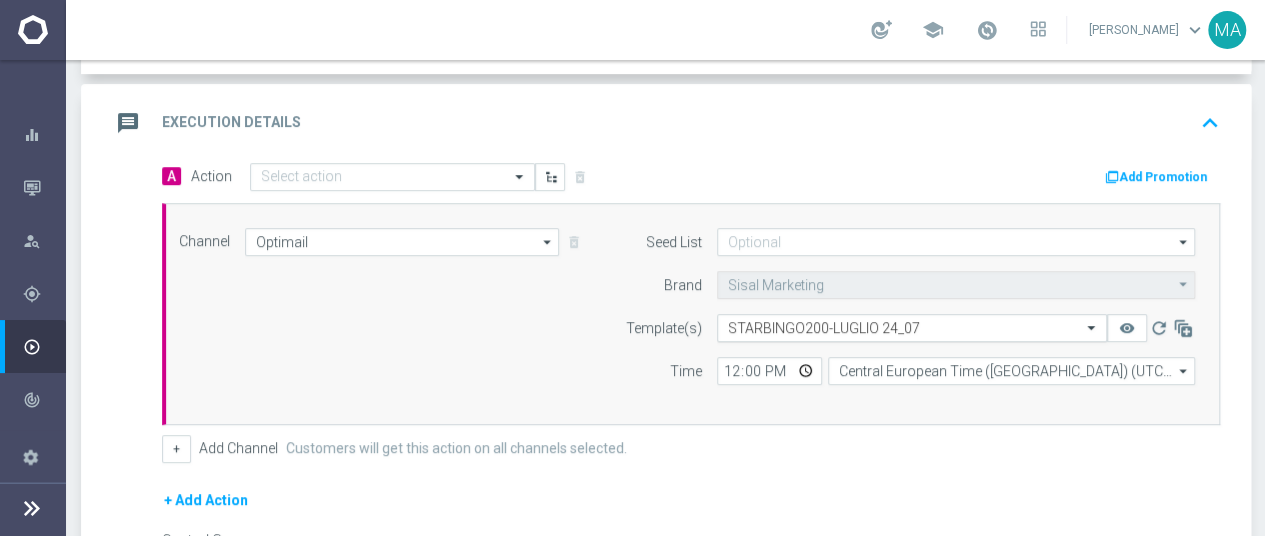scroll, scrollTop: 262, scrollLeft: 0, axis: vertical 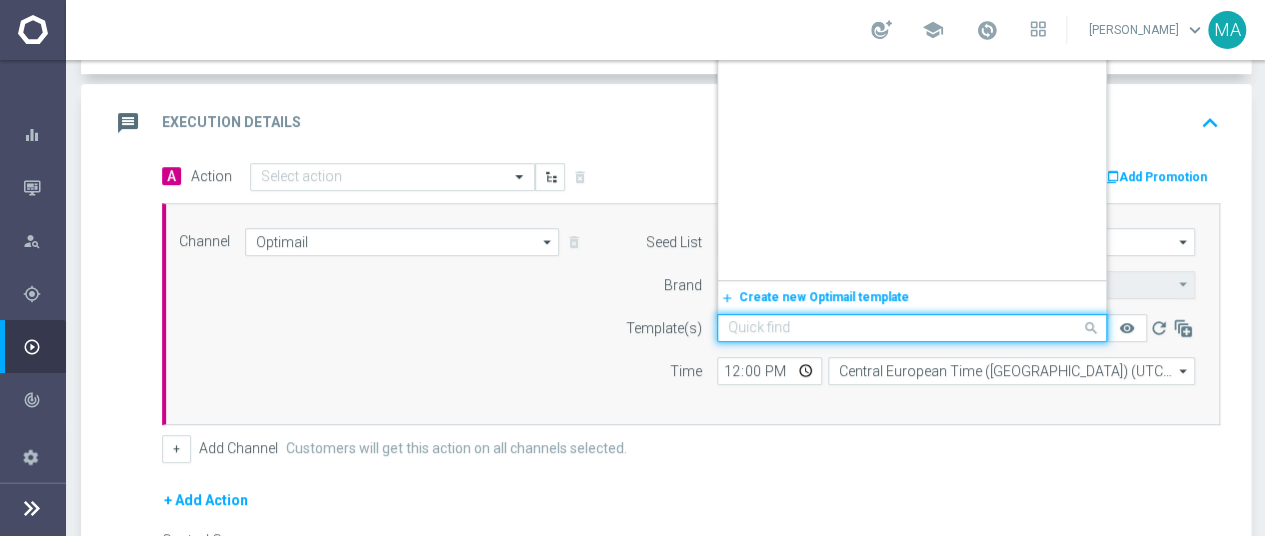 click 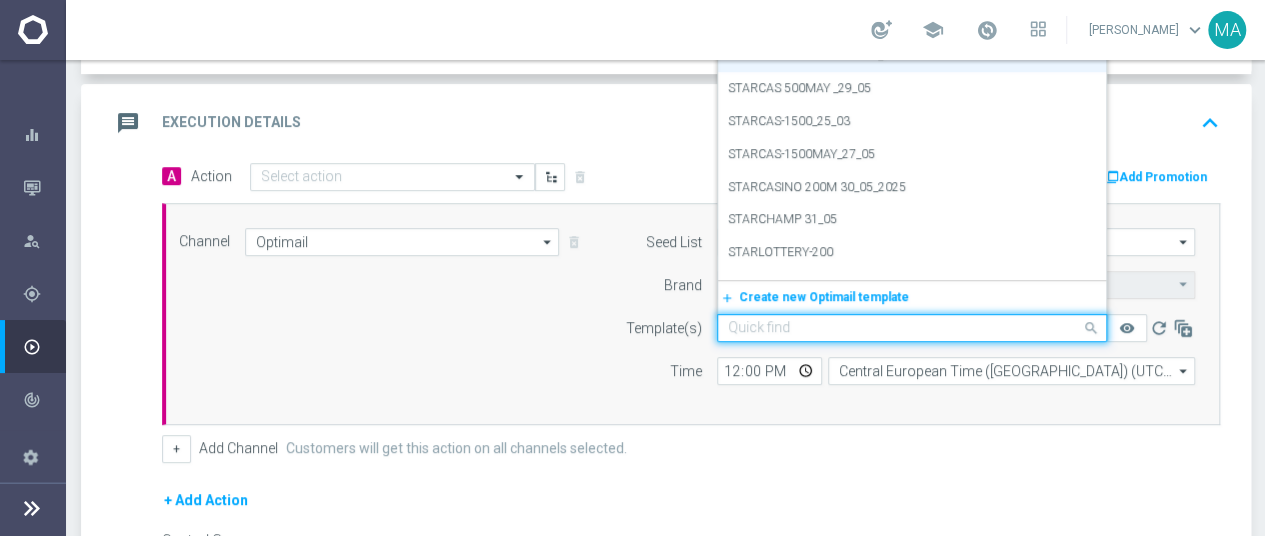 click on "Channel
Optimail
Optimail
arrow_drop_down
Drag here to set row groups Drag here to set column labels
Show Selected
1 of 20
Optimail" 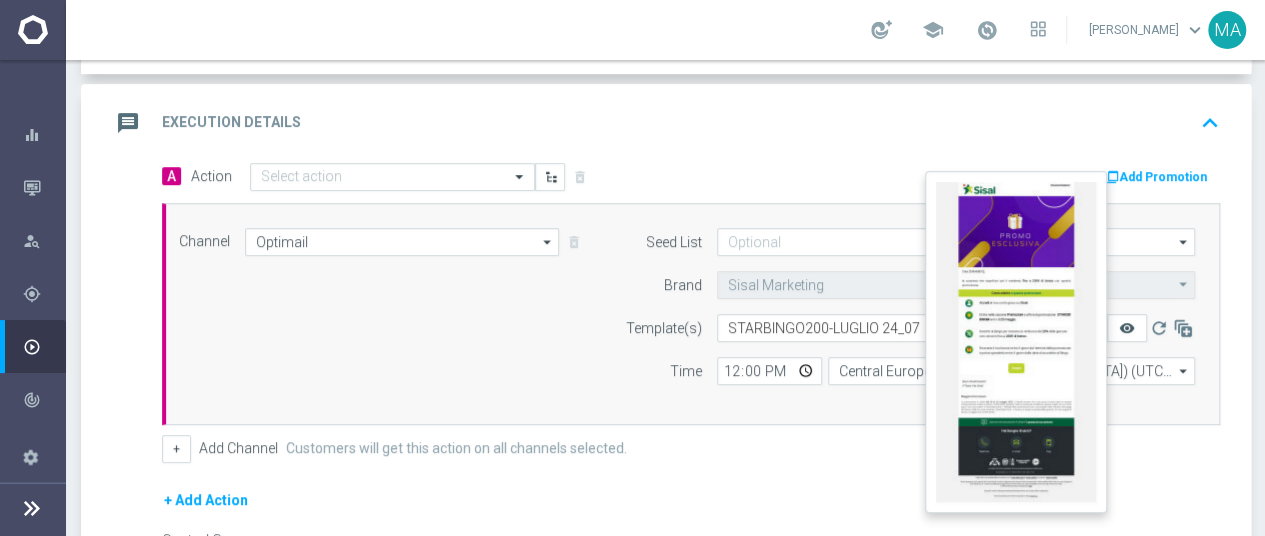 click on "remove_red_eye" 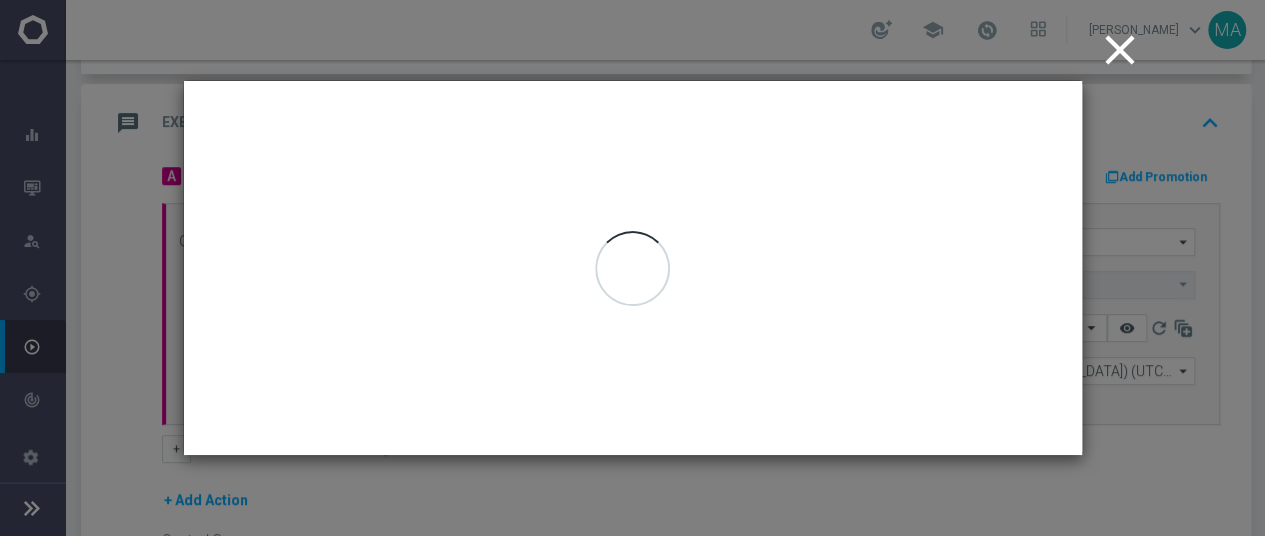 scroll, scrollTop: 0, scrollLeft: 0, axis: both 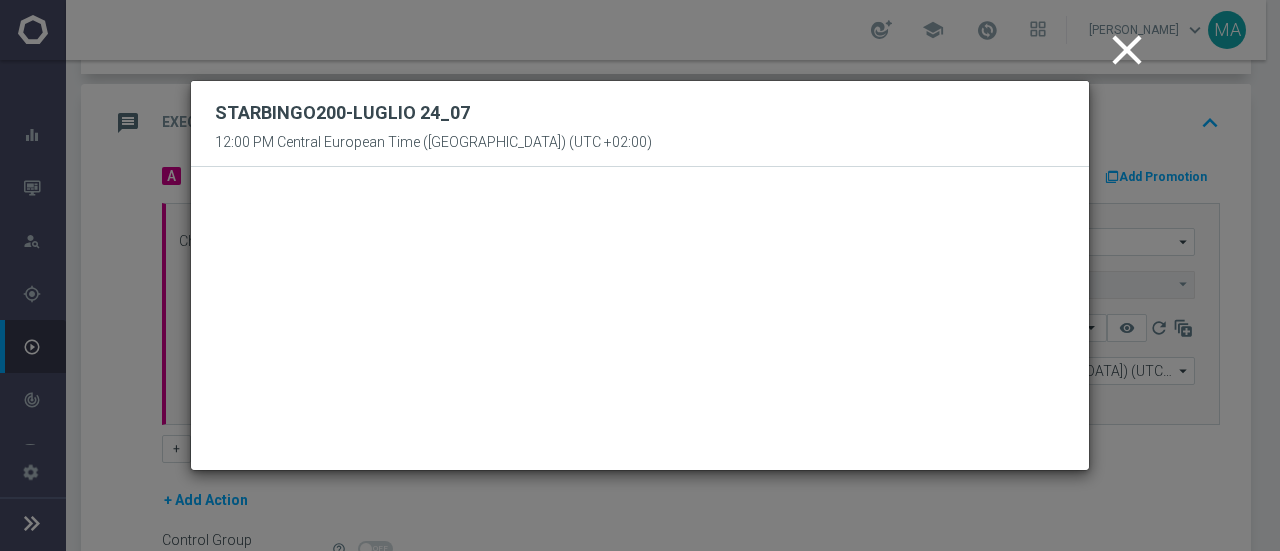 click on "close" 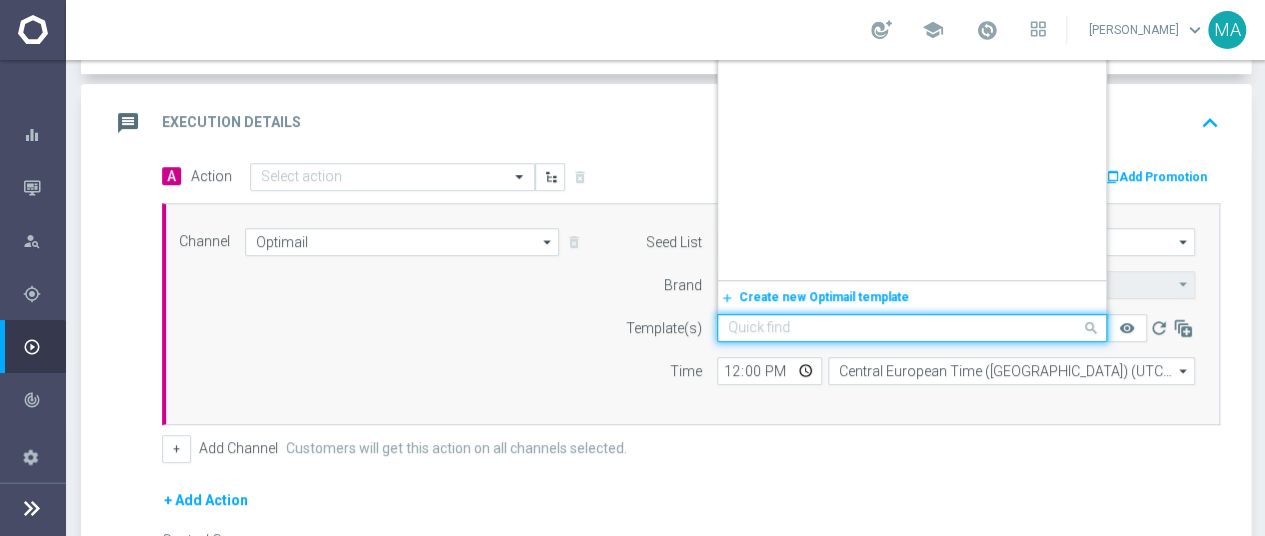 click on "Quick find  STARBINGO200-LUGLIO 24_07" 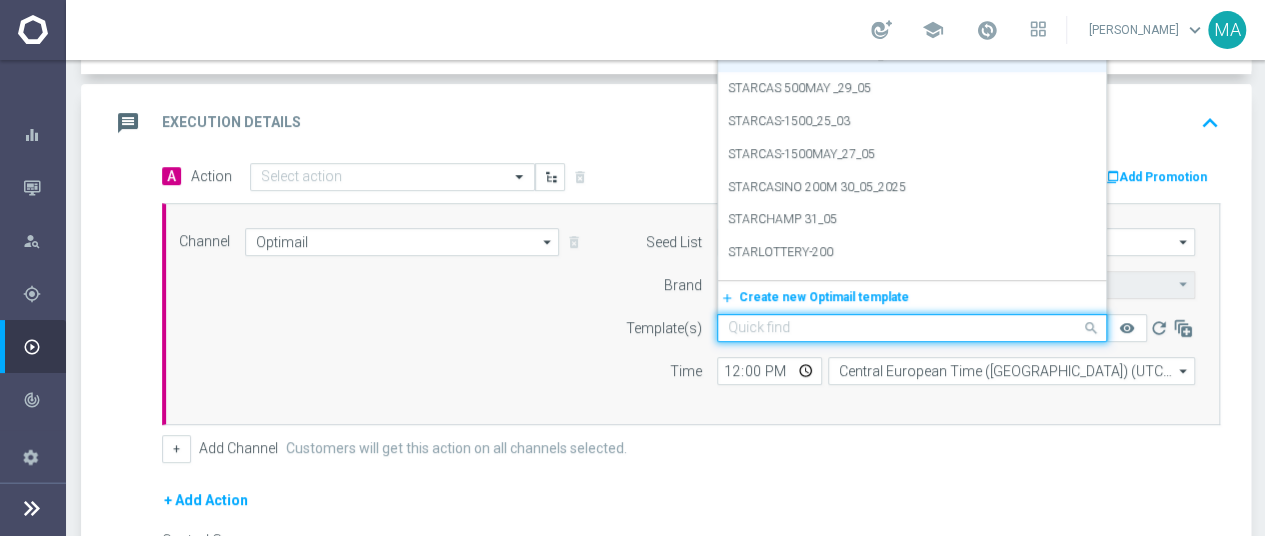 paste on "STARBINGO200-LUGLIO 24_07" 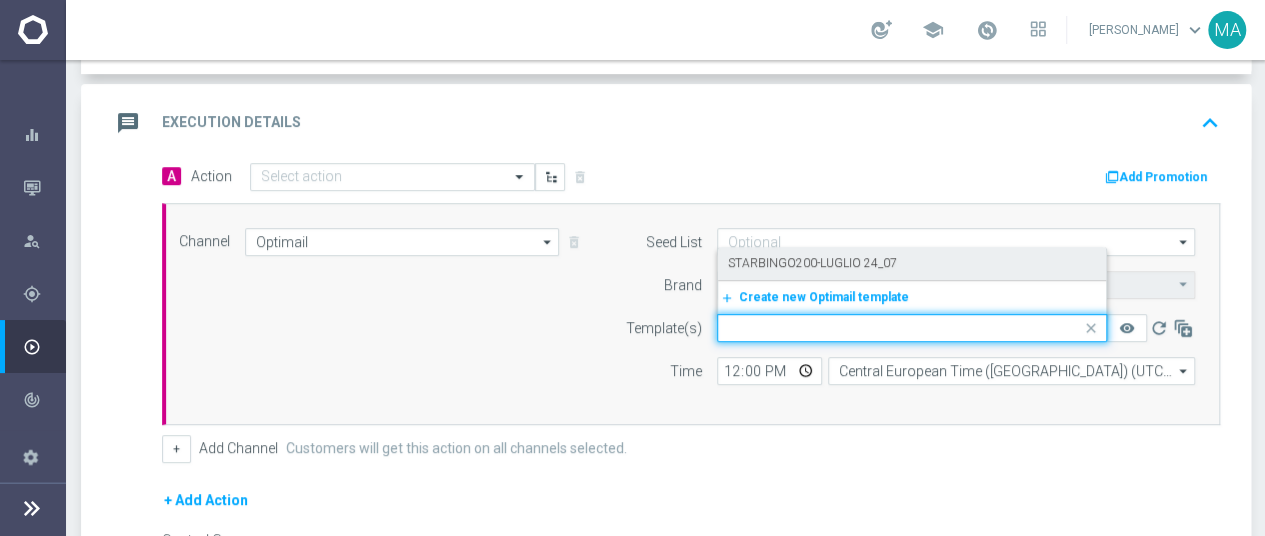 type on "STARBINGO200-LUGLIO 24_07" 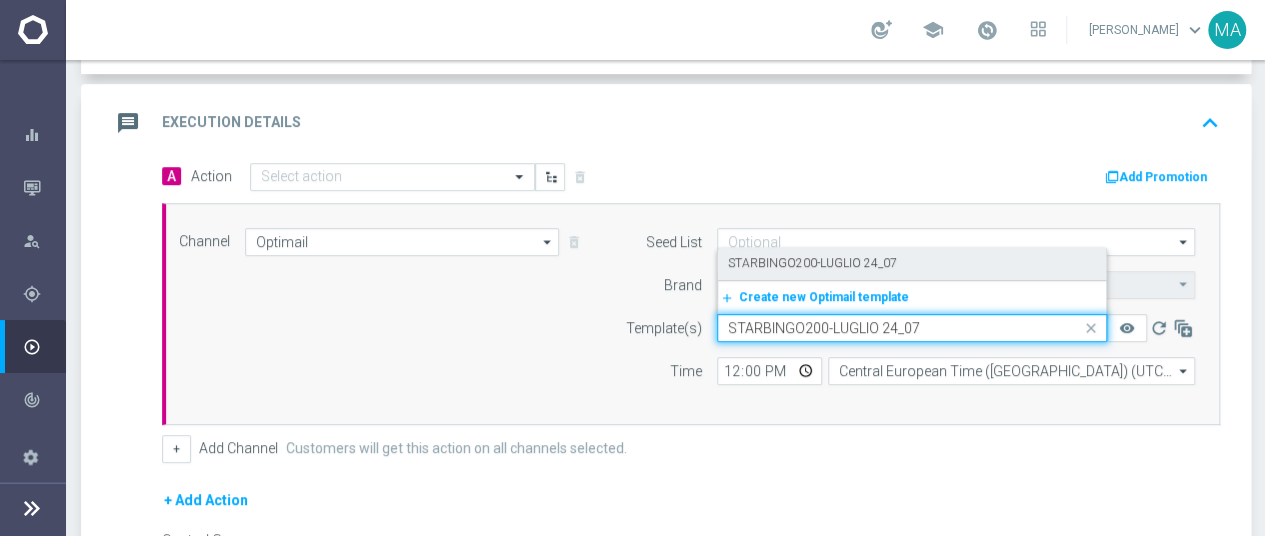 scroll, scrollTop: 0, scrollLeft: 0, axis: both 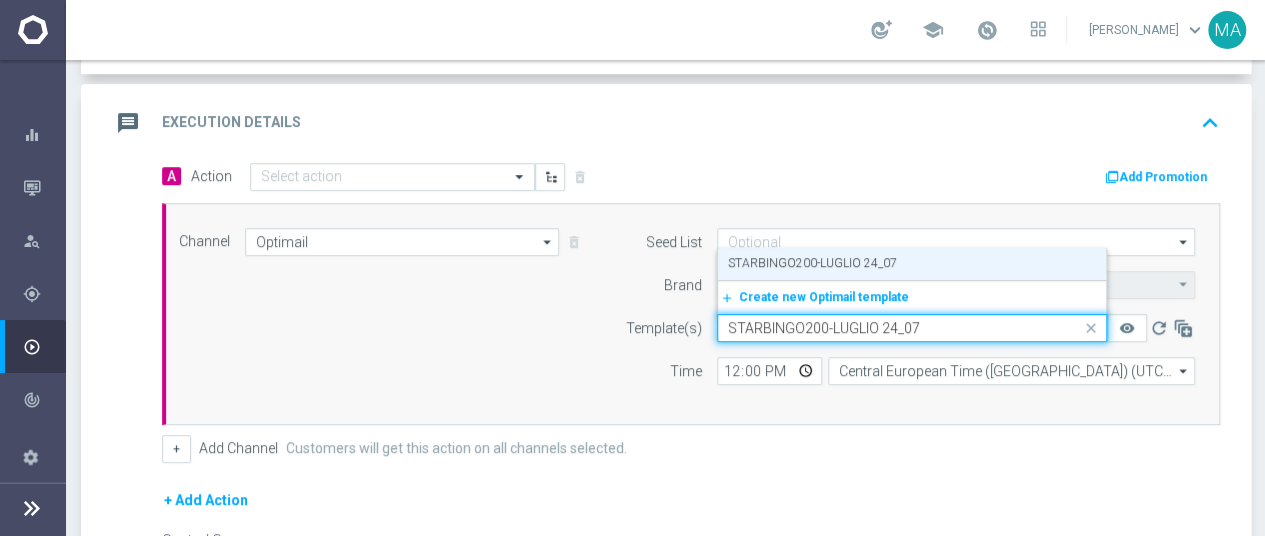 click on "STARBINGO200-LUGLIO 24_07" at bounding box center [812, 263] 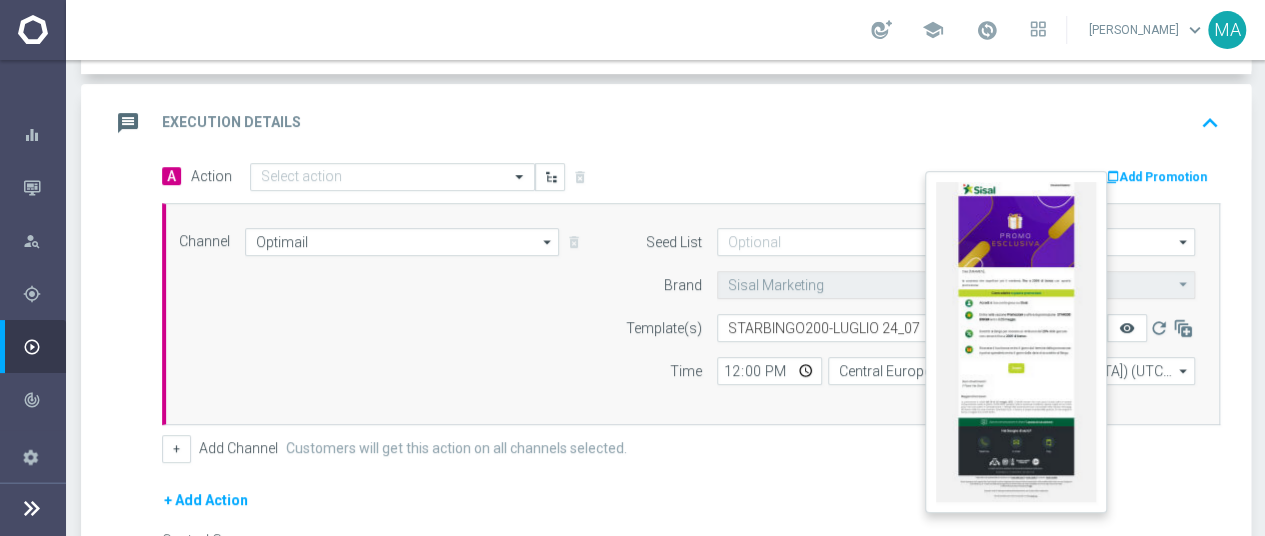 click on "remove_red_eye" 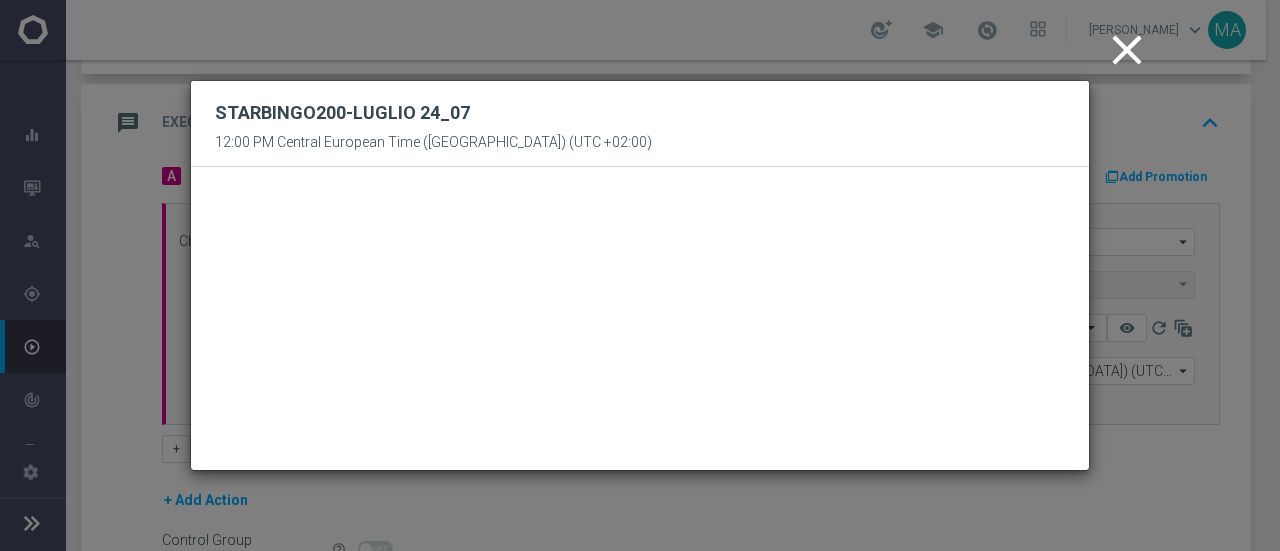 click on "close" 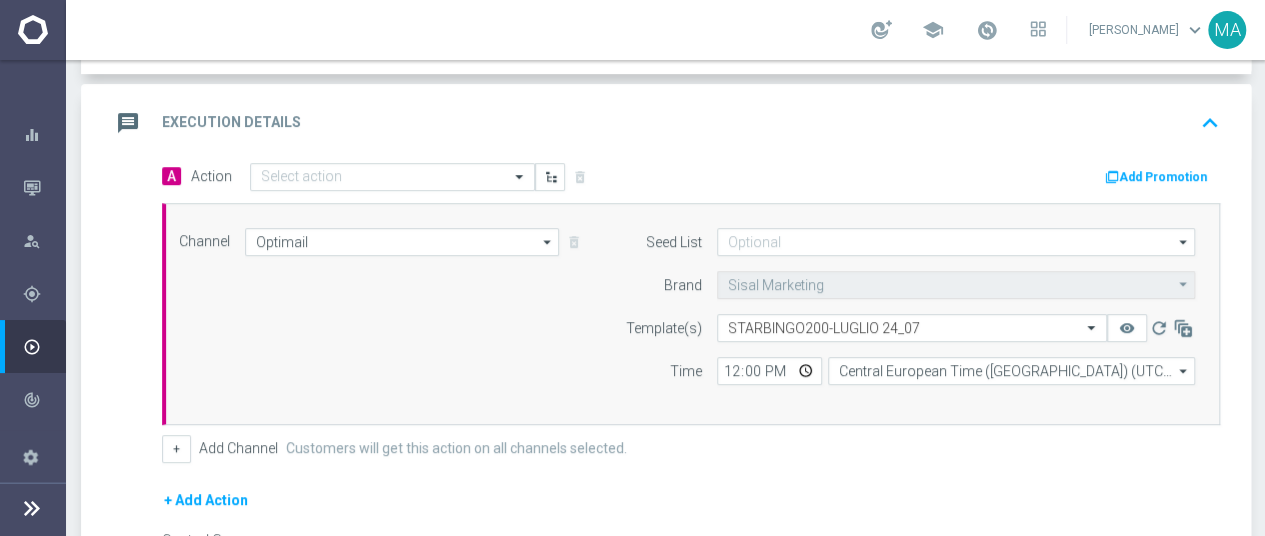 click on "A
Action
Select action
delete_forever
Add Promotion
Channel
Optimail
Optimail
arrow_drop_down
Drag here to set row groups Drag here to set column labels" 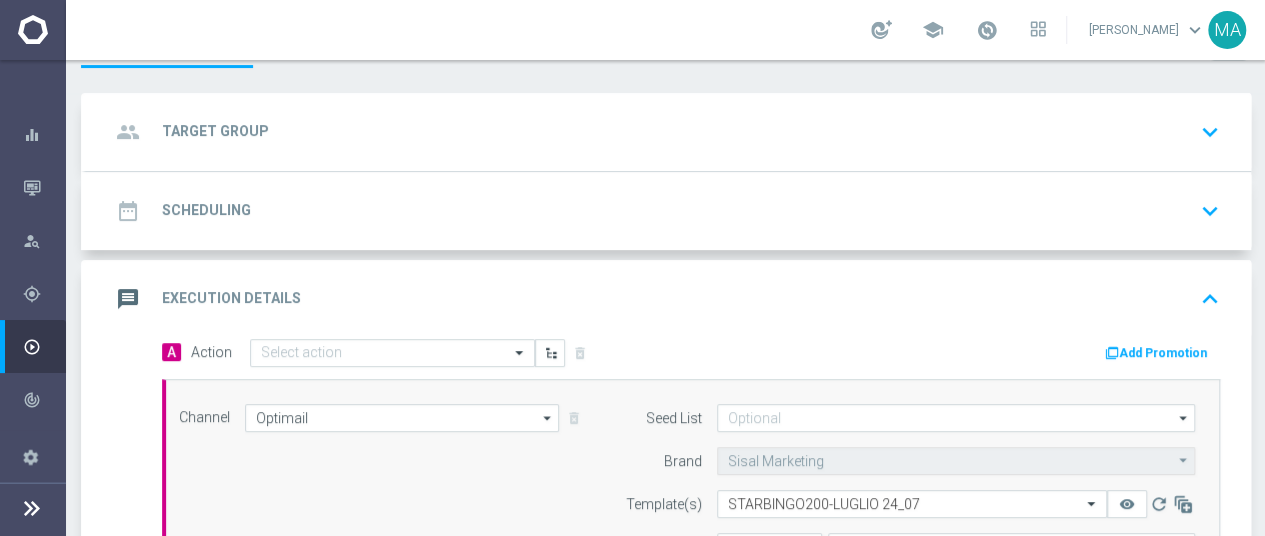 scroll, scrollTop: 0, scrollLeft: 0, axis: both 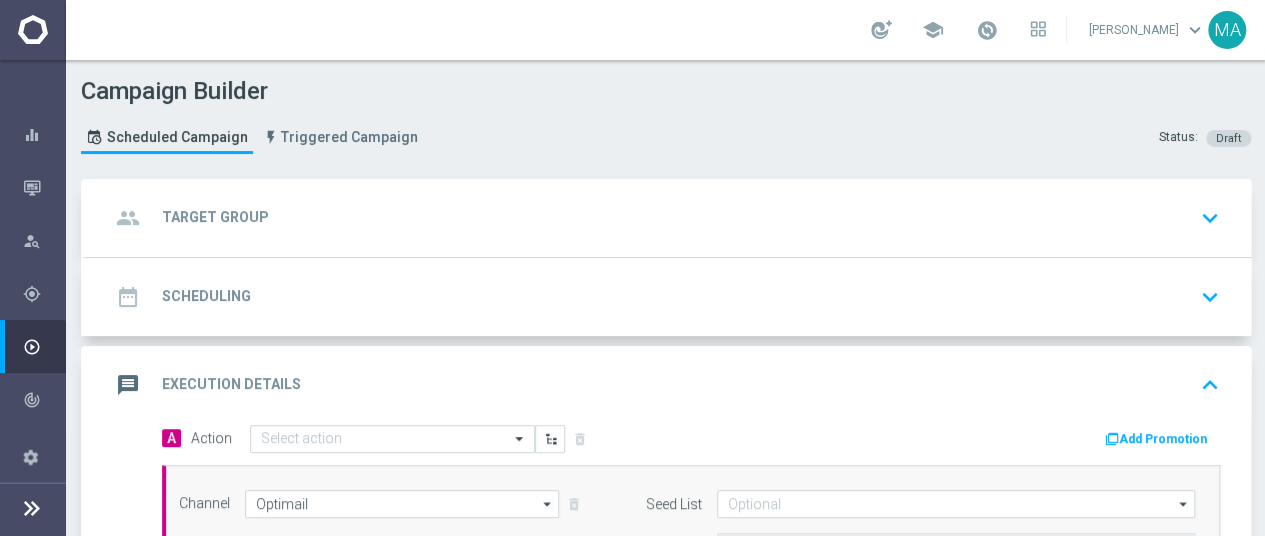 click on "date_range
Scheduling
keyboard_arrow_down" 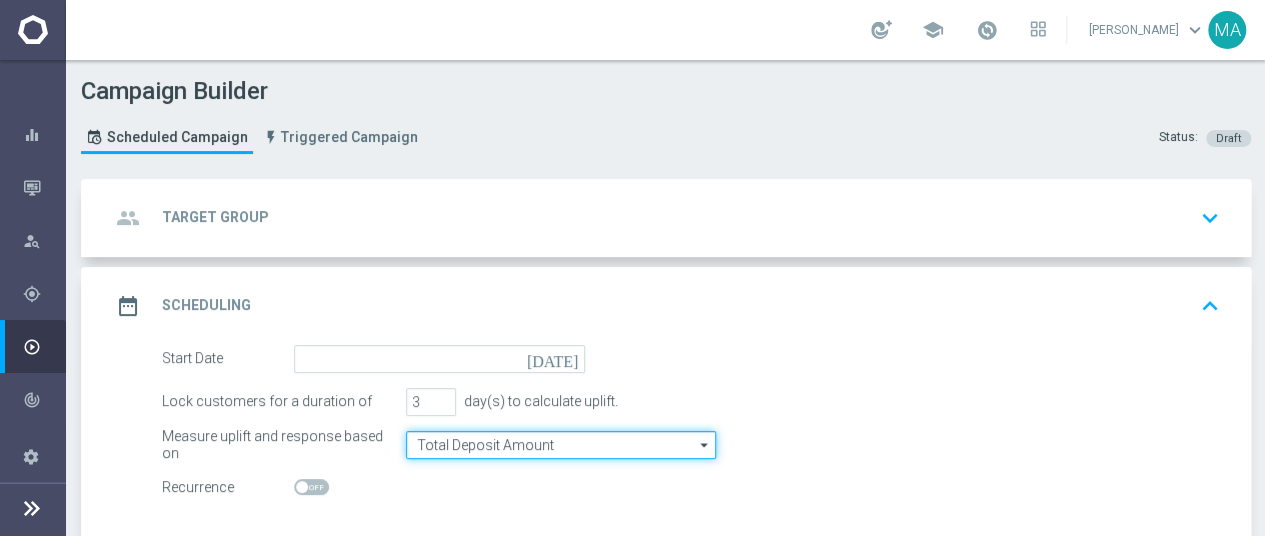 click on "Total Deposit Amount" 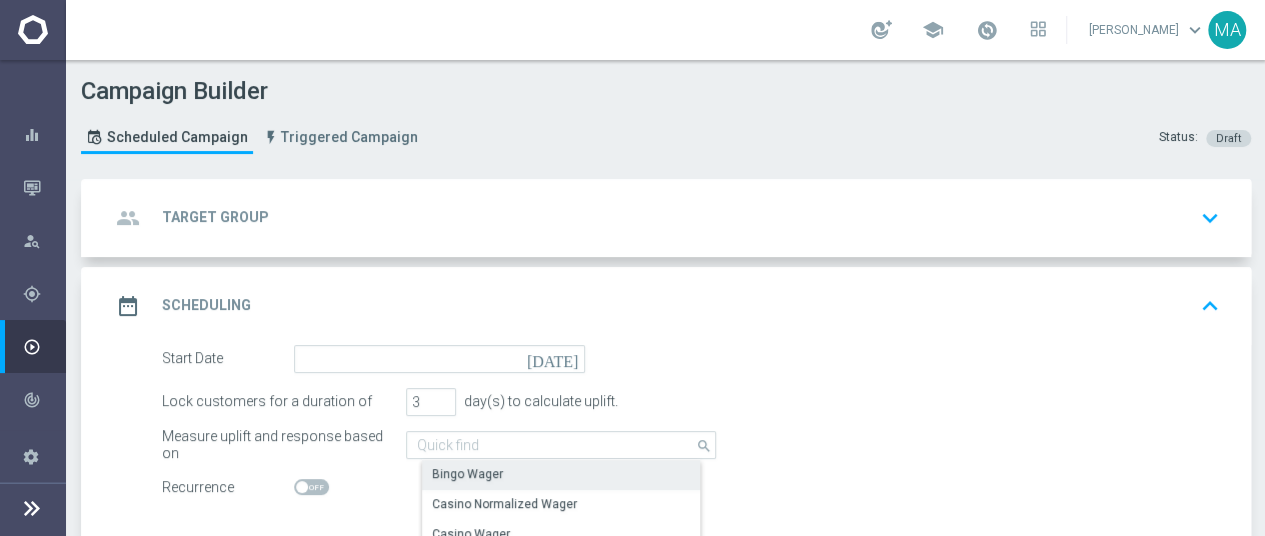 click on "Bingo Wager" 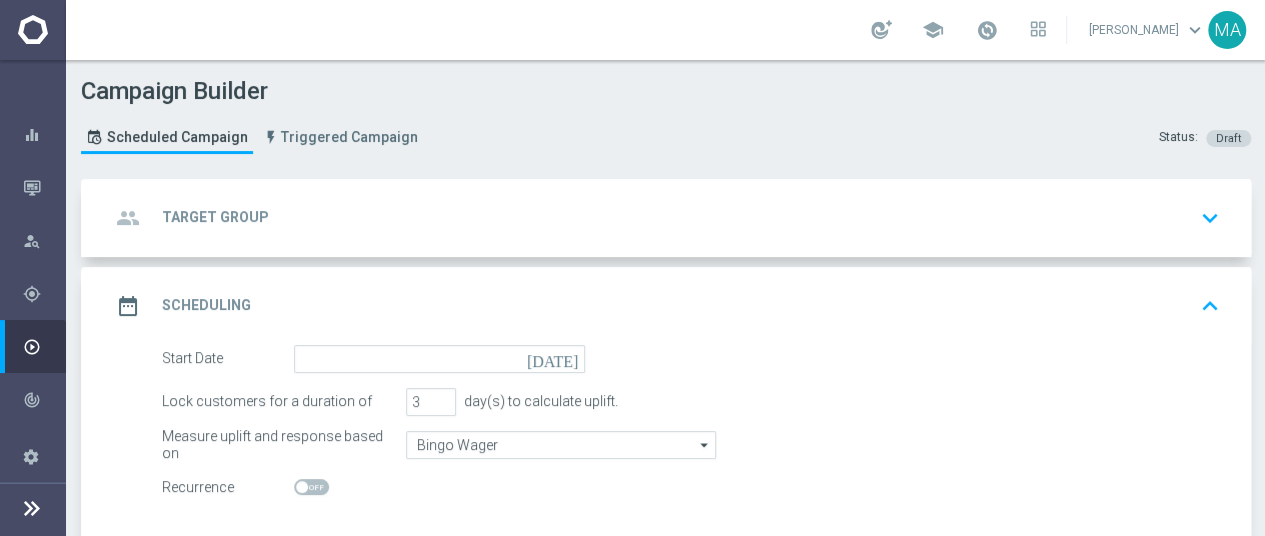 click on "Start Date
today
Lock customers for a duration of
3
day(s) to calculate uplift.
Measure uplift and response based on
Bingo Wager
Bingo Wager
arrow_drop_down
Drag here to set row groups Drag here to set column labels" 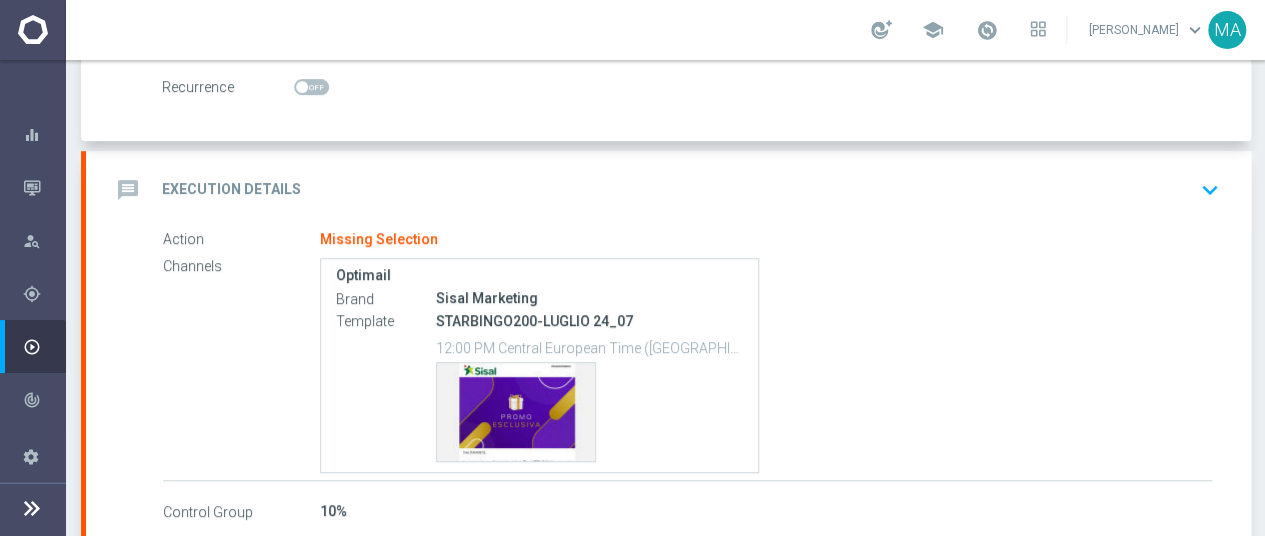 click on "message
Execution Details
keyboard_arrow_down" 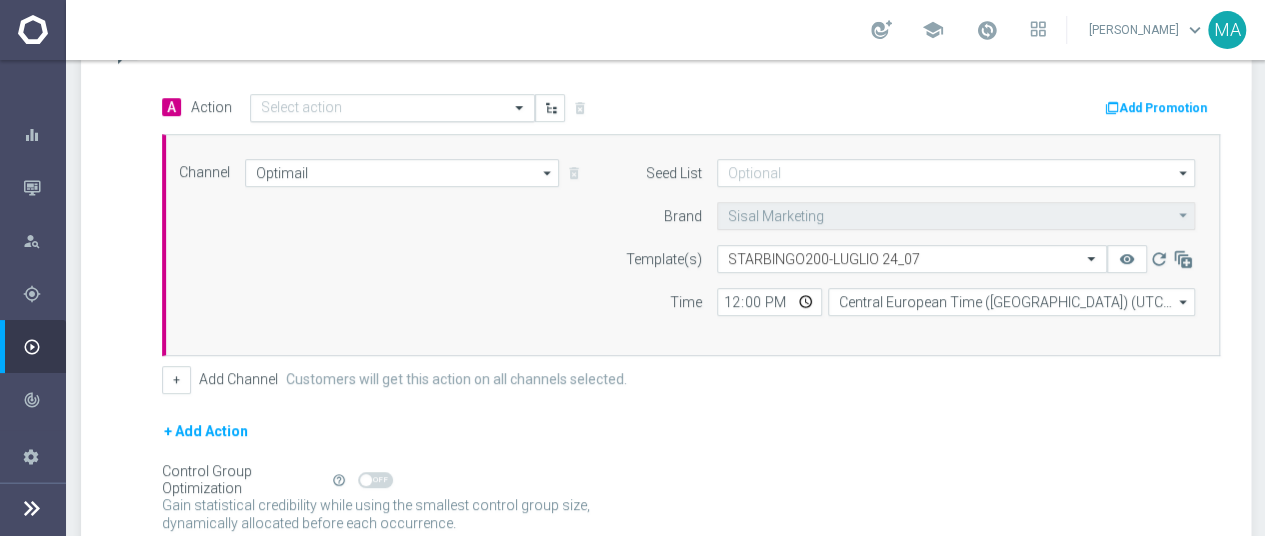 scroll, scrollTop: 399, scrollLeft: 0, axis: vertical 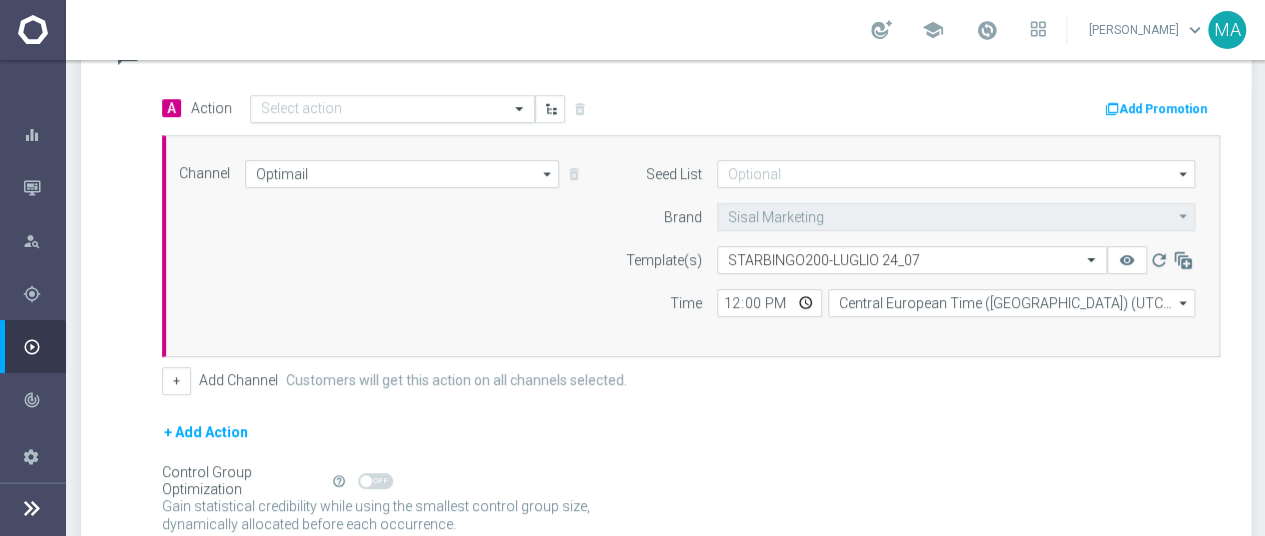 click 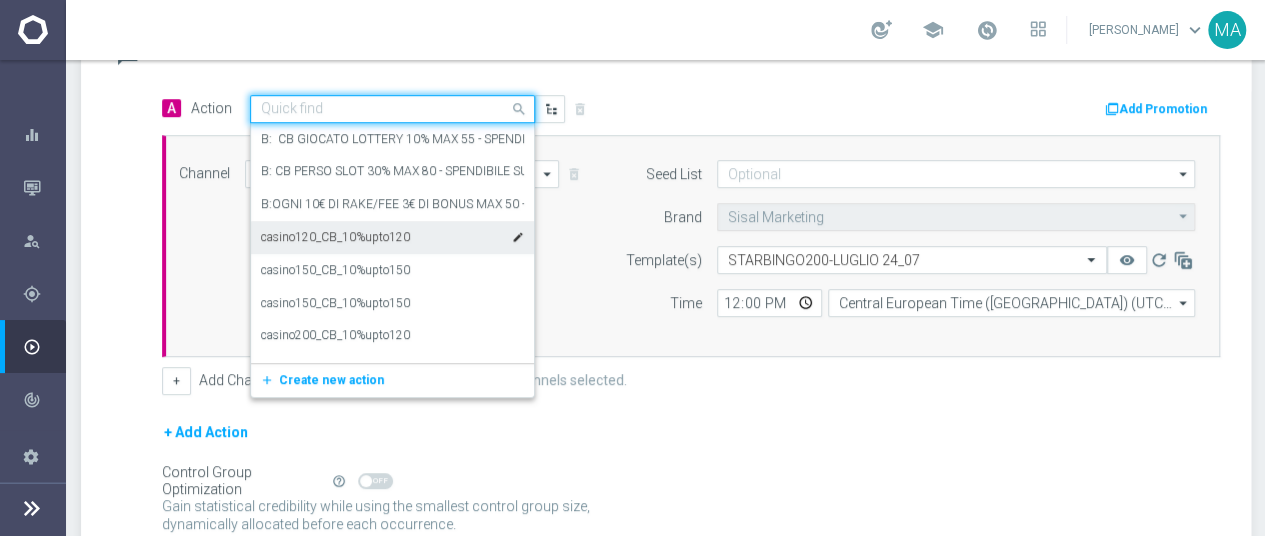 click on "A
Action
Quick find  B:  CB GIOCATO LOTTERY 10% MAX 55 - SPENDIBILE 50% LOTTERIE 50% SLOT (INBOX + DEM) edit  B: CB PERSO SLOT 30% MAX 80 - SPENDIBILE SU TUTTO (INBOX+DEM) edit  B:OGNI 10€ DI RAKE/FEE 3€ DI BONUS MAX 50 - SPENDIBILE SU TUTTO (INBOX +DEM) edit  casino120_CB_10%upto120 edit  casino150_CB_10%upto150 edit  casino150_CB_10%upto150 edit  casino200_CB_10%upto120 edit  casino200_CB_10%upto160 edit  casino20_CB_20%upto100 edit  casino20_CB_20%upto120 edit  casino20_CB_20%upto80 edit  casino20_CB_20%upto90 edit  add_new Create new action
delete_forever
Add Promotion" 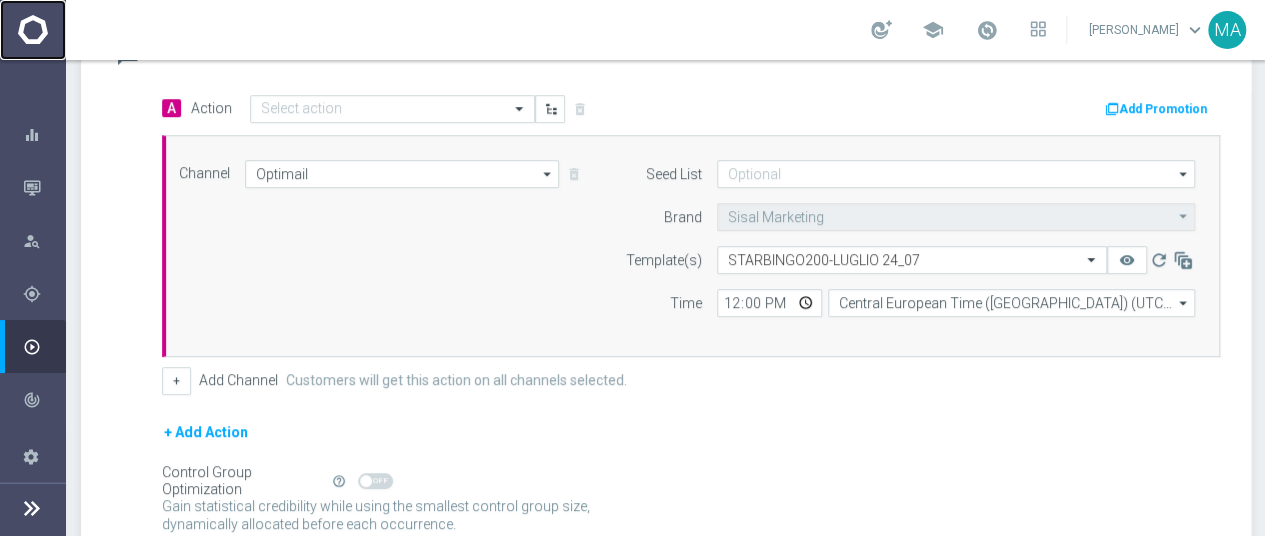 click at bounding box center (33, 30) 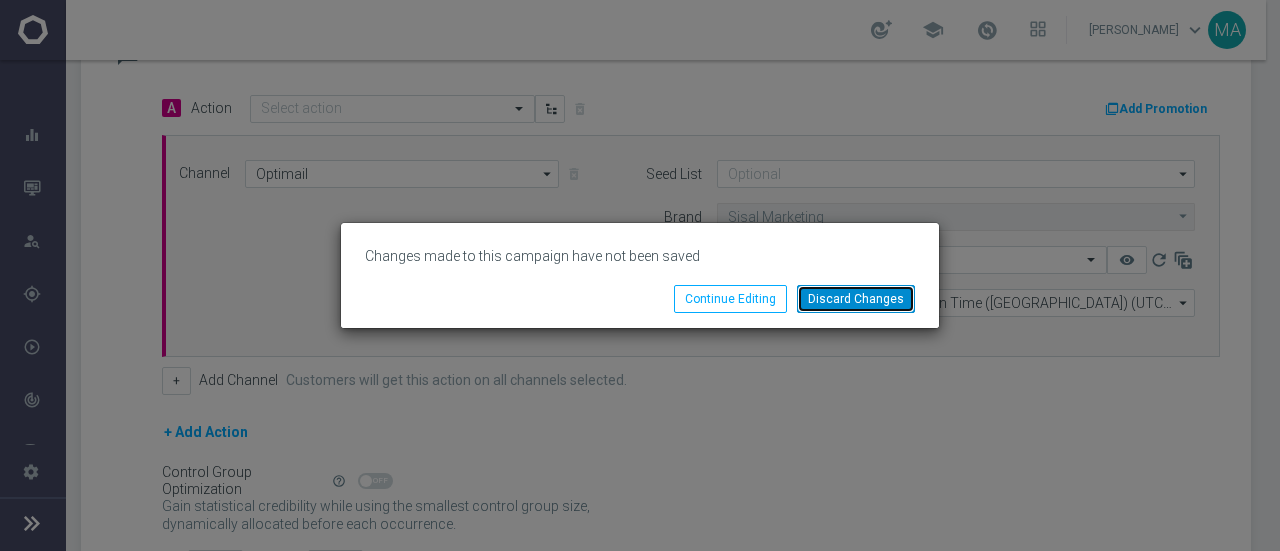 click on "Discard Changes" 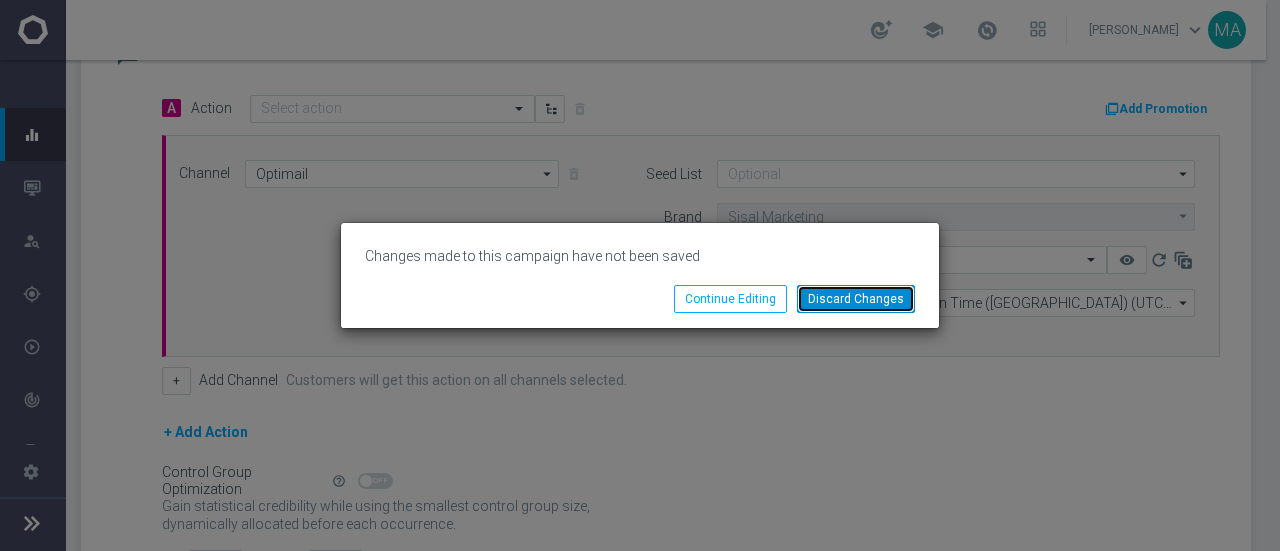 click on "Discard Changes" 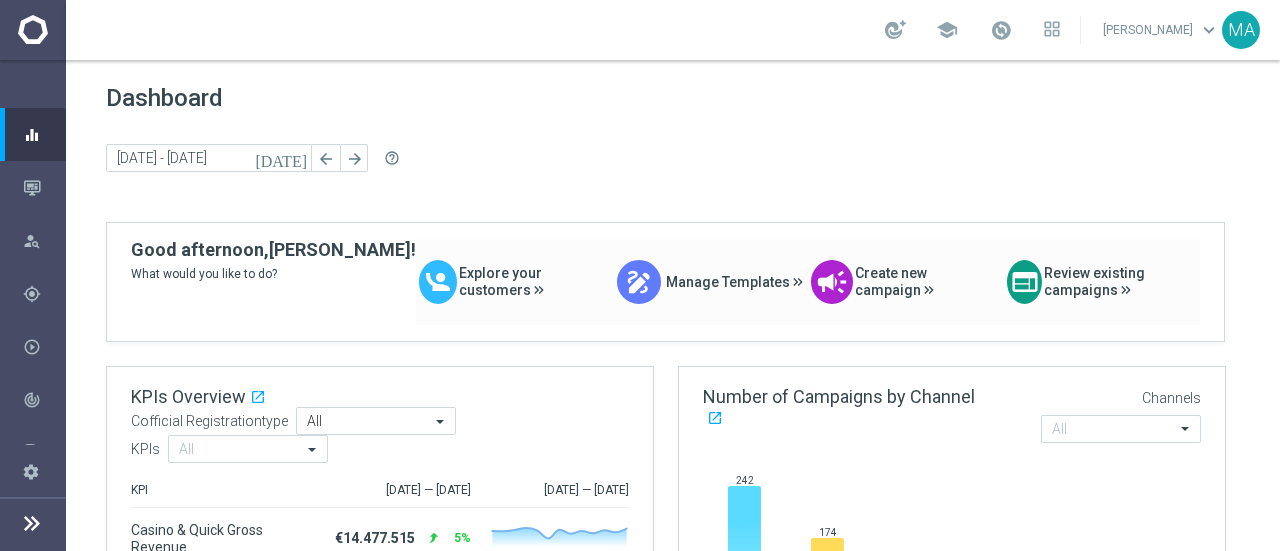 click at bounding box center [32, 523] 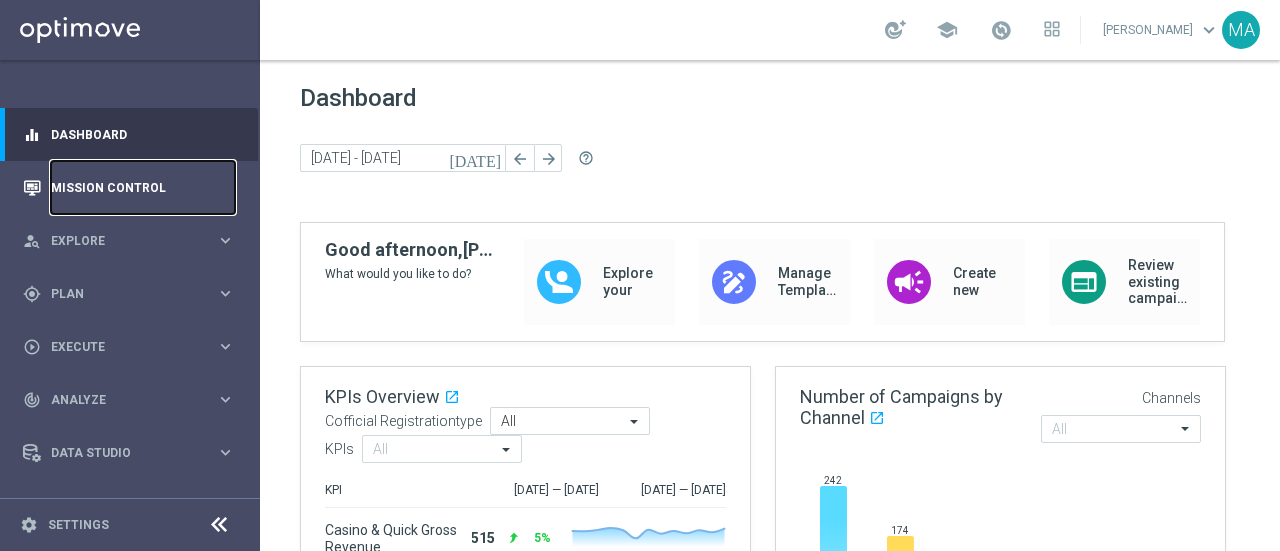 click on "Mission Control" at bounding box center [143, 187] 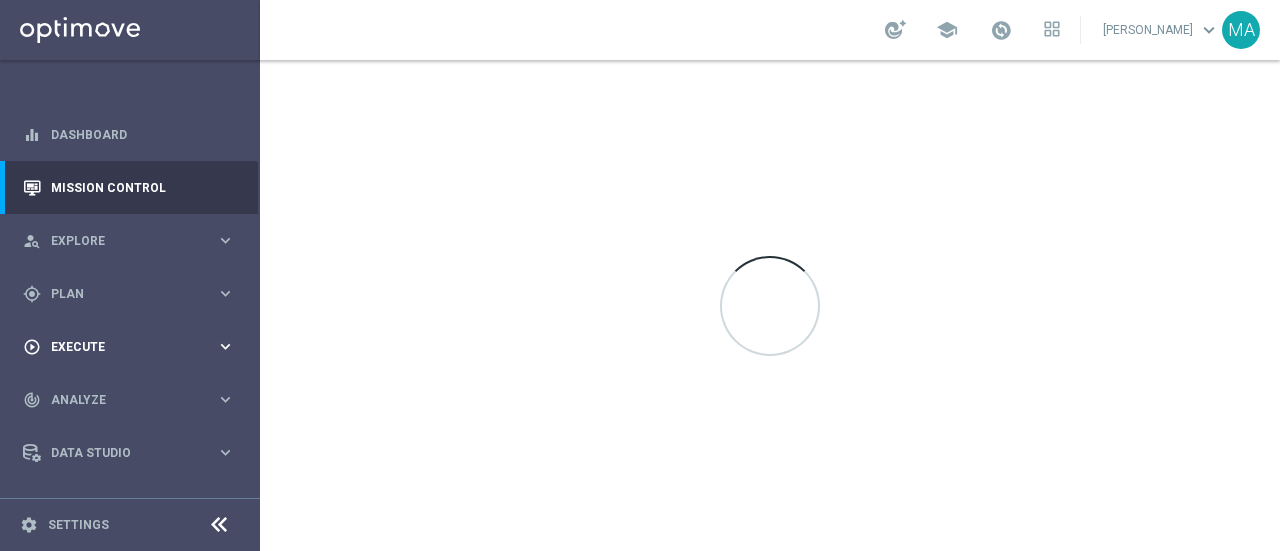 click on "Execute" at bounding box center [133, 347] 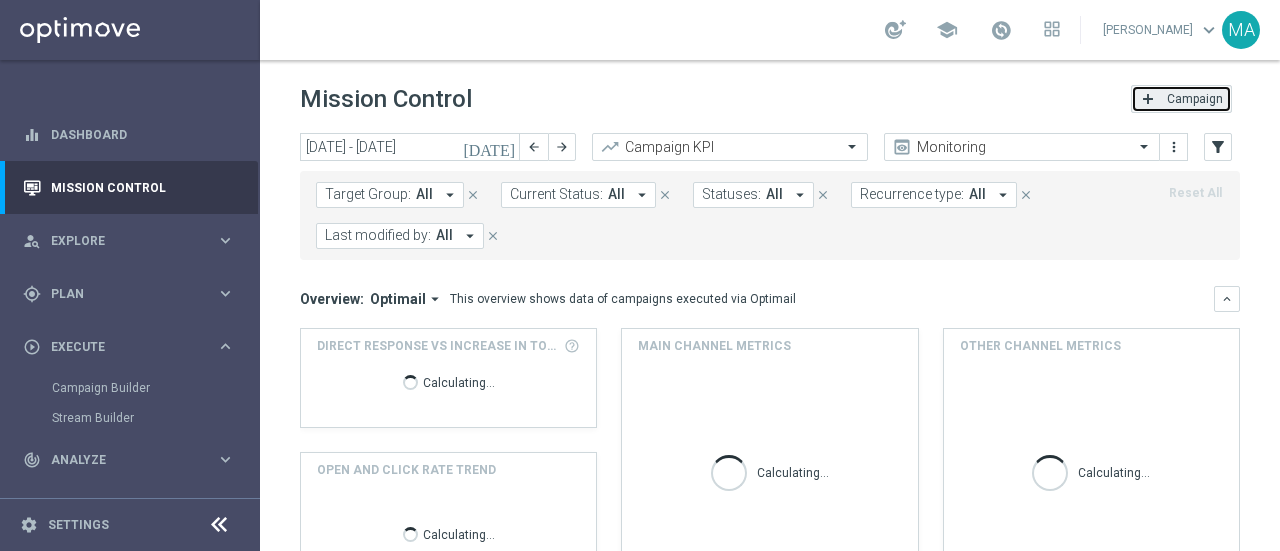 click on "Campaign" 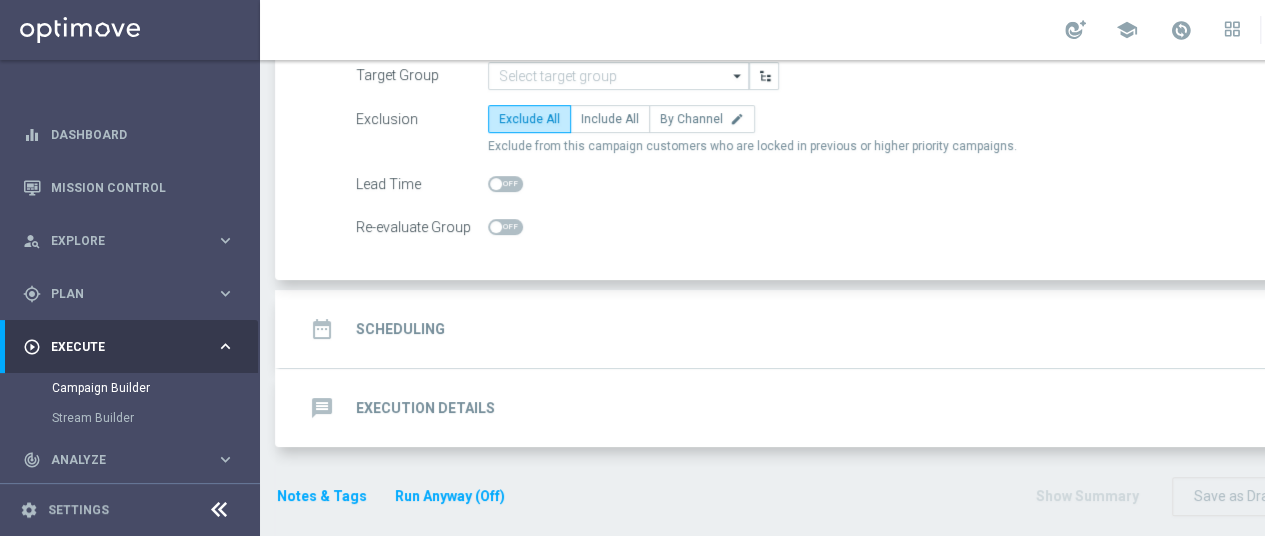 click on "message
Execution Details
keyboard_arrow_down" 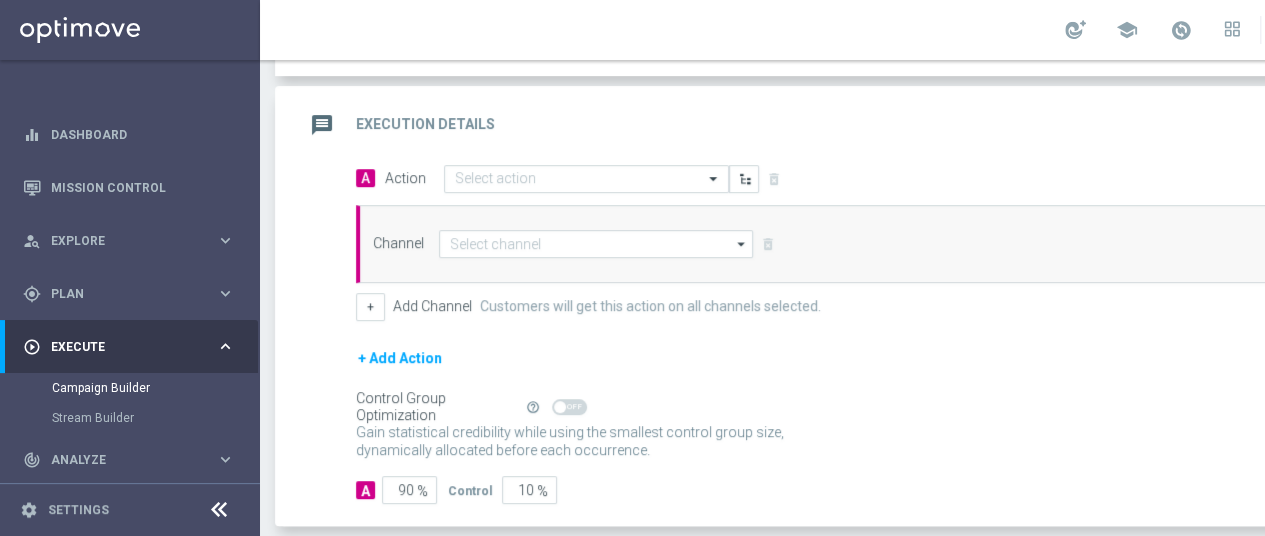 scroll, scrollTop: 259, scrollLeft: 0, axis: vertical 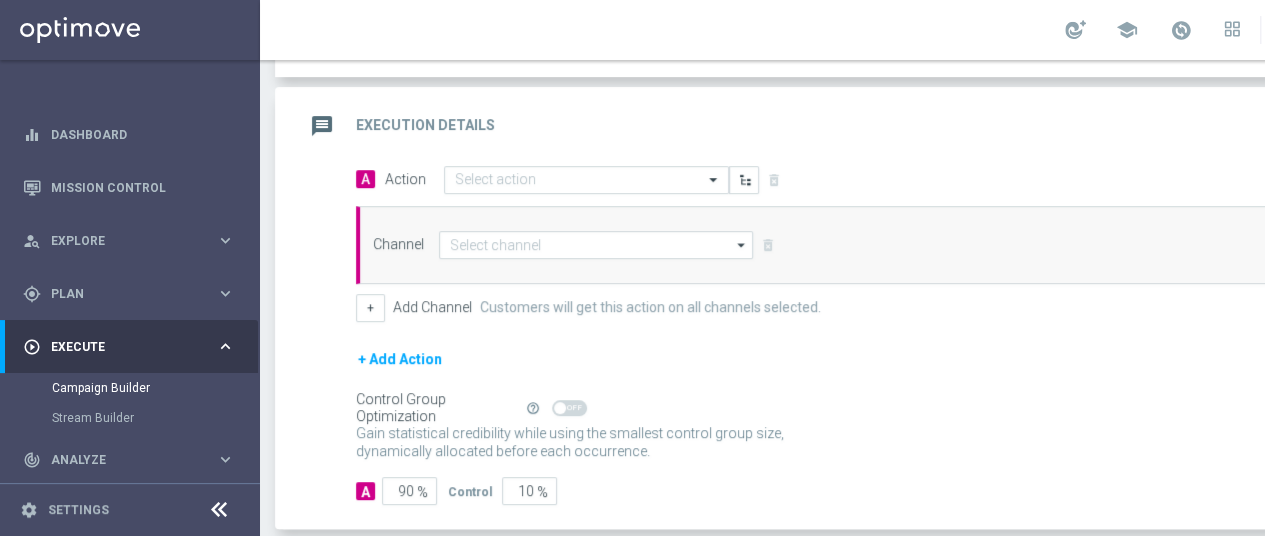 click on "Channel
arrow_drop_down
Drag here to set row groups Drag here to set column labels
Show Selected
0 of NaN
Optimail" 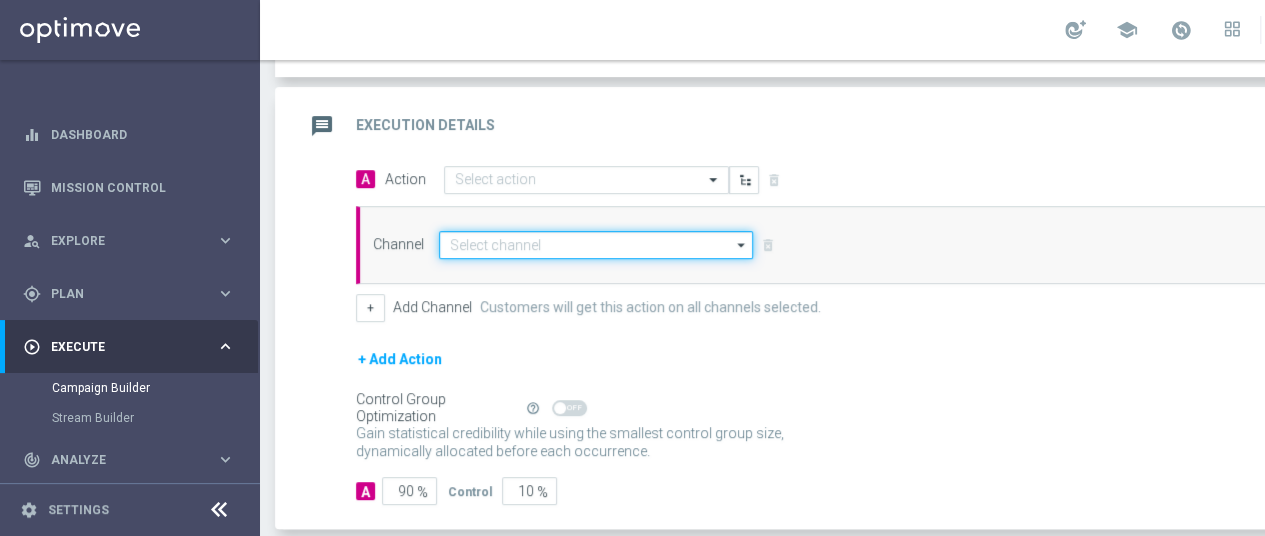 click 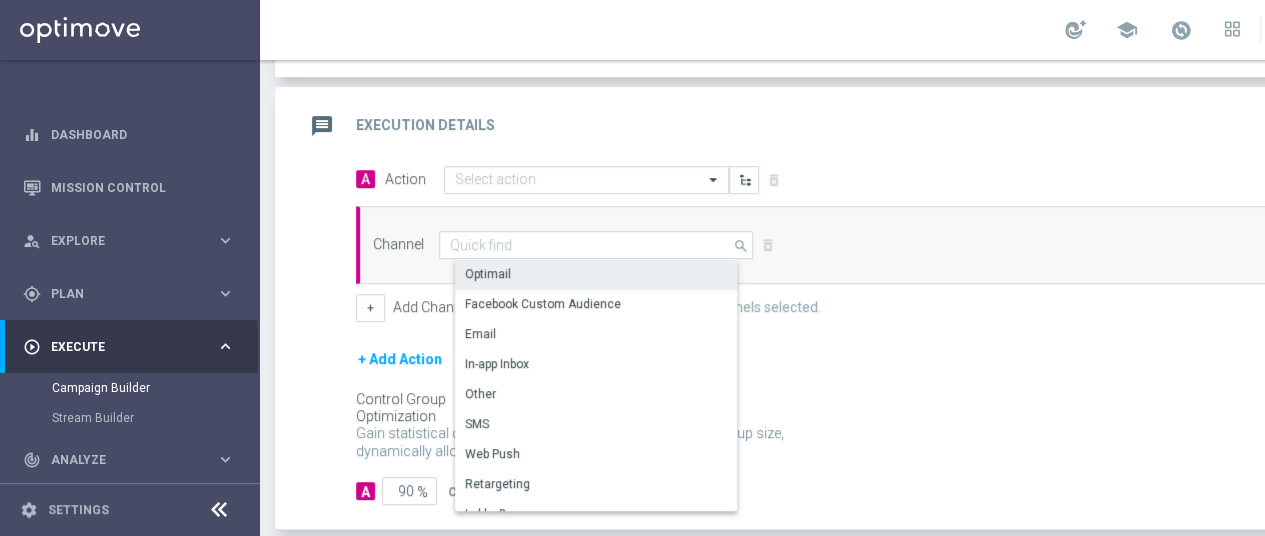 click on "Optimail" 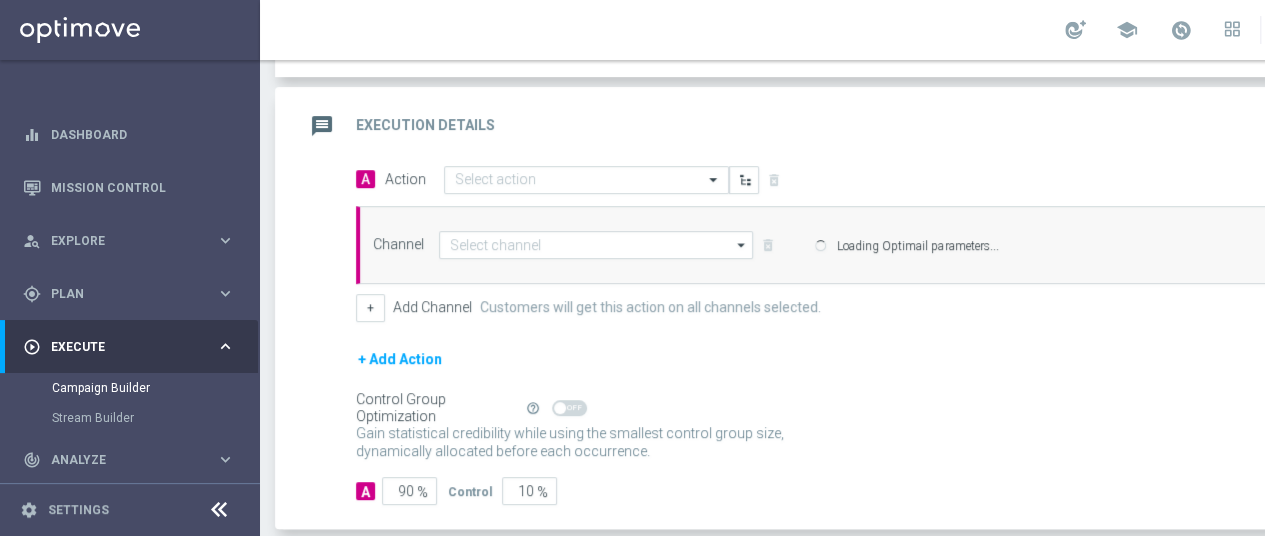 type on "Optimail" 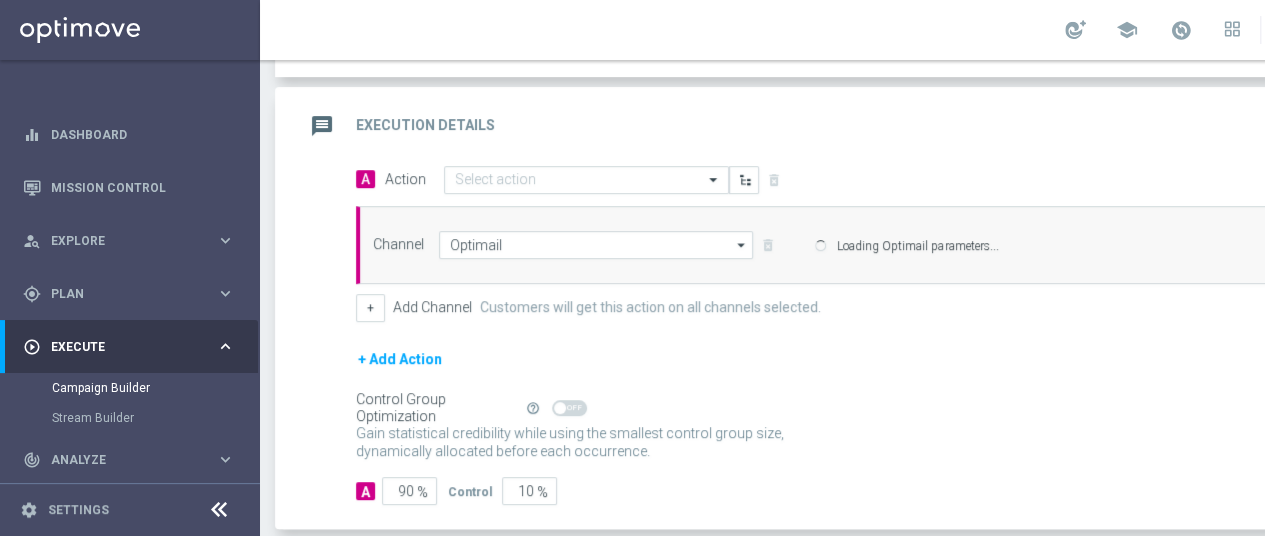 scroll, scrollTop: 0, scrollLeft: 210, axis: horizontal 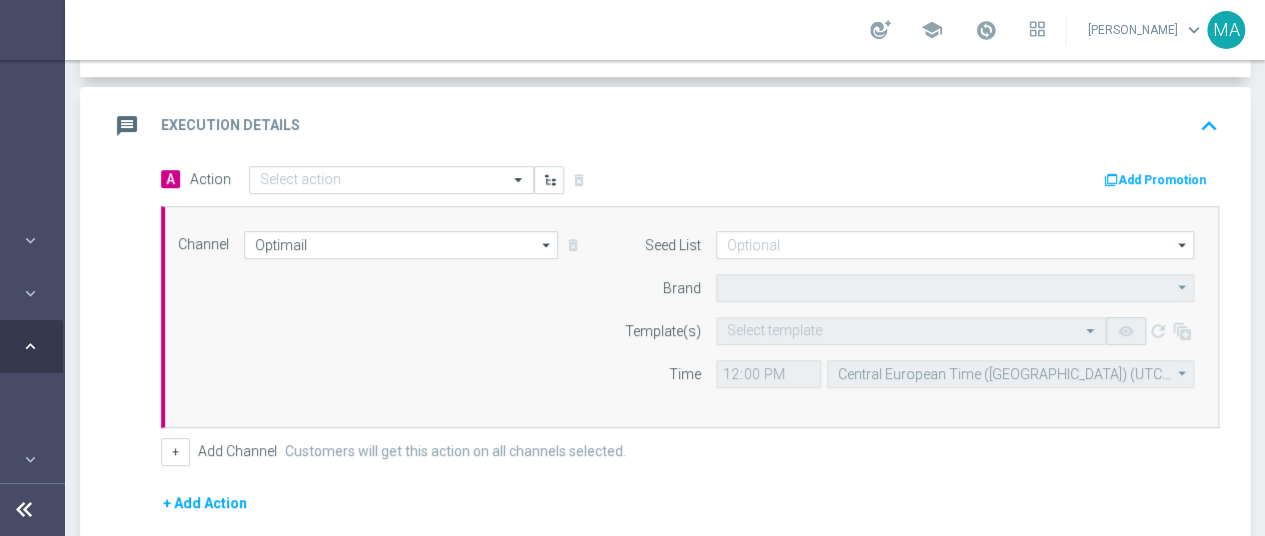 type on "Sisal Marketing" 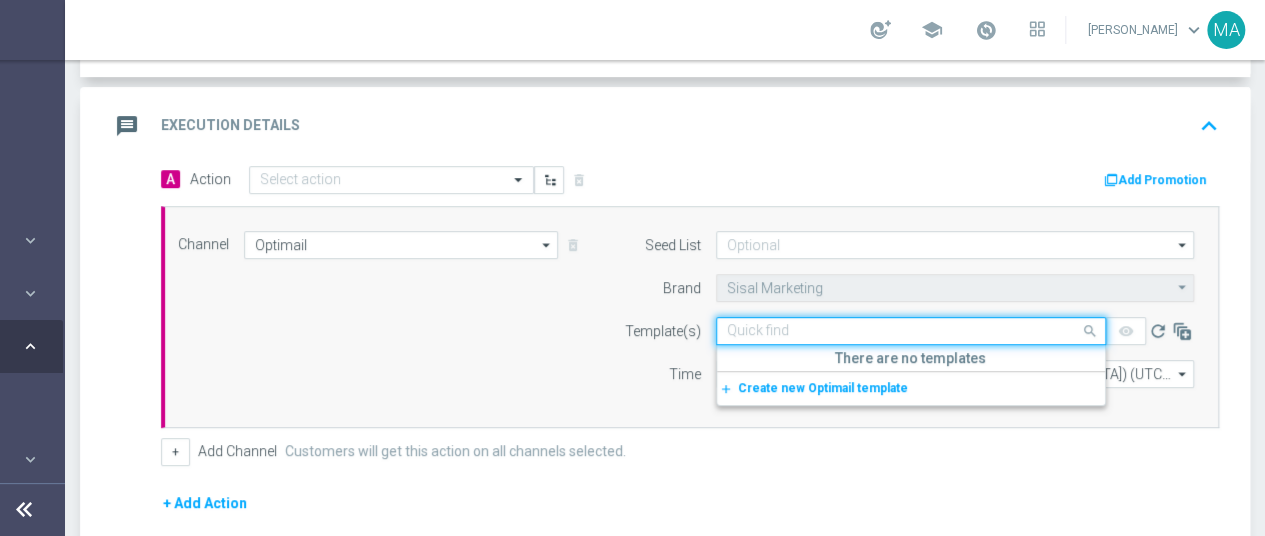 click 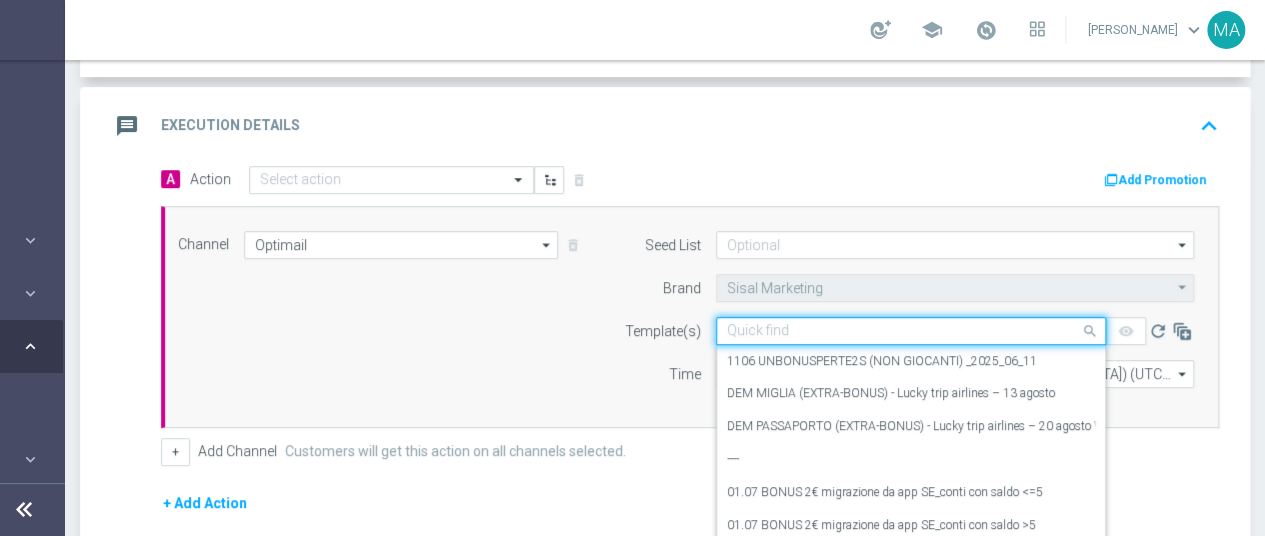 paste on "STARBINGO200-LUGLIO 24_07" 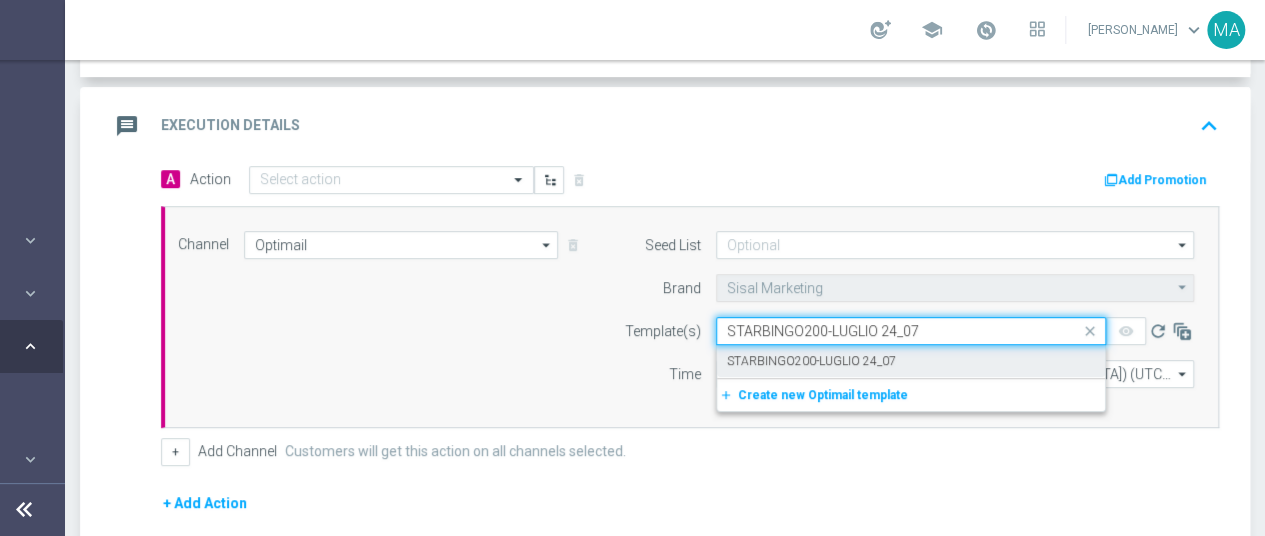 click on "STARBINGO200-LUGLIO 24_07" at bounding box center [811, 361] 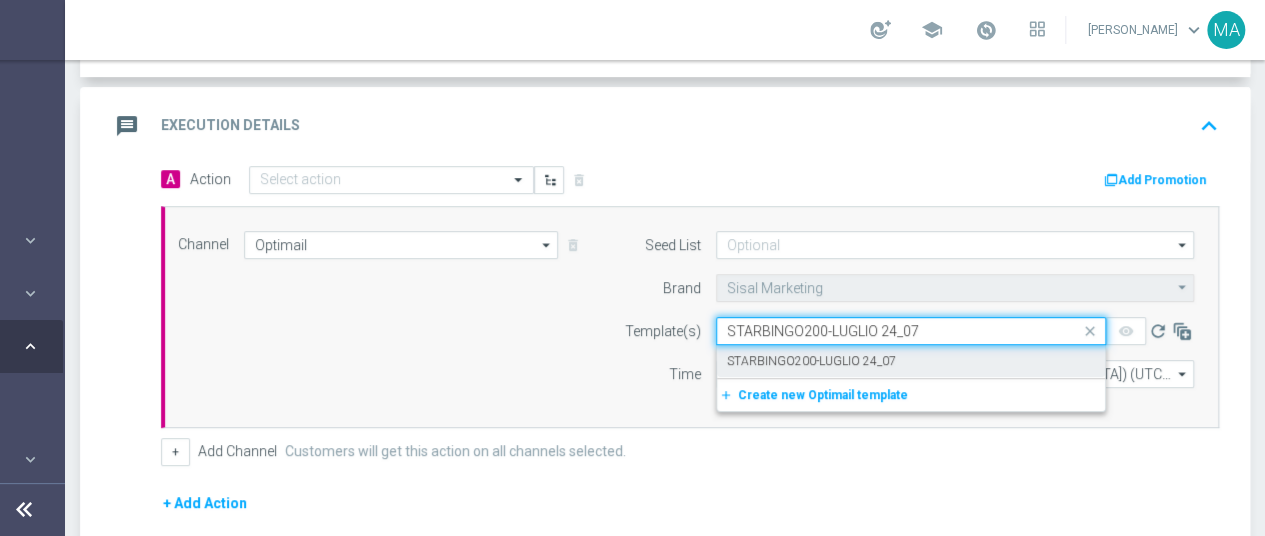 type on "STARBINGO200-LUGLIO 24_07" 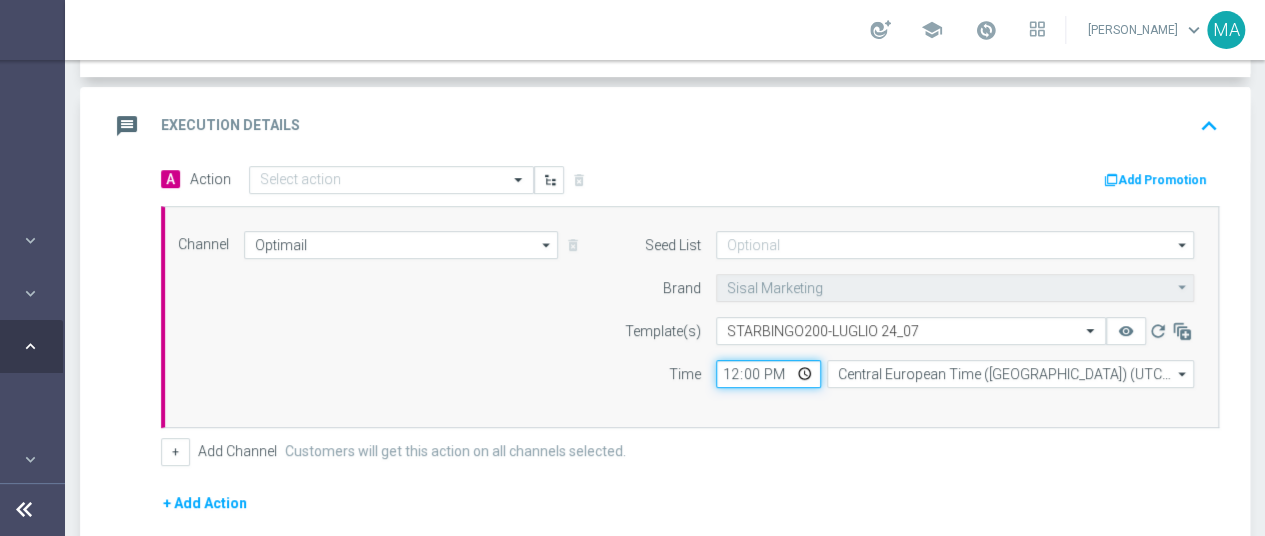click on "12:00" 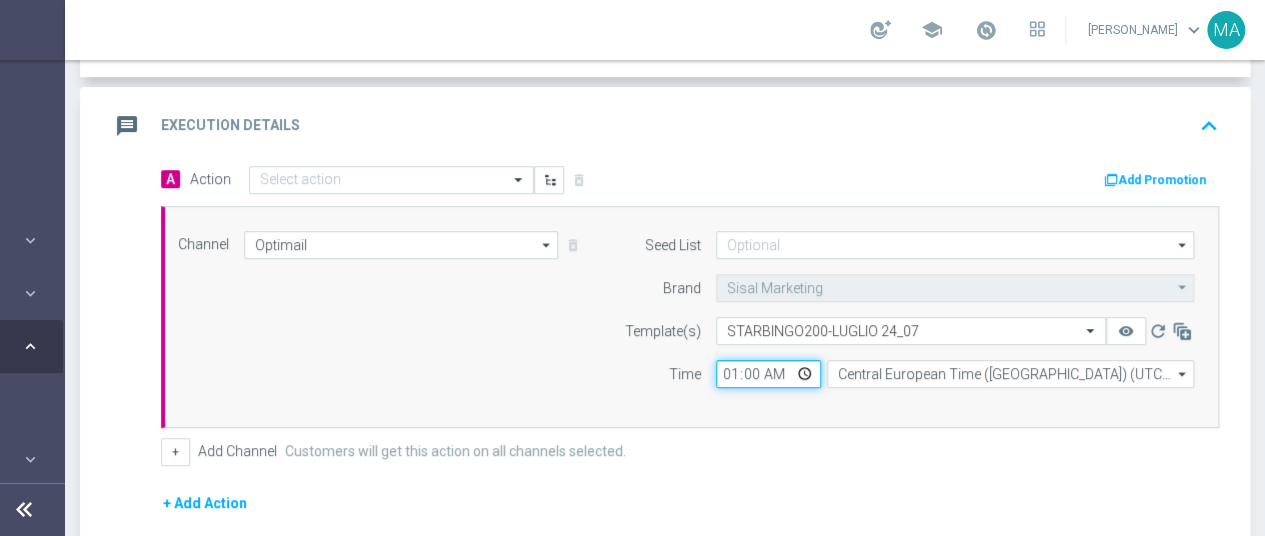 type on "15:00" 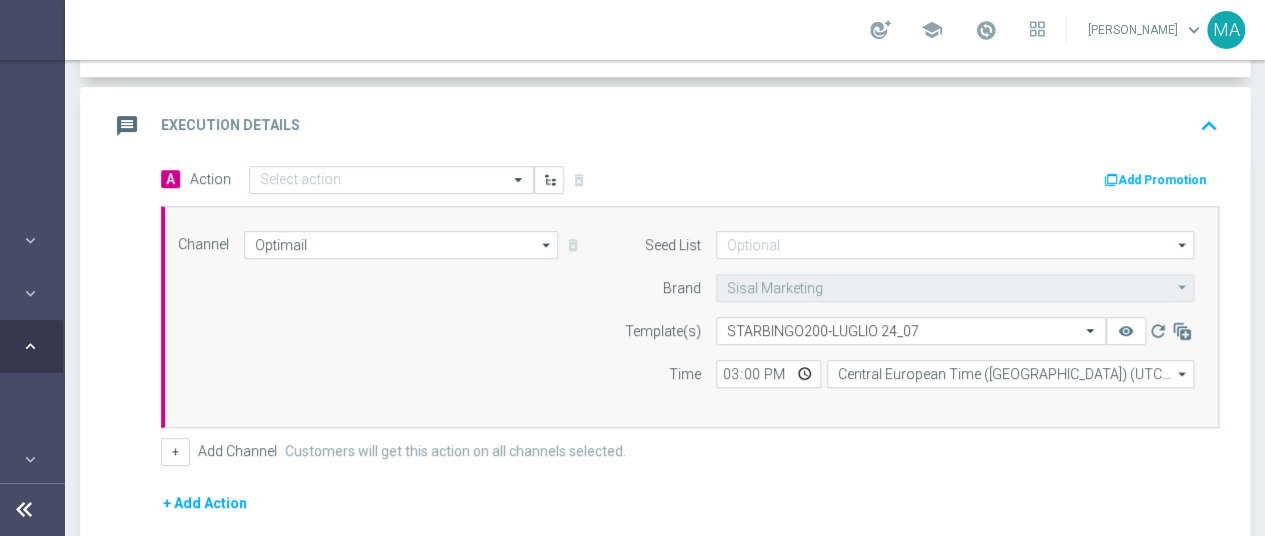 click on "A
Action
Select action
delete_forever
Add Promotion
Channel
Optimail
Optimail
arrow_drop_down
Drag here to set row groups Drag here to set column labels" 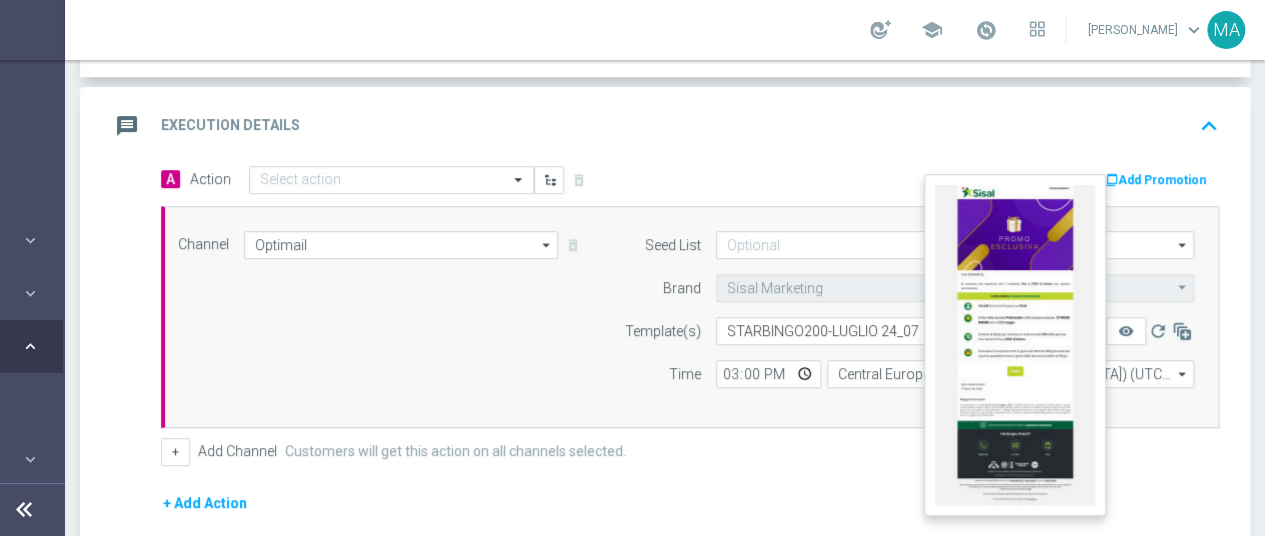 click on "remove_red_eye" 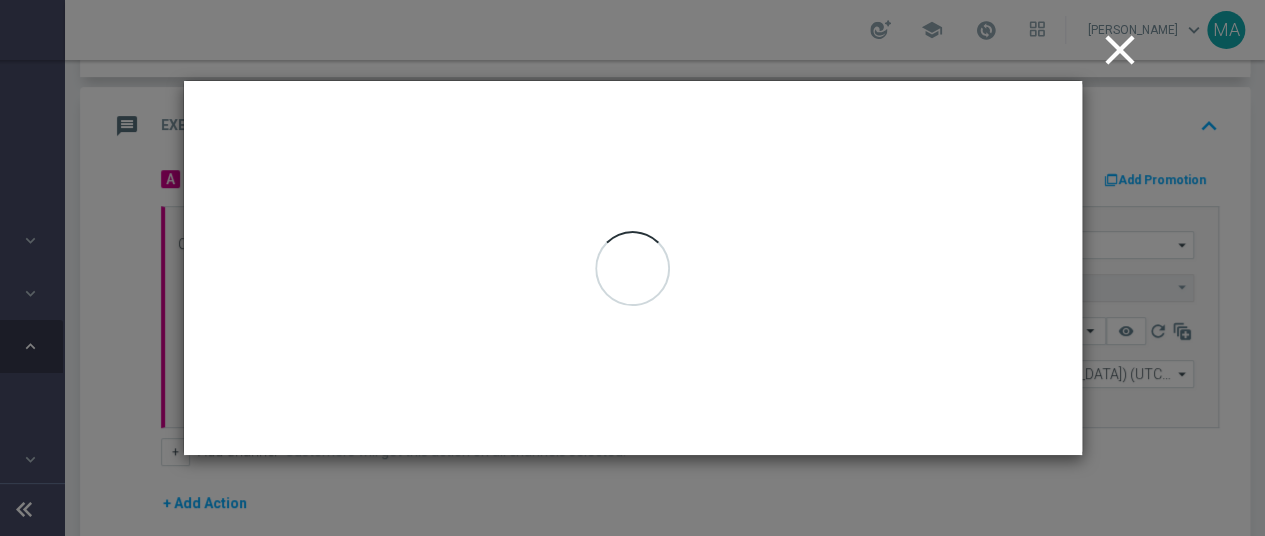 scroll, scrollTop: 0, scrollLeft: 195, axis: horizontal 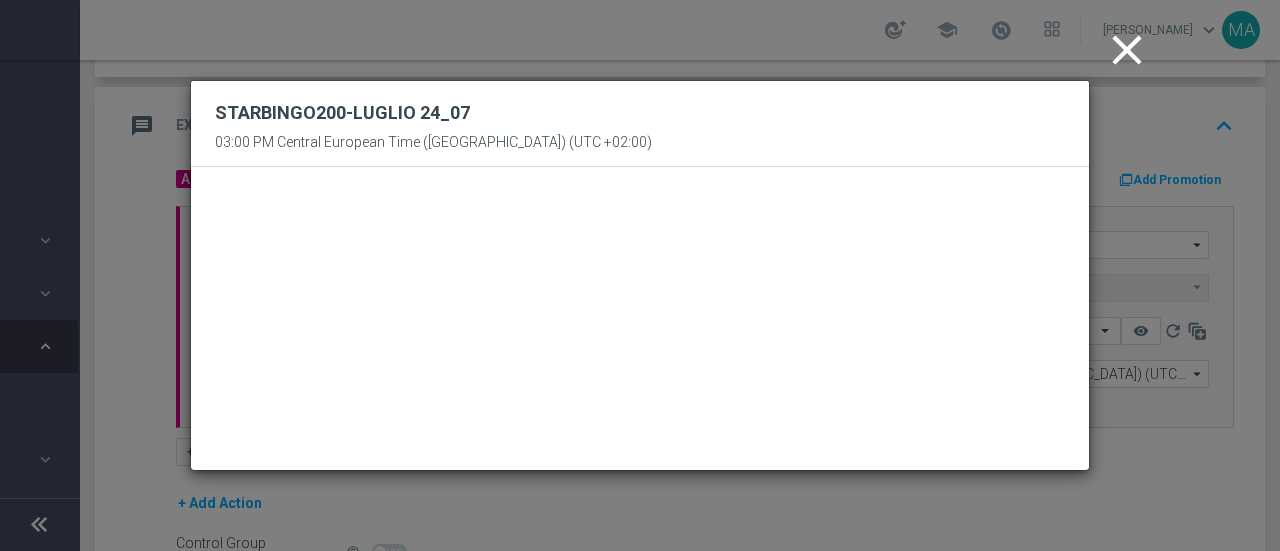 click on "close" 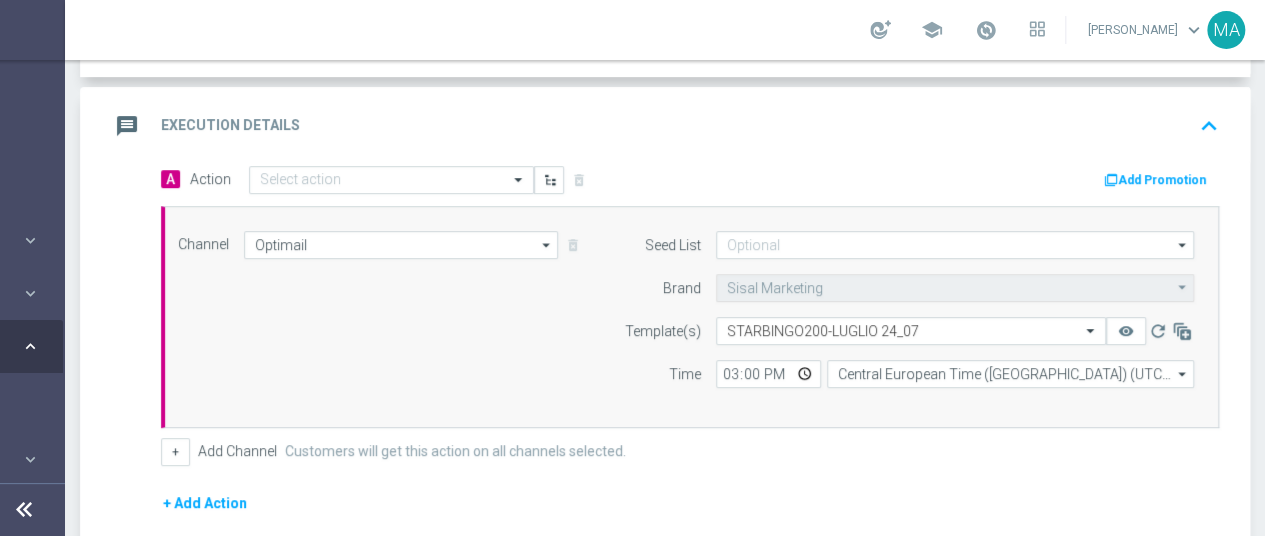 scroll, scrollTop: 0, scrollLeft: 0, axis: both 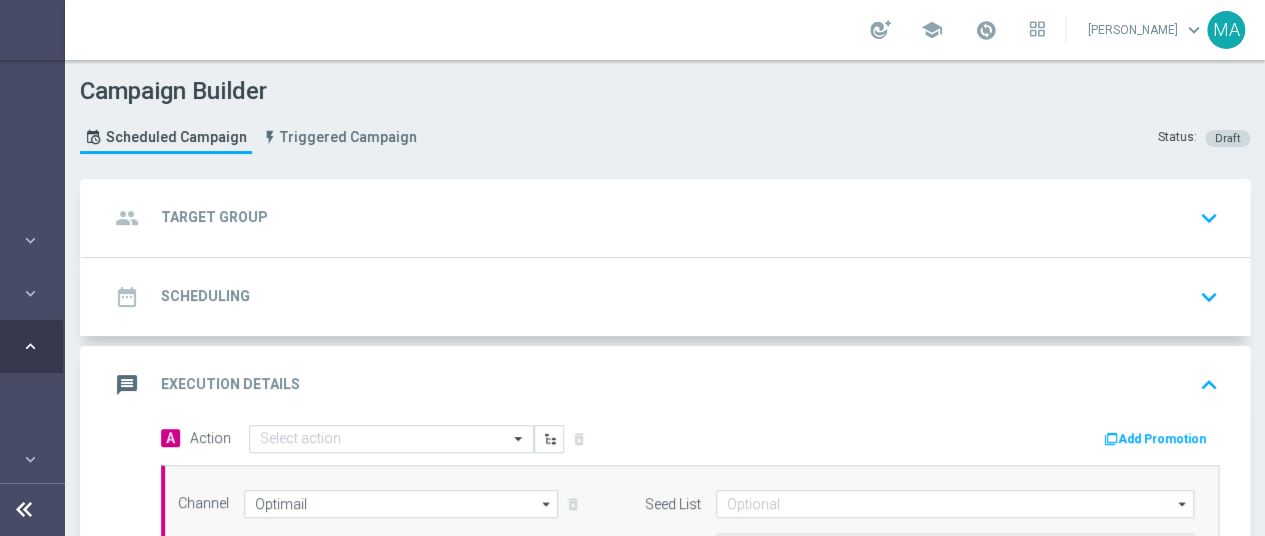 click on "group
Target Group
keyboard_arrow_down" 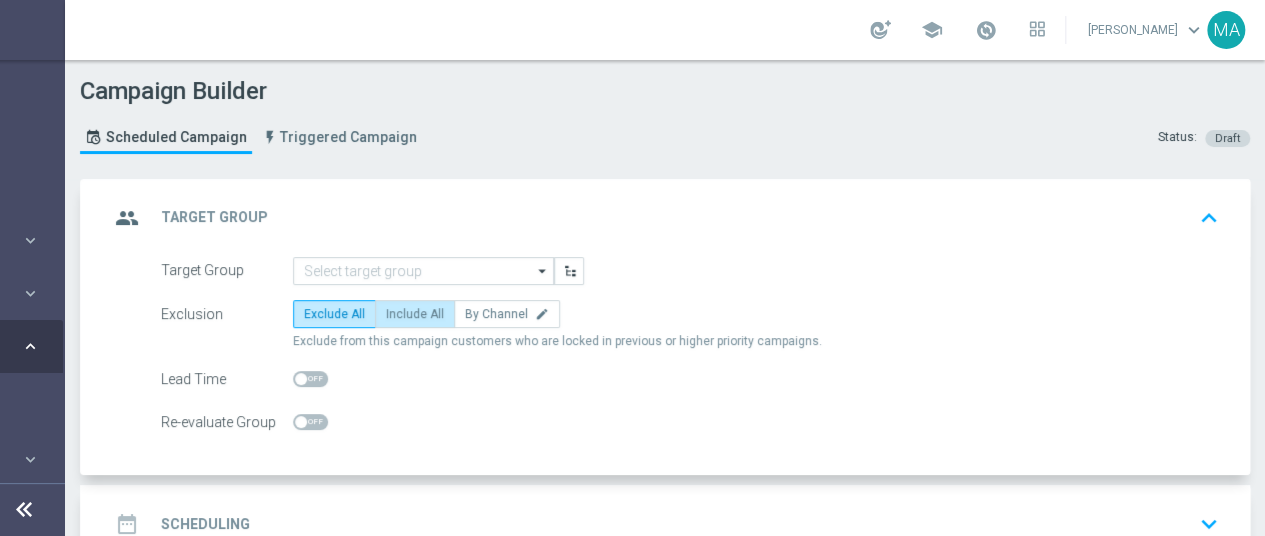 click on "Include All" 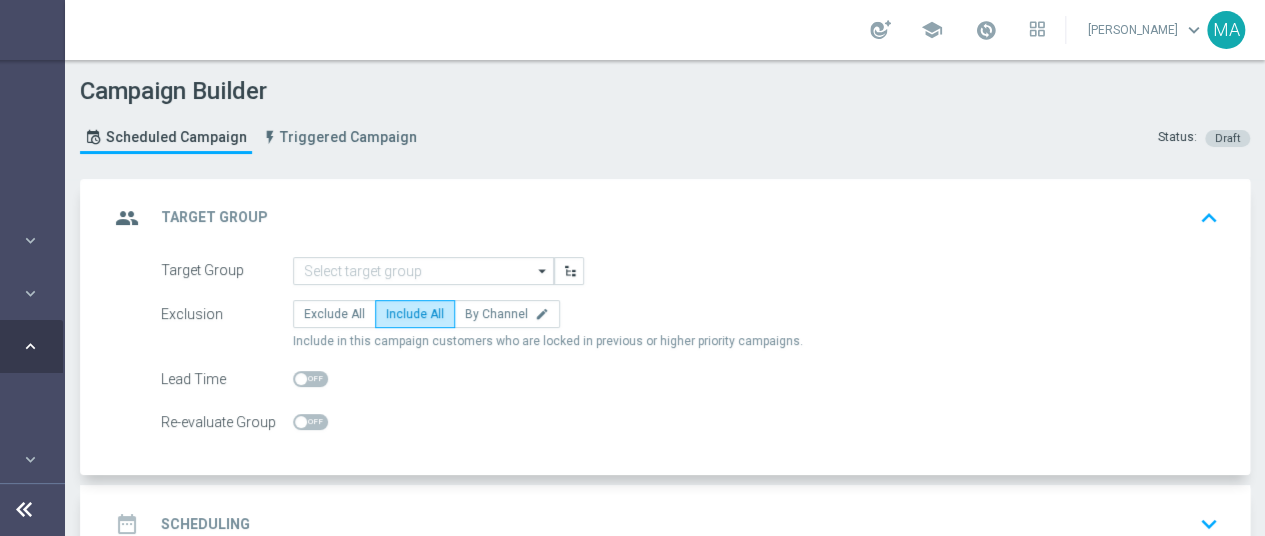 click on "Target Group
arrow_drop_down
Drag here to set row groups Drag here to set column labels
Show Selected
0 of NaN
RND = 1st day reg" 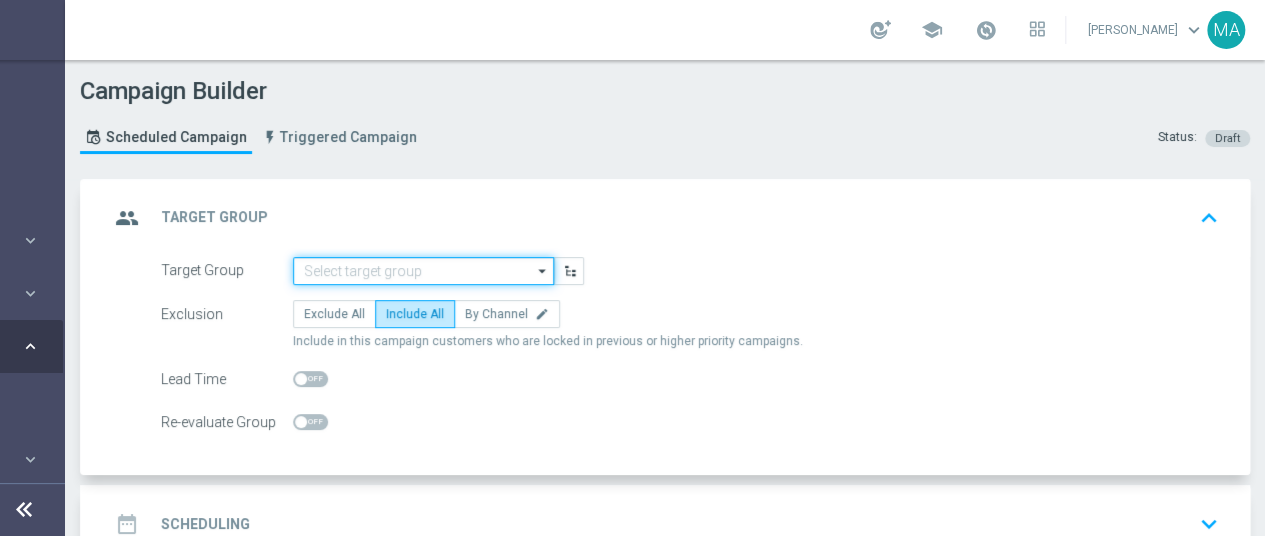 click 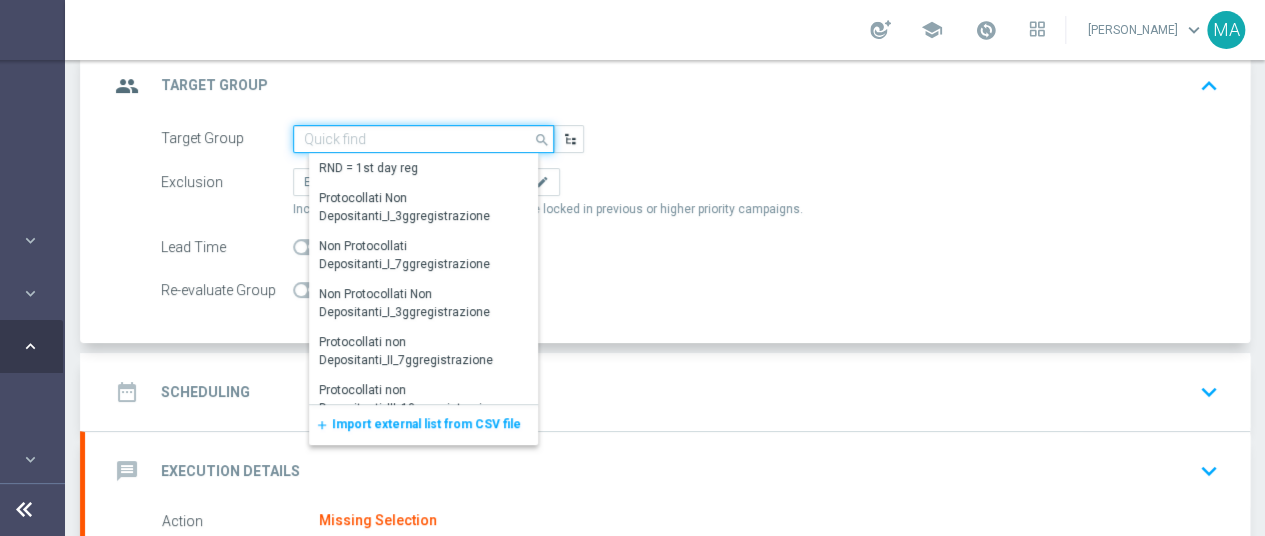 scroll, scrollTop: 200, scrollLeft: 0, axis: vertical 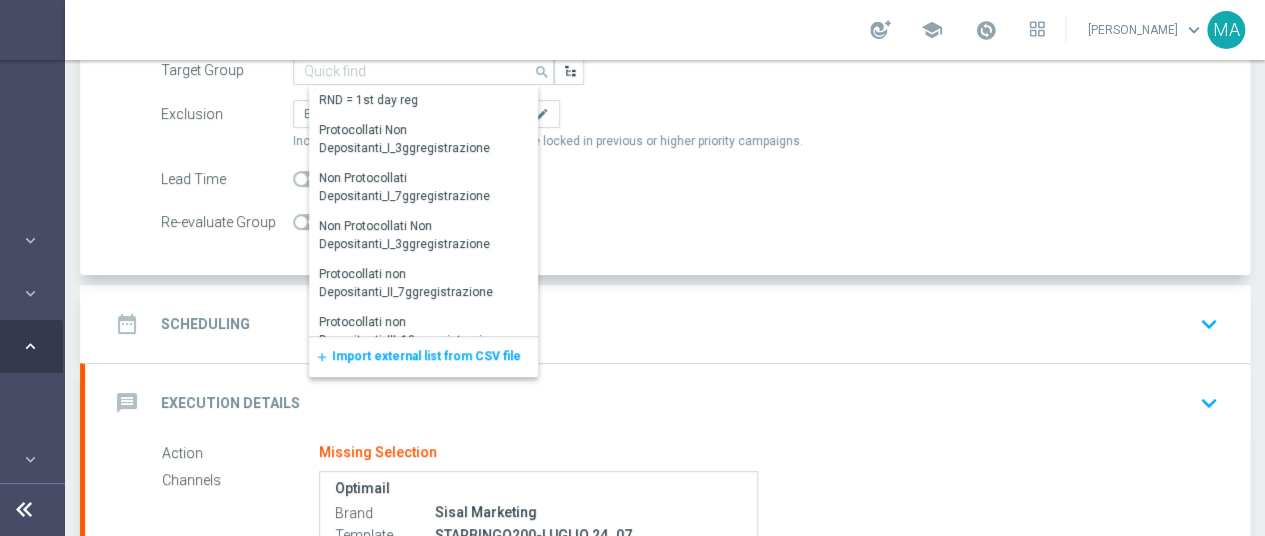 click on "add
Import external list from CSV file" 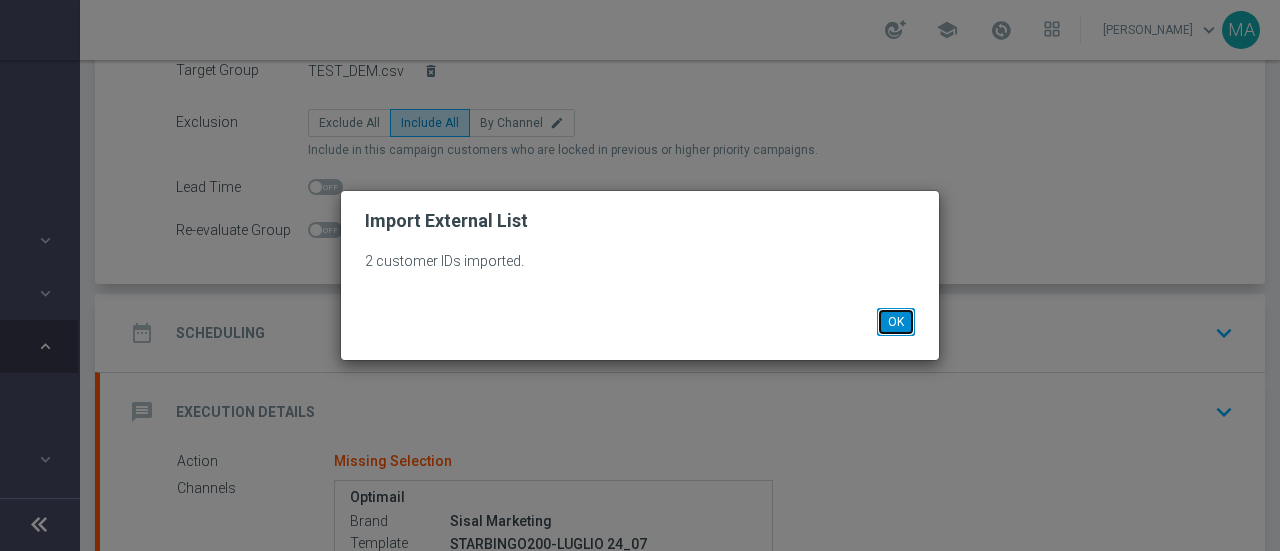click on "OK" 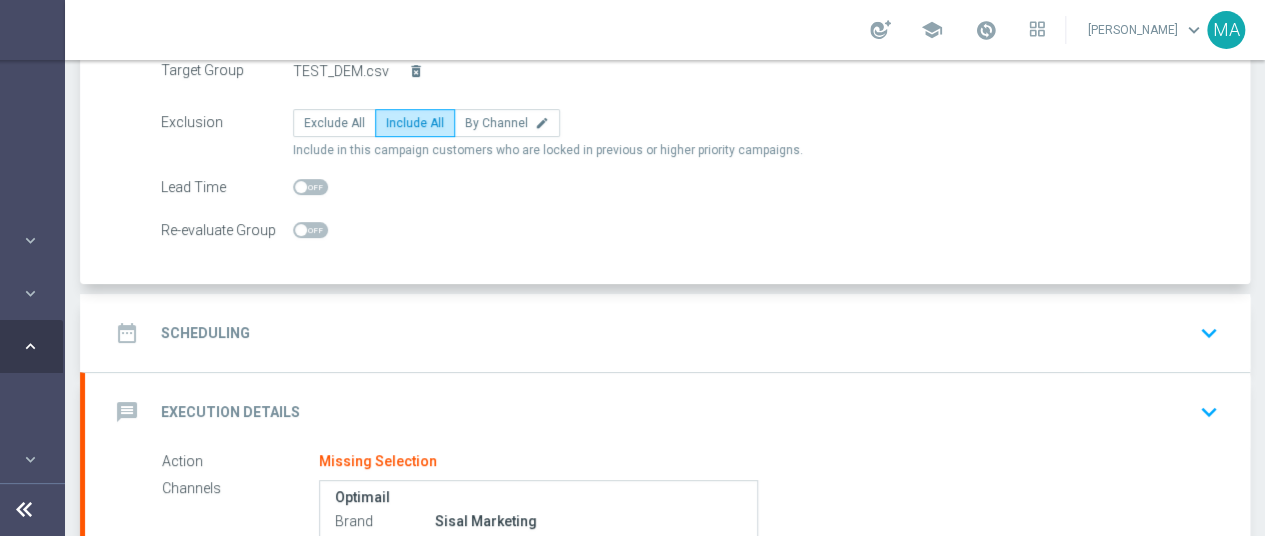 click on "date_range
Scheduling
keyboard_arrow_down" 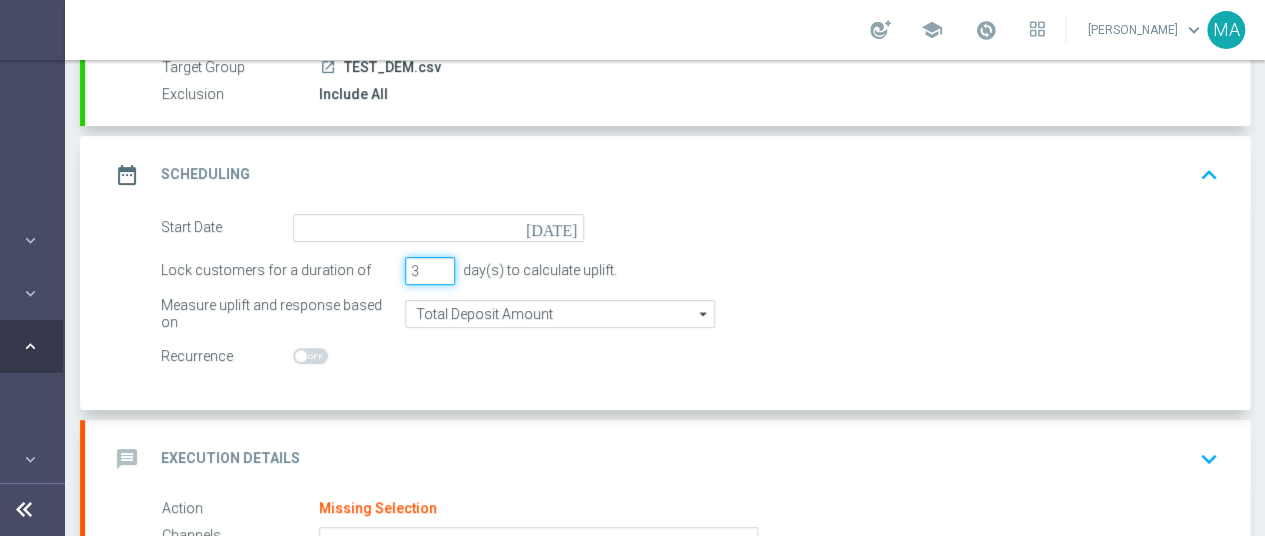 click on "3" 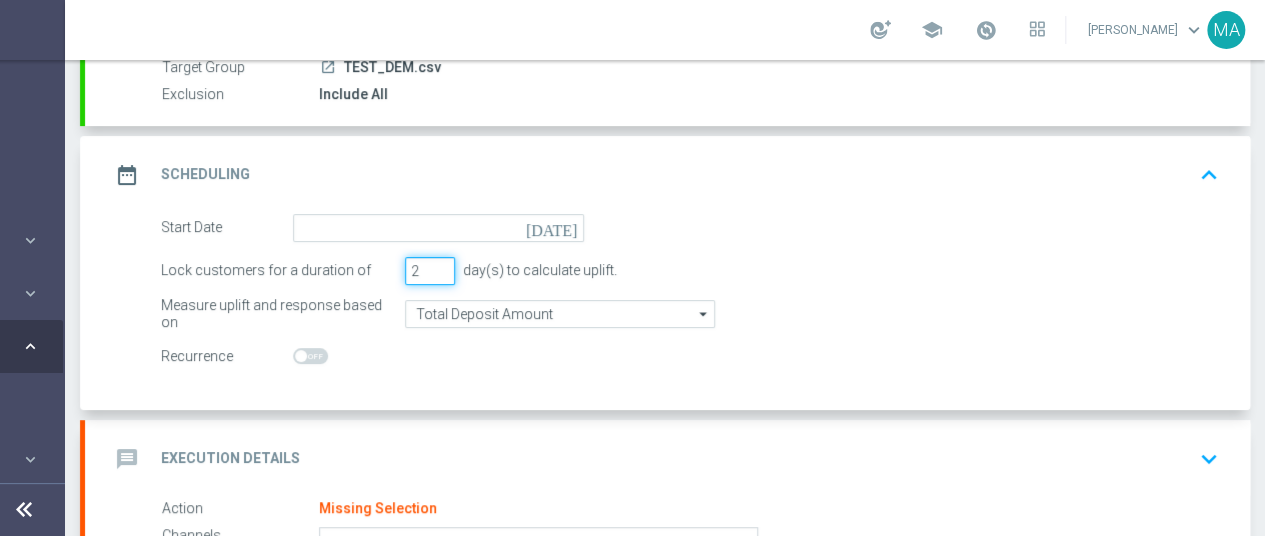 type on "2" 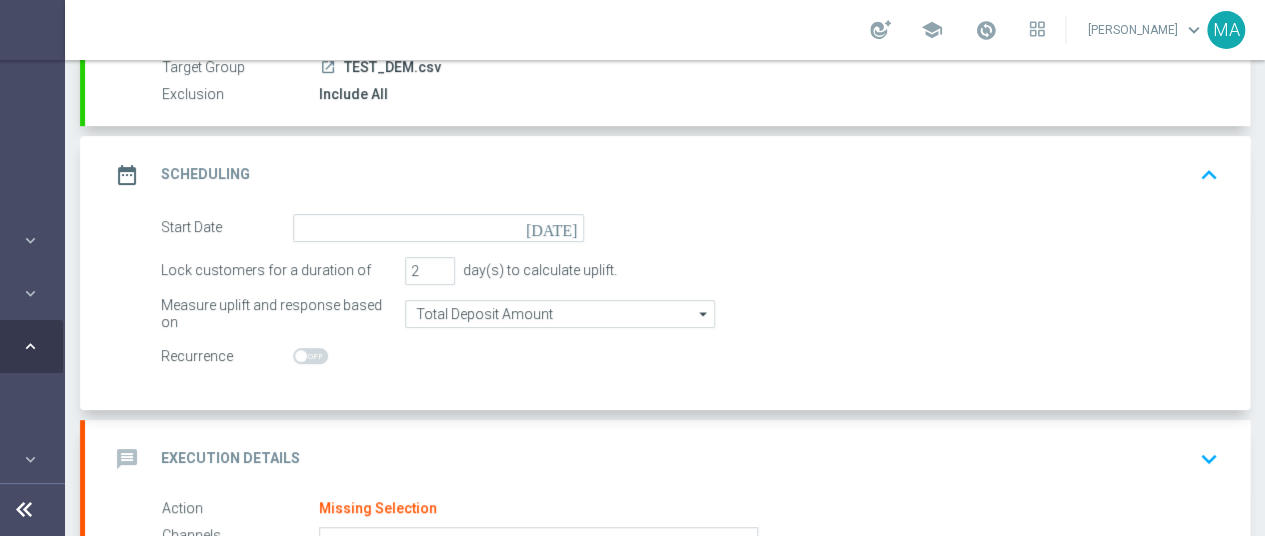 click on "[DATE]" 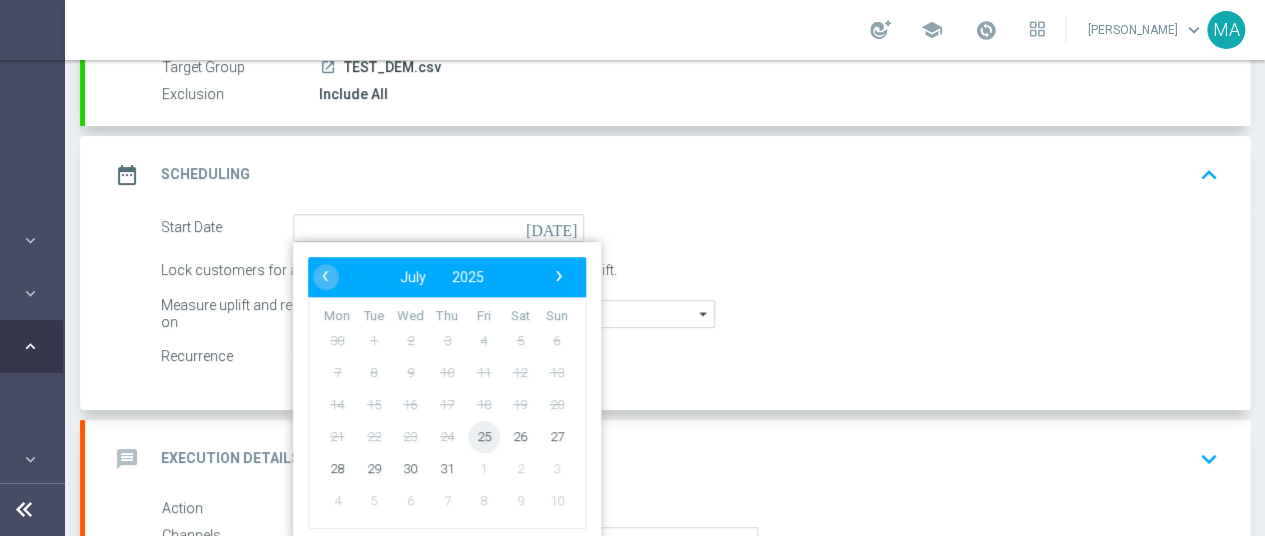 click on "25" 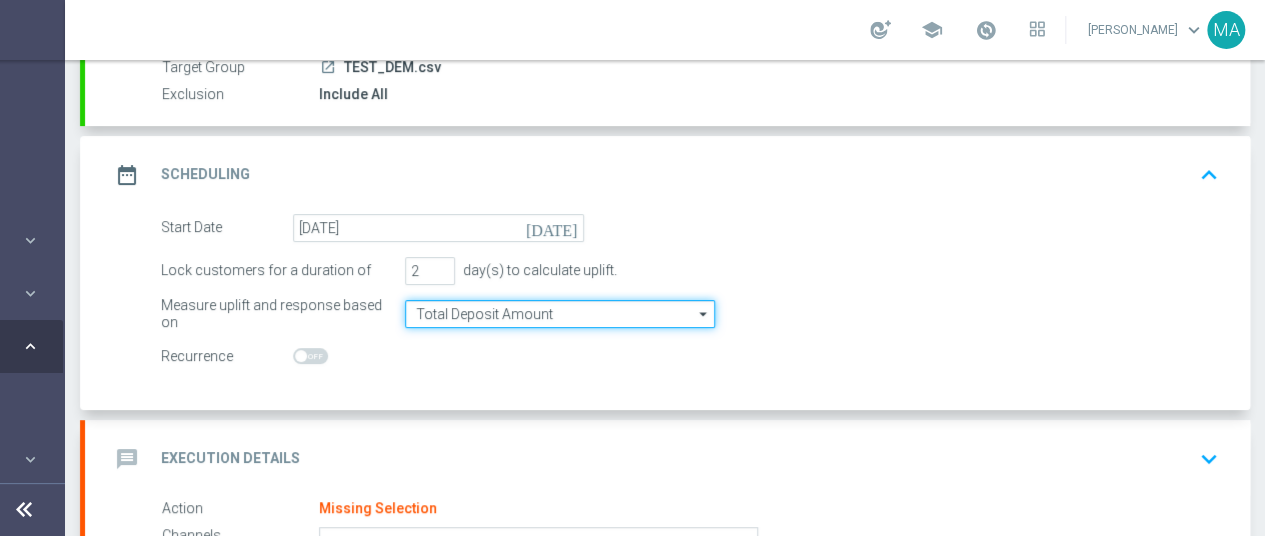 click on "Total Deposit Amount" 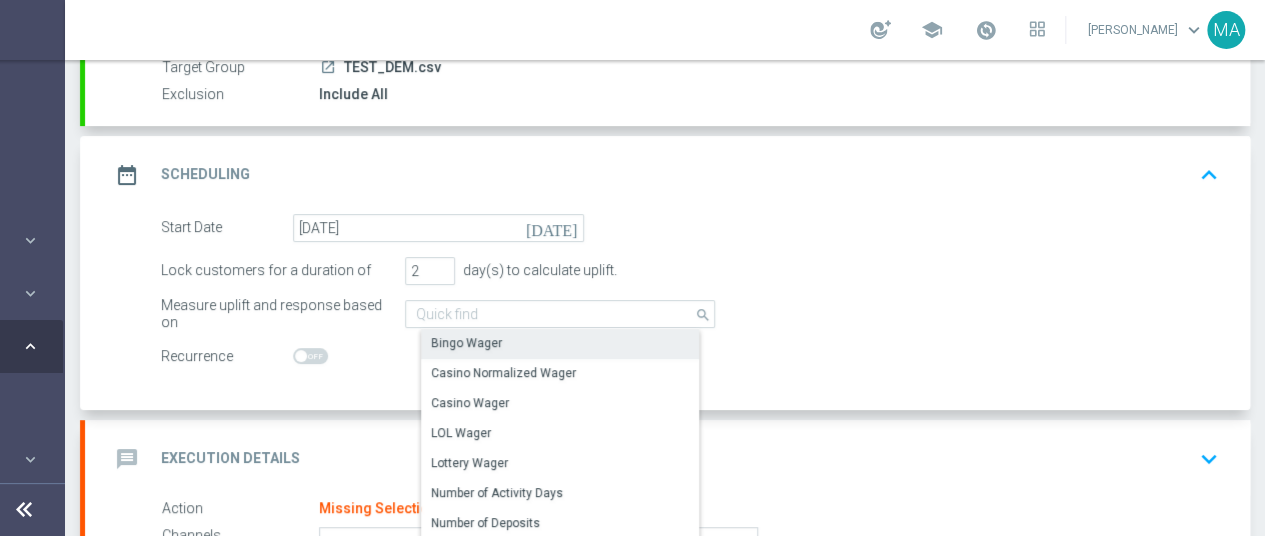 click on "Bingo Wager" 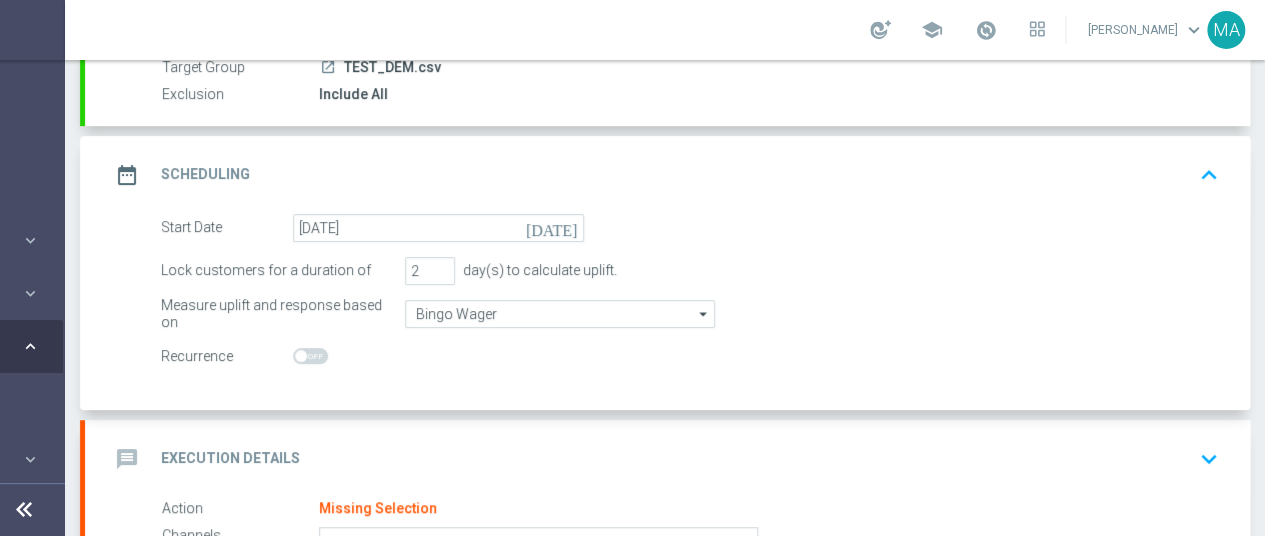 click on "message
Execution Details
keyboard_arrow_down" 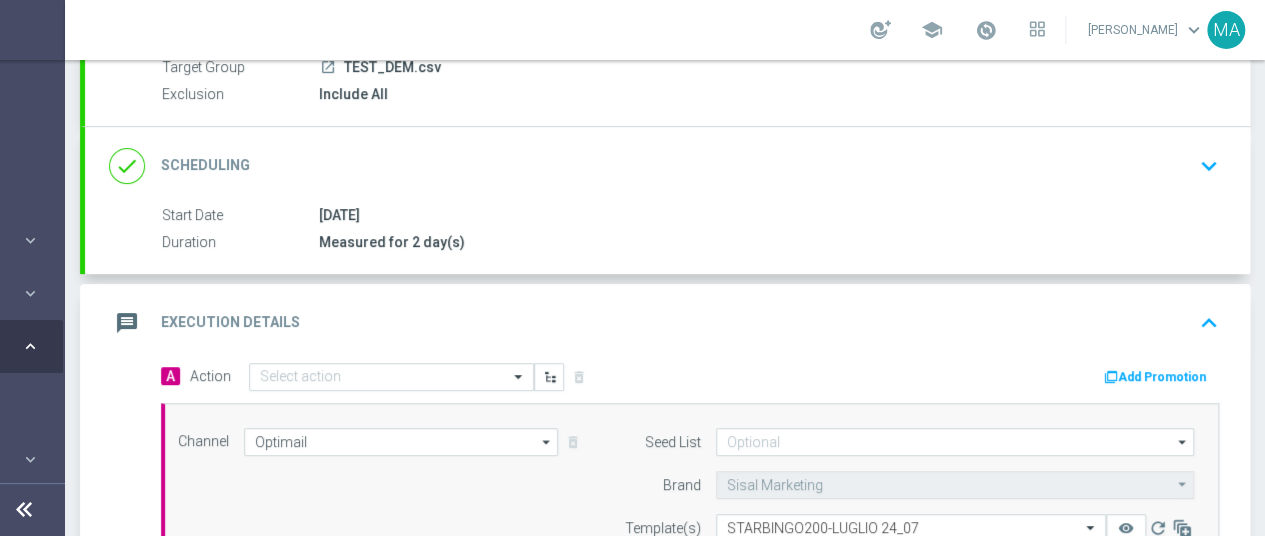 scroll, scrollTop: 500, scrollLeft: 0, axis: vertical 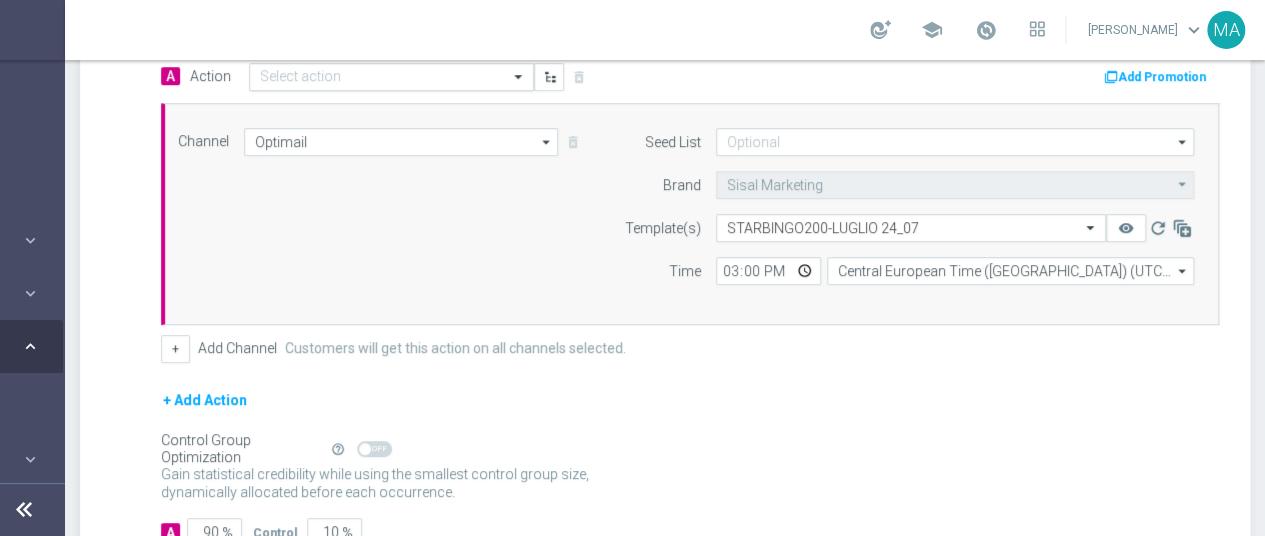 click 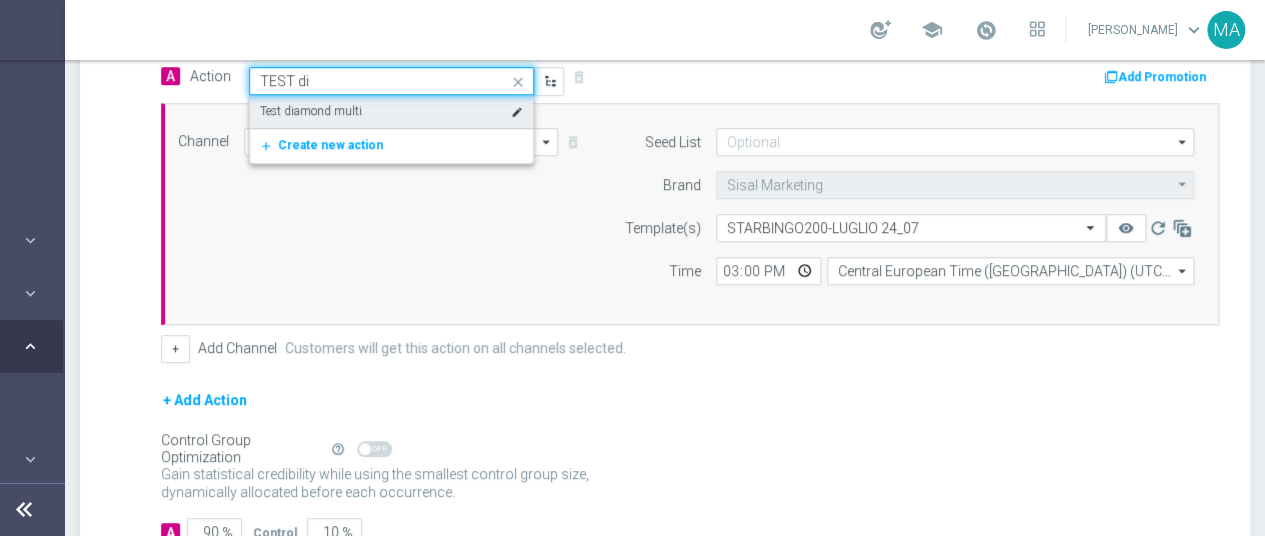 type on "TEST dia" 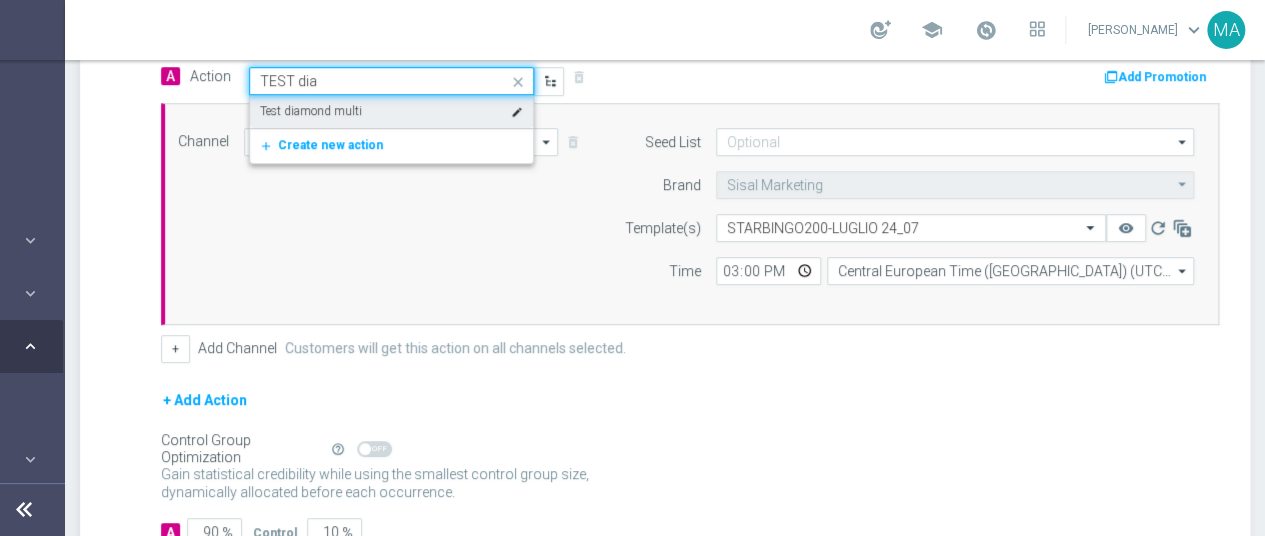 click on "Test diamond multi edit" at bounding box center [391, 111] 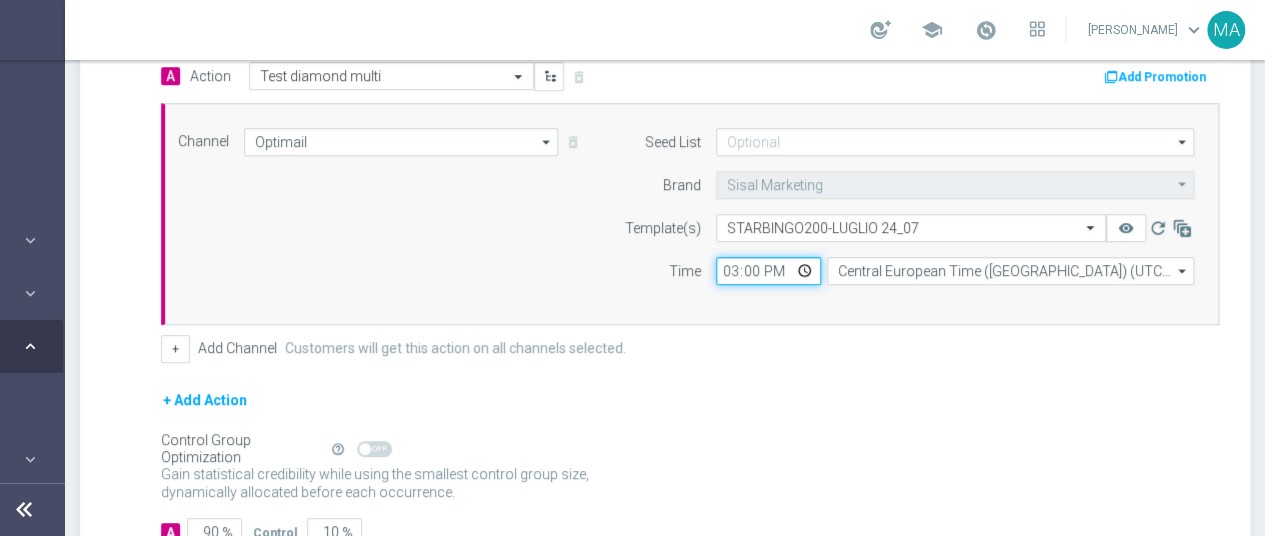 click on "15:00" 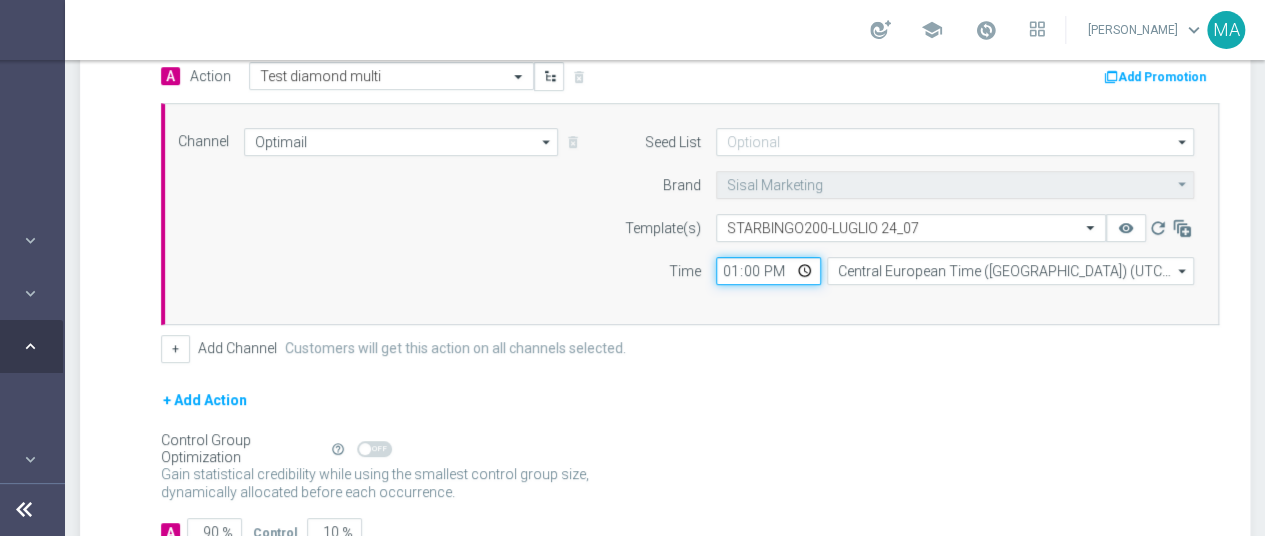 type on "13:04" 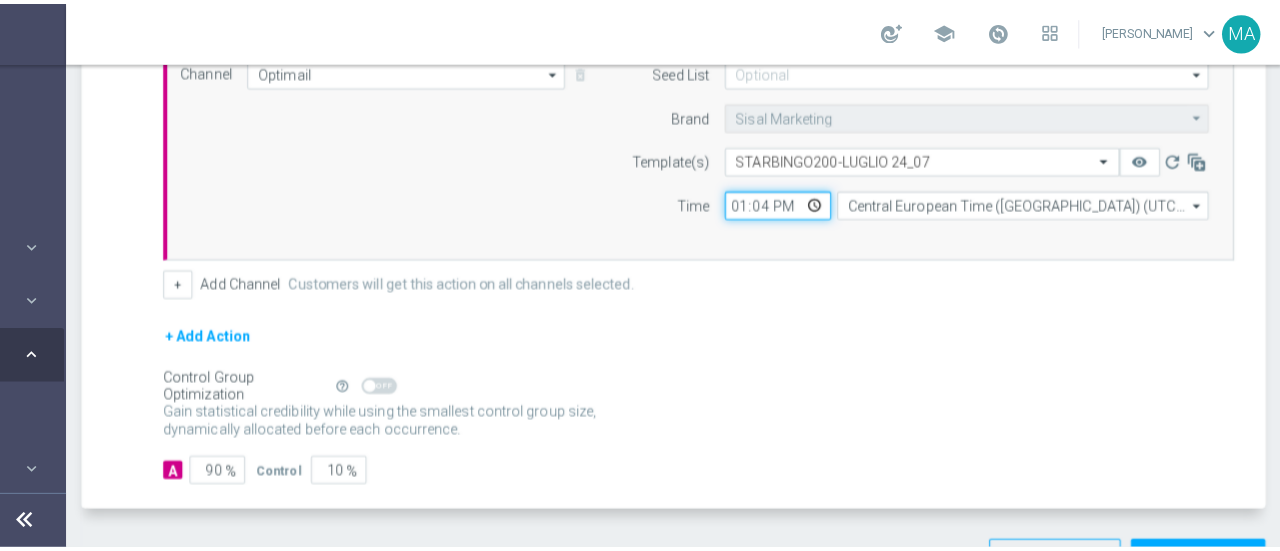 scroll, scrollTop: 621, scrollLeft: 0, axis: vertical 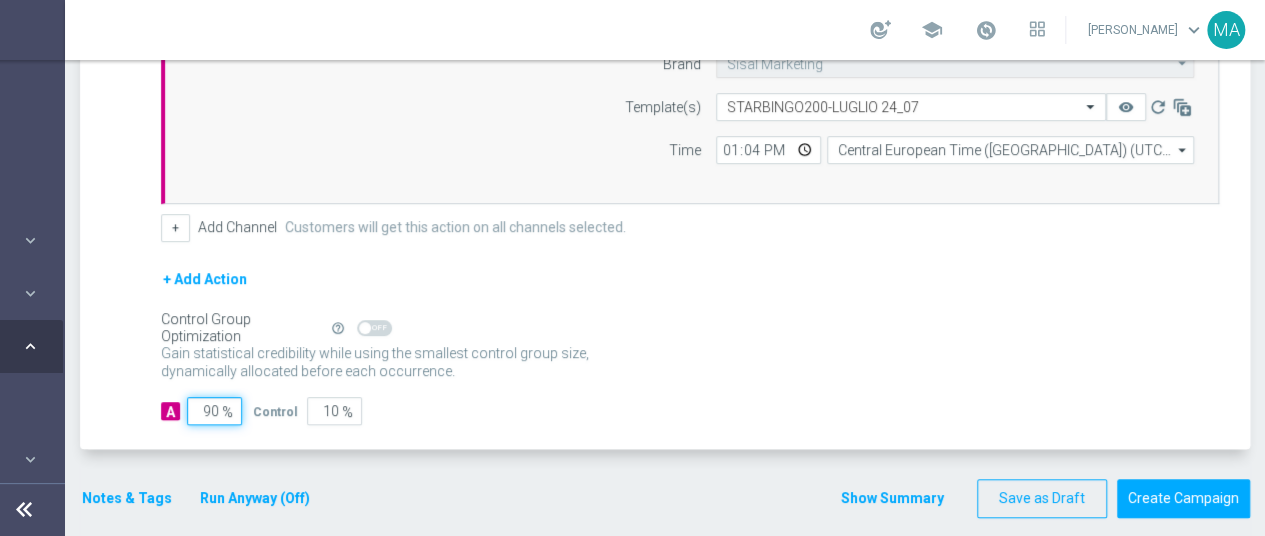 drag, startPoint x: 204, startPoint y: 403, endPoint x: 312, endPoint y: 403, distance: 108 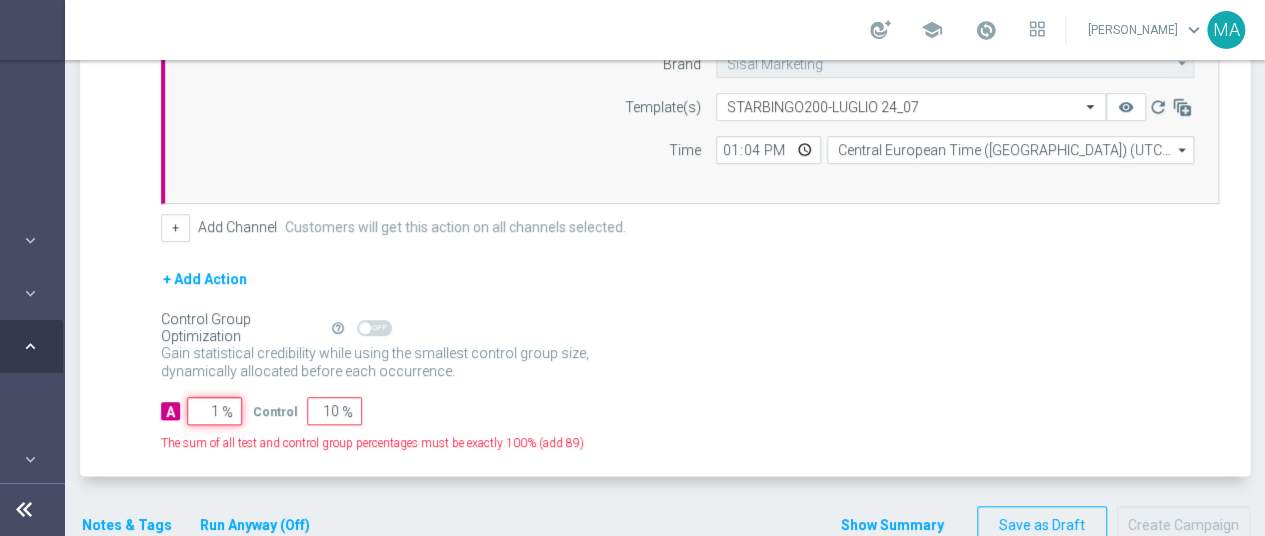 type on "99" 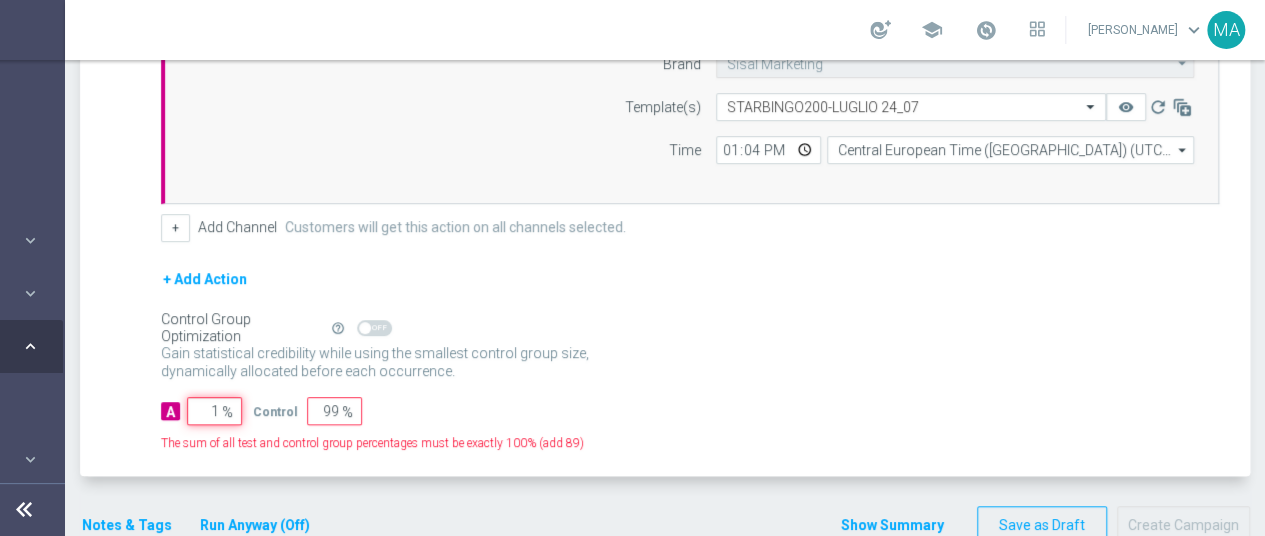 type on "10" 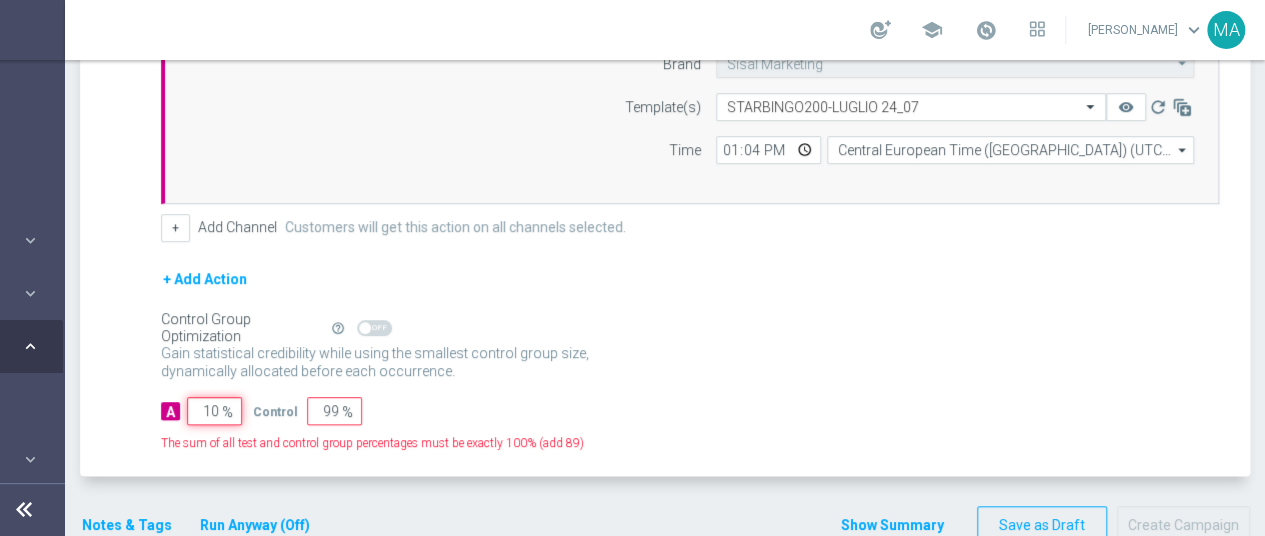 type on "90" 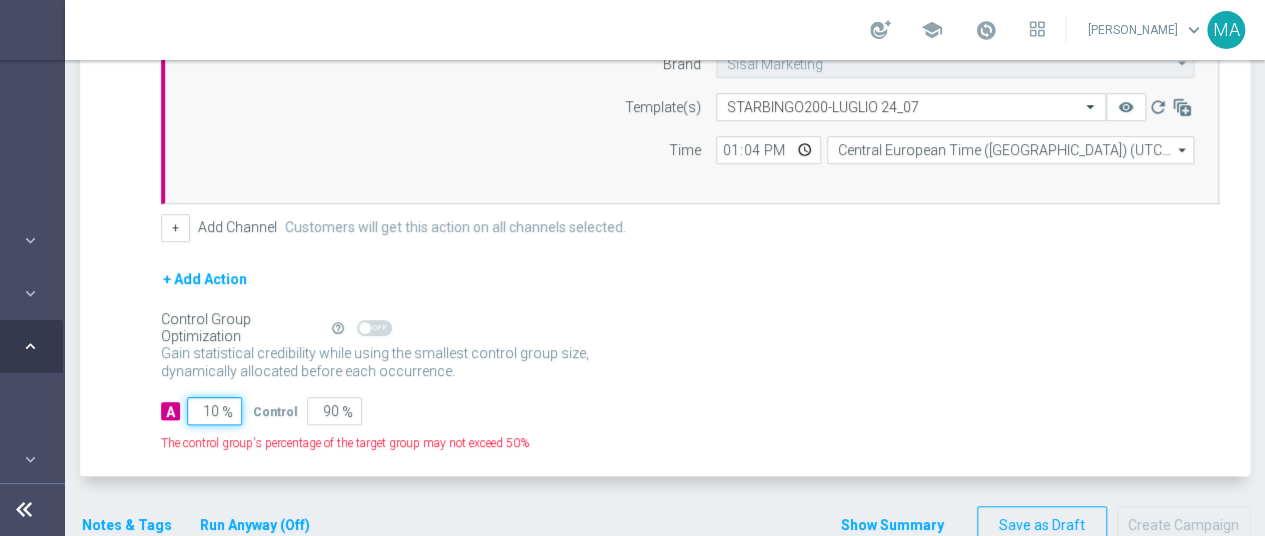 type on "100" 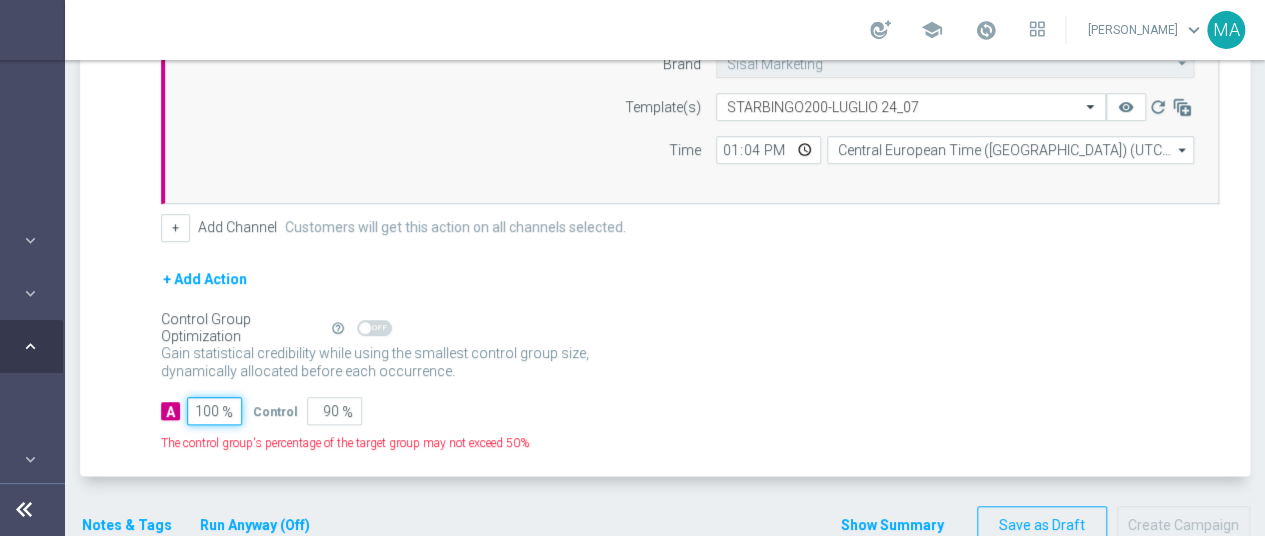type on "0" 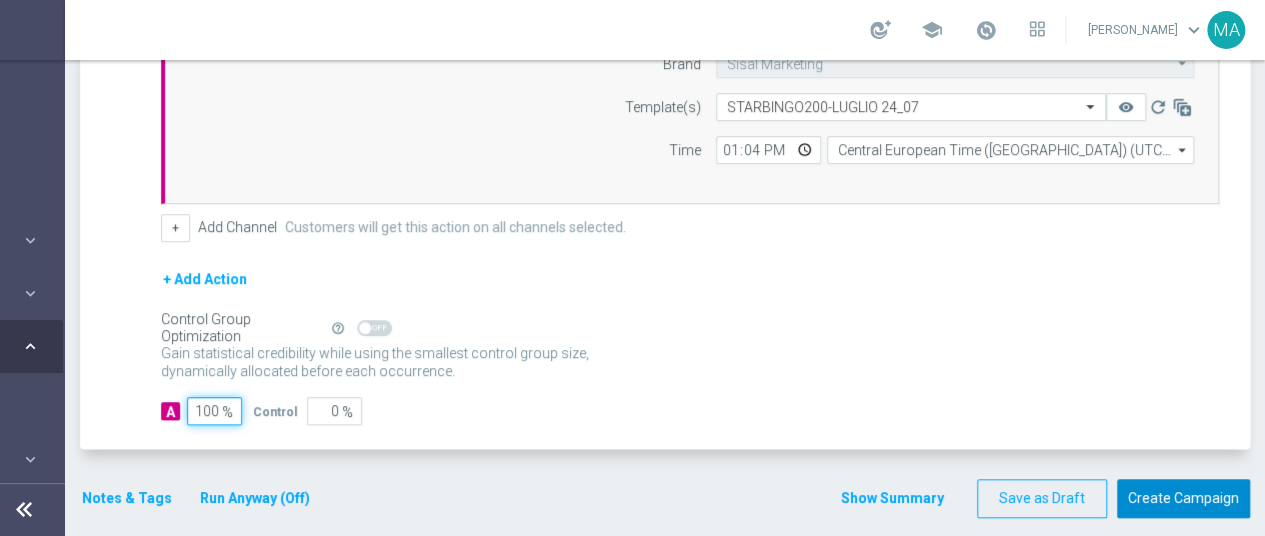 type on "100" 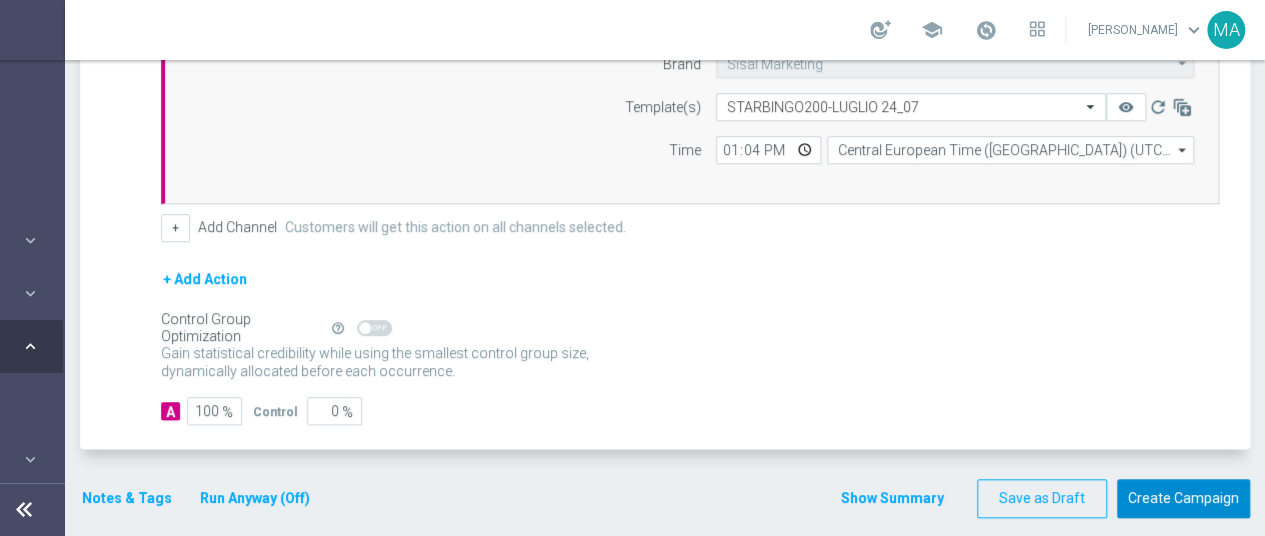 click on "Create Campaign" 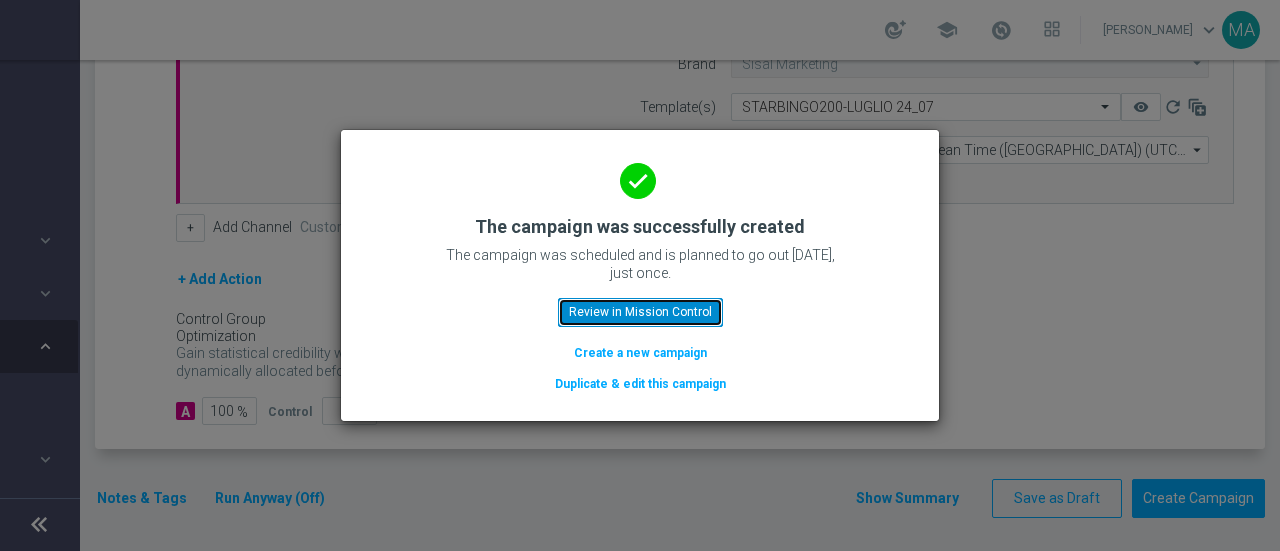 click on "Review in Mission Control" 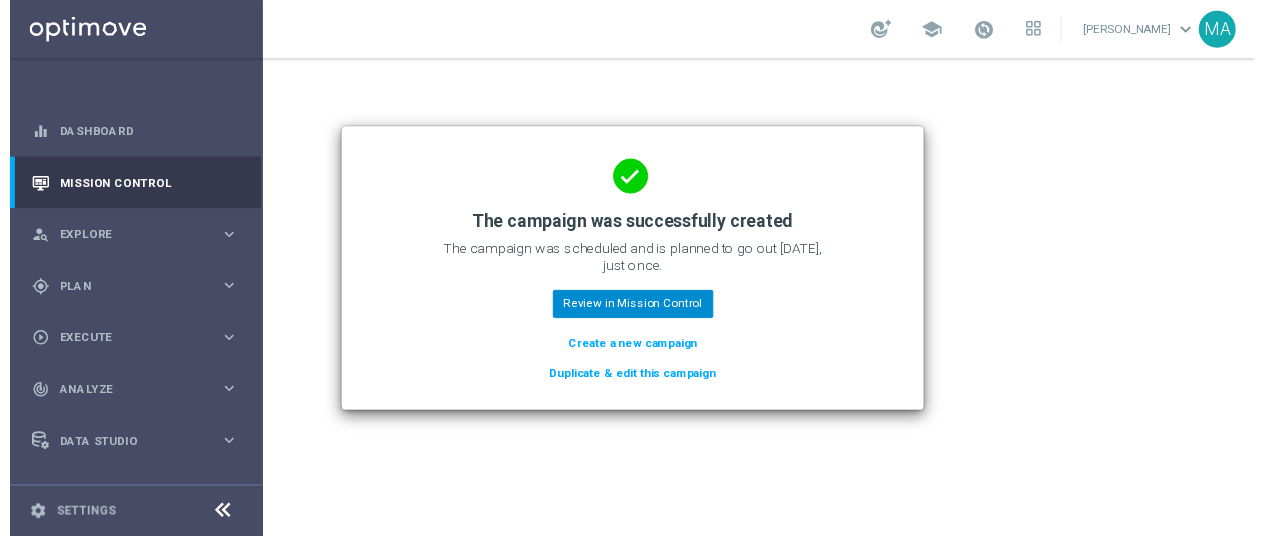 scroll, scrollTop: 0, scrollLeft: 0, axis: both 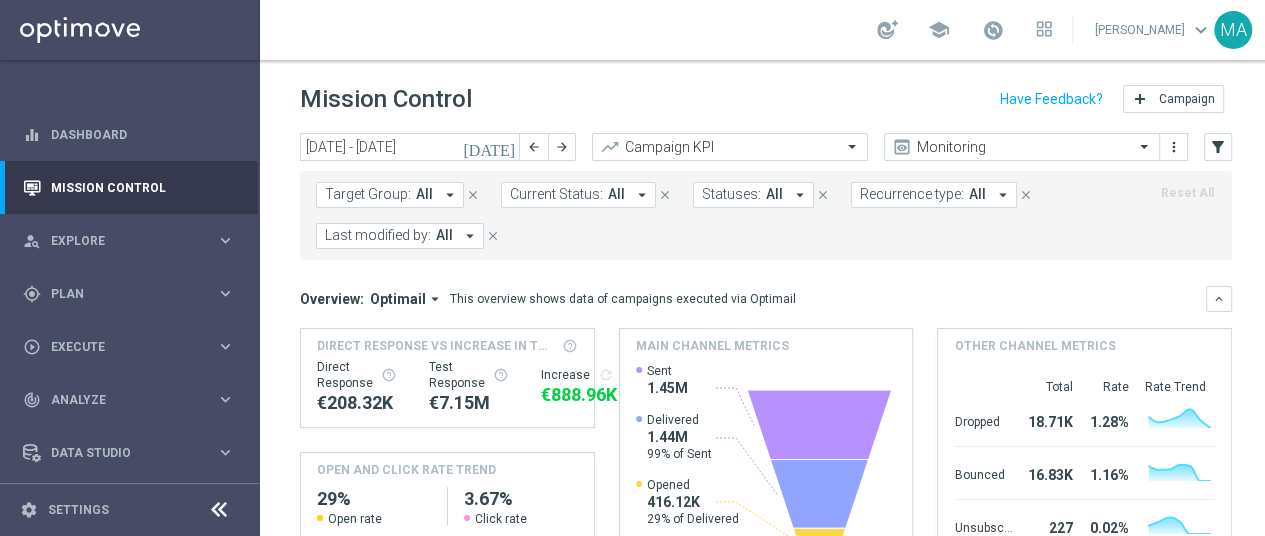 click on "Last modified by:
All
arrow_drop_down" at bounding box center [400, 236] 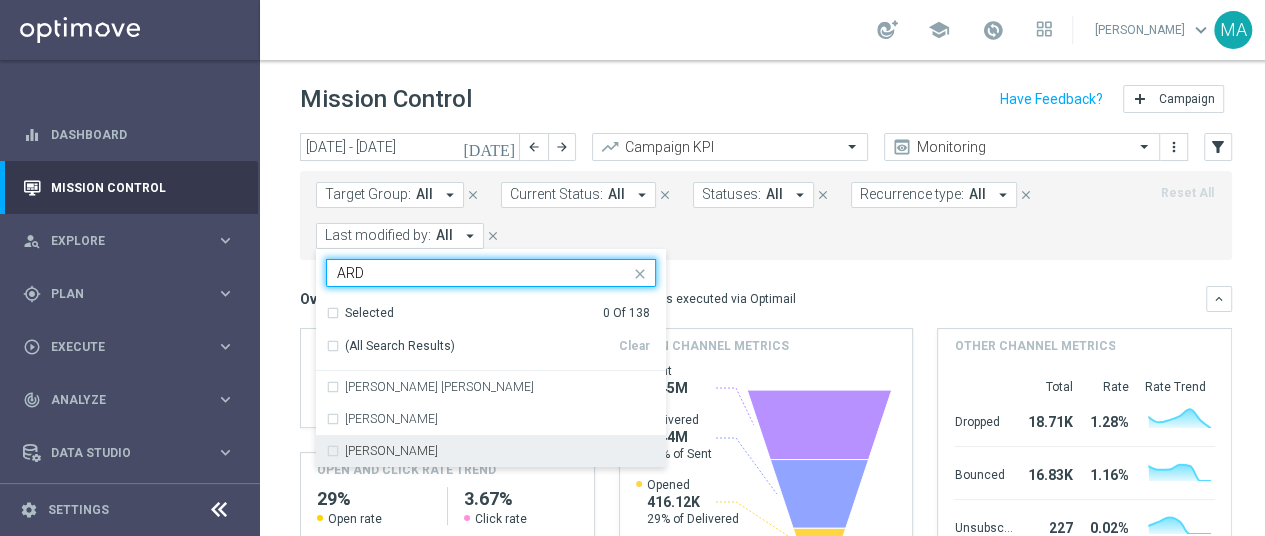 click on "[PERSON_NAME]" at bounding box center [491, 451] 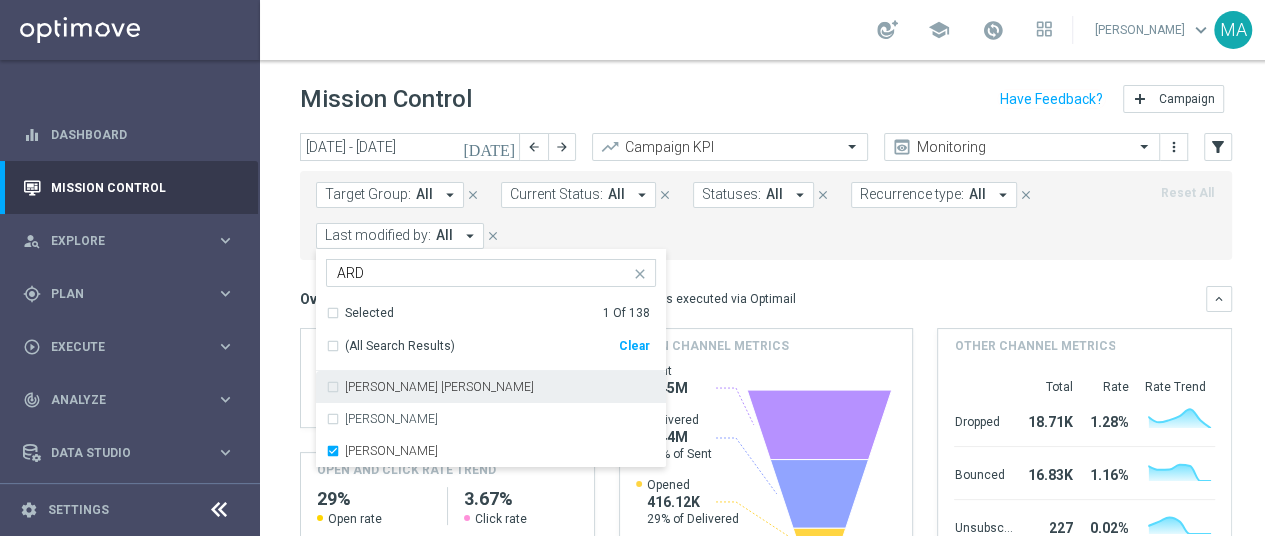 click on "Overview:
Optimail
arrow_drop_down
This overview shows data of campaigns executed via Optimail
keyboard_arrow_down
Direct Response VS Increase In Total Deposit Amount
Direct Response
€208.32K
Test Response
refresh" 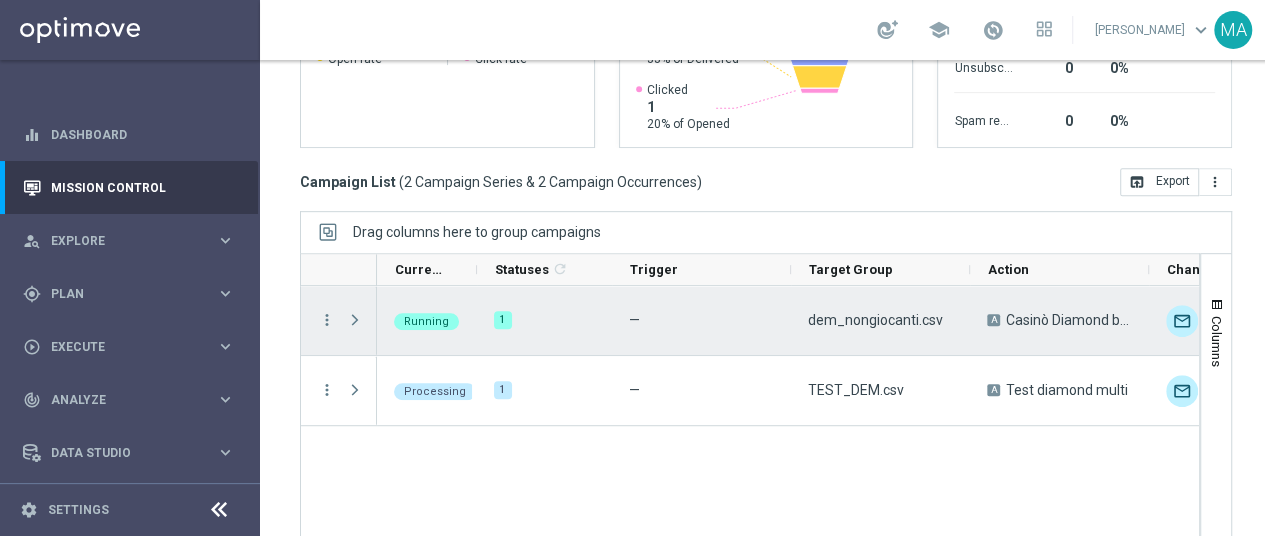 scroll, scrollTop: 487, scrollLeft: 0, axis: vertical 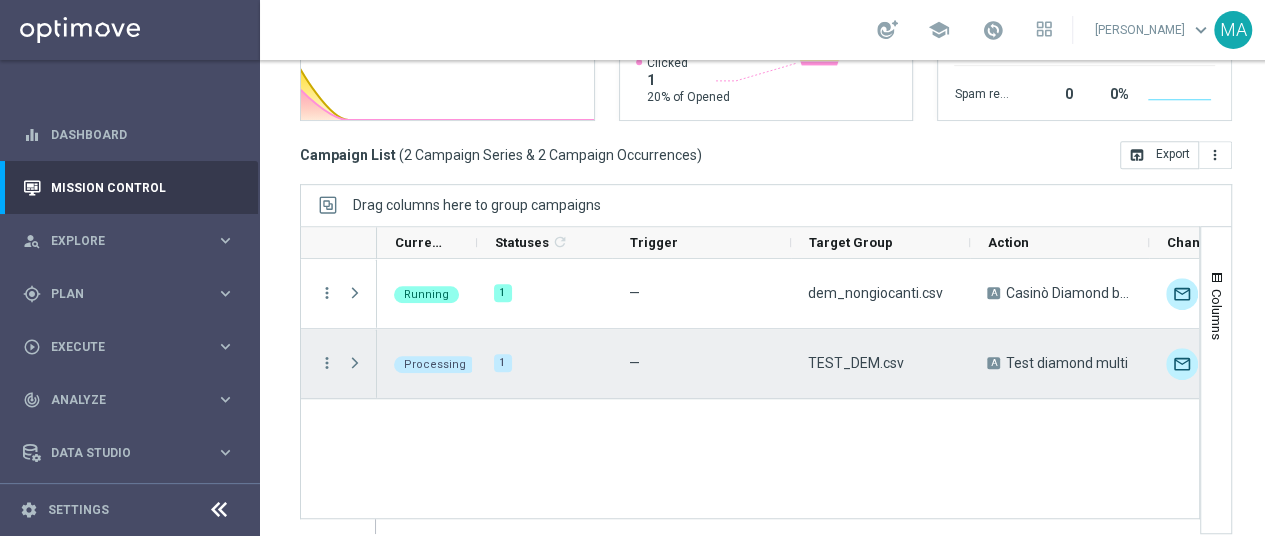 click on "more_vert" at bounding box center [319, 363] 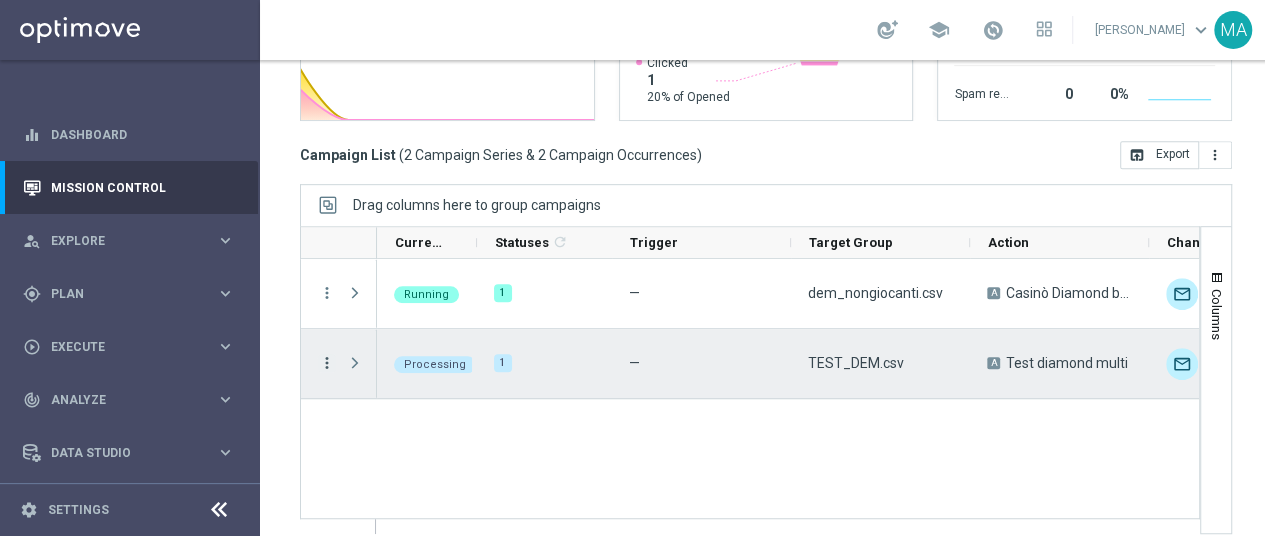 click on "more_vert" at bounding box center (327, 363) 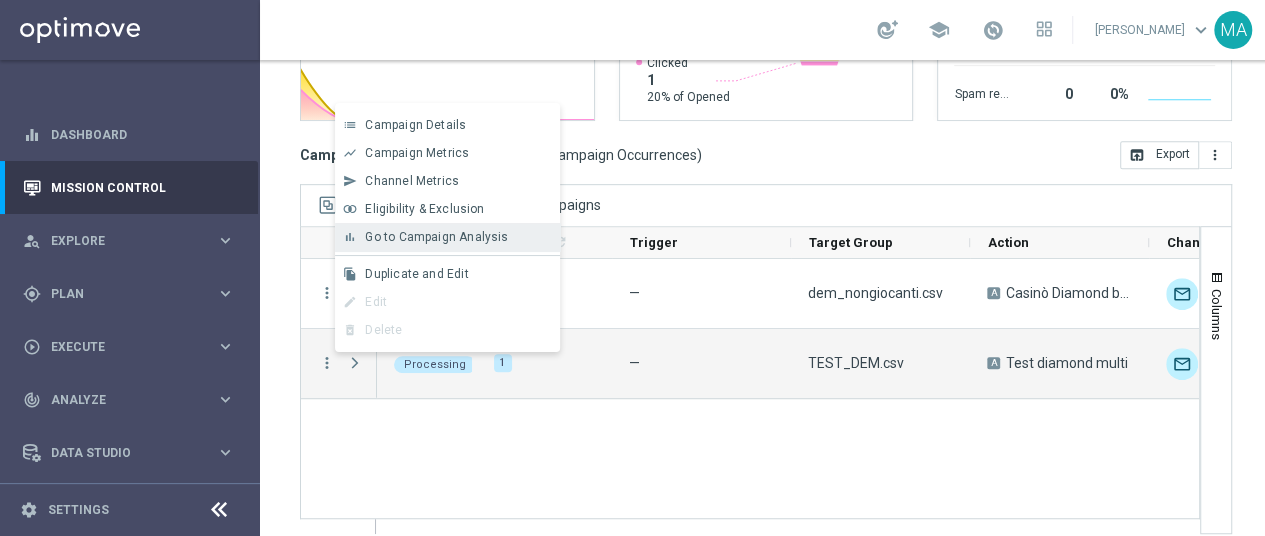 click on "Go to Campaign Analysis" at bounding box center (436, 237) 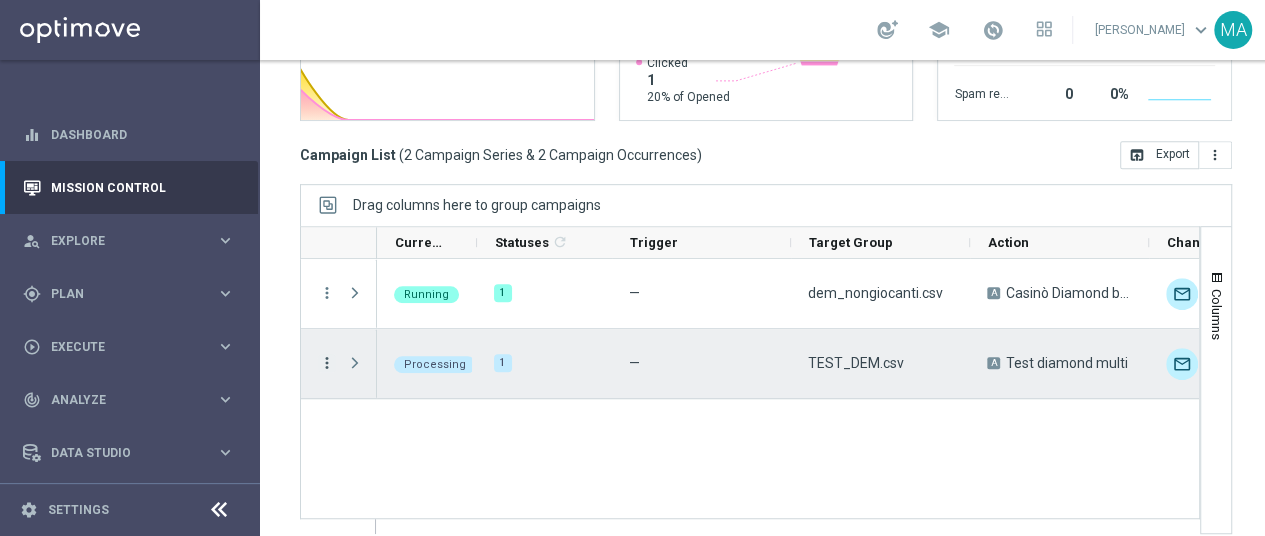 click on "more_vert" at bounding box center (327, 363) 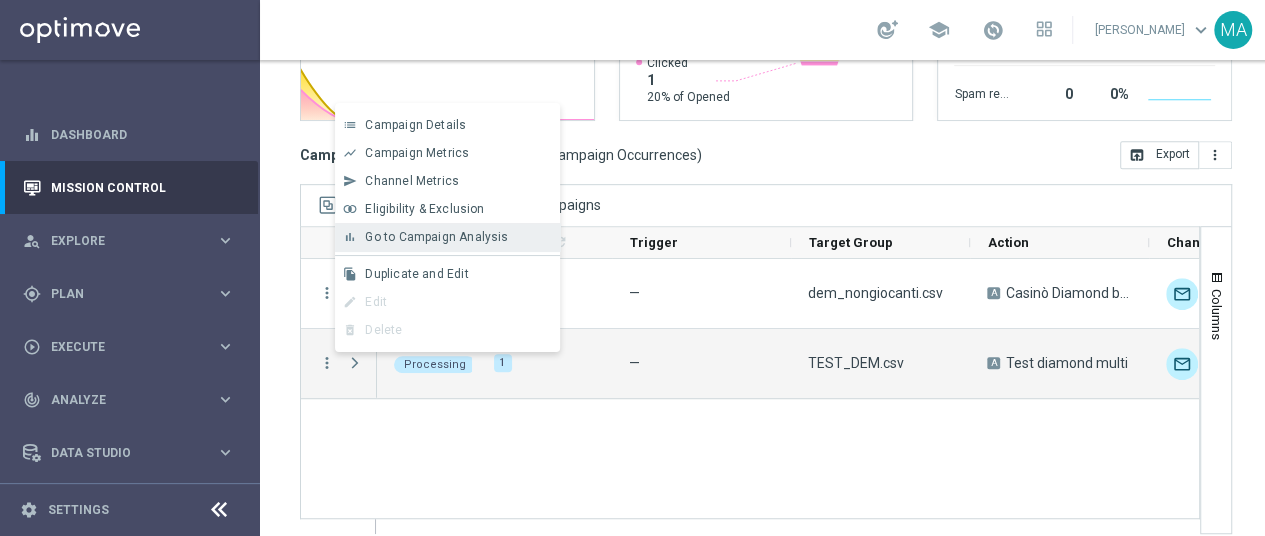 click on "Go to Campaign Analysis" at bounding box center [436, 237] 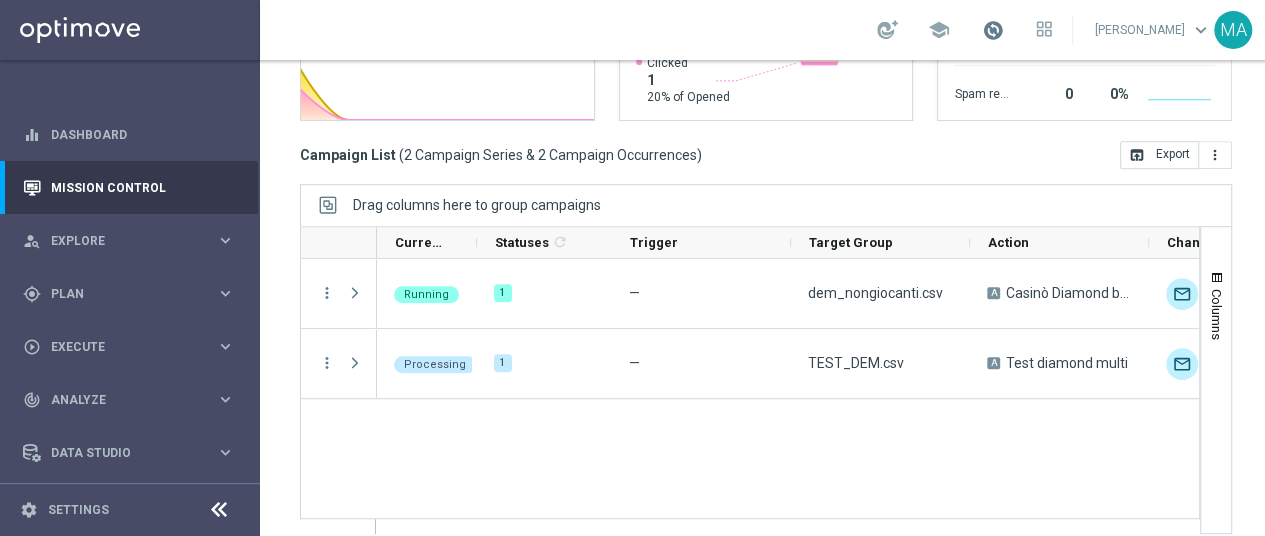 click at bounding box center (993, 30) 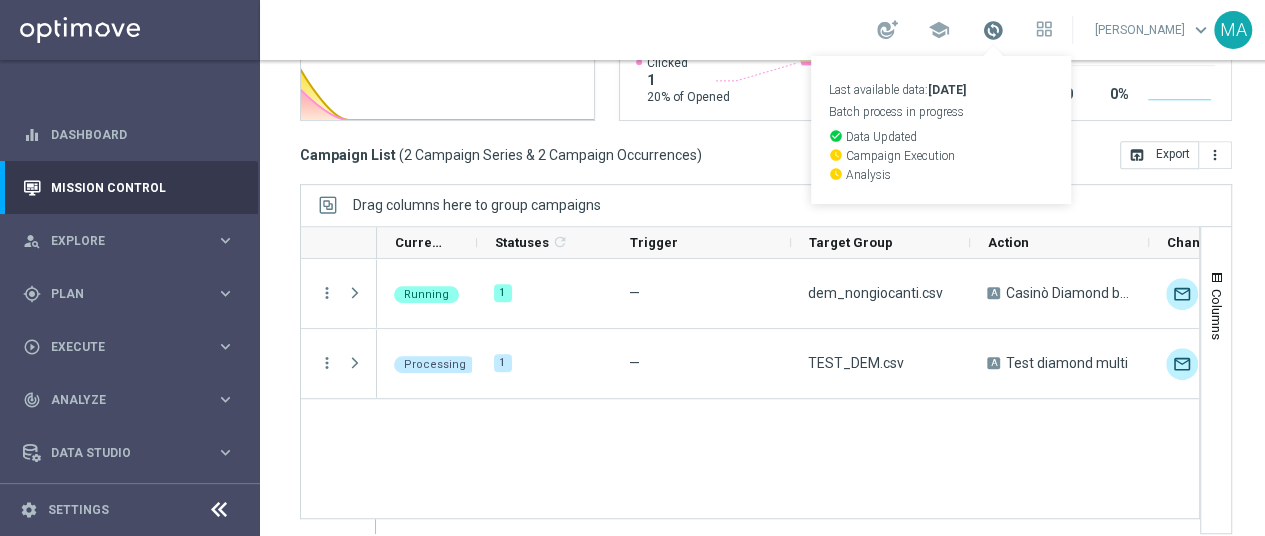 click at bounding box center [993, 30] 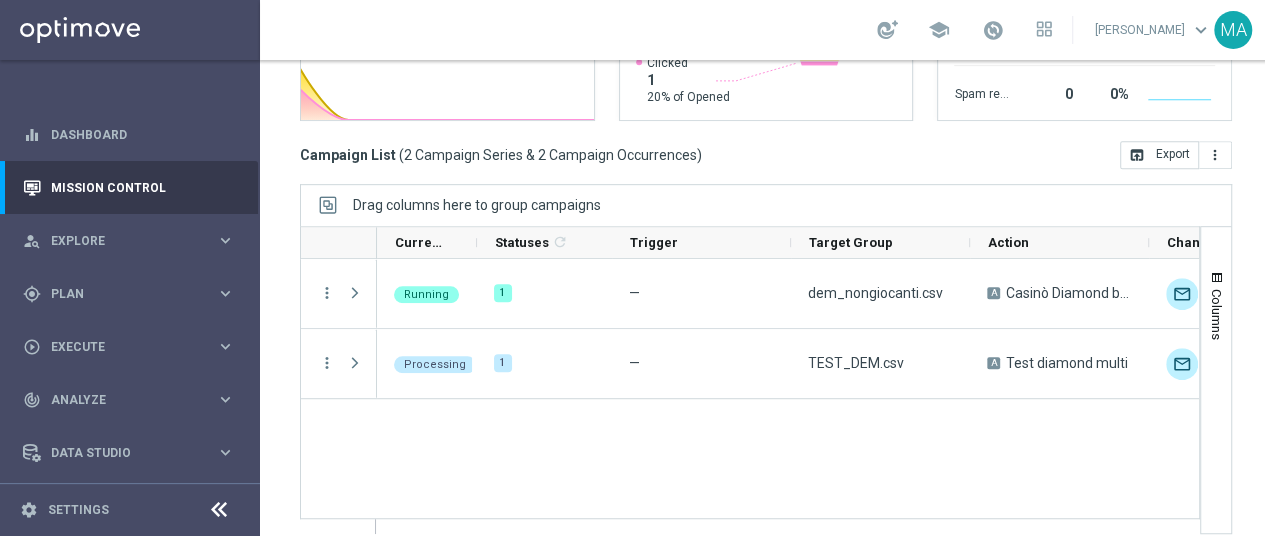 click at bounding box center [993, 31] 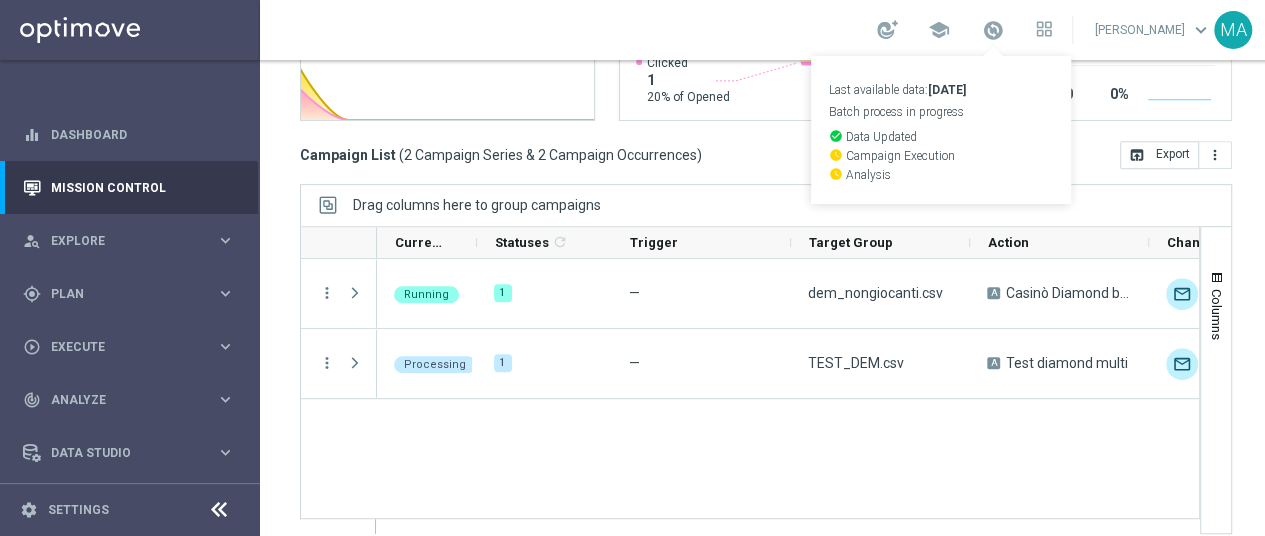 click on "Running
1
—
dem_nongiocanti.csv
A
Casinò Diamond bonus free 200€
unfold_more
Non Giocanti Sorte M7 Sorte 21_07
0
Processing
1
—
TEST_DEM.csv
A
Test diamond multi
unfold_more
STARBINGO200-LUGLIO 24_07
0" at bounding box center [788, 396] 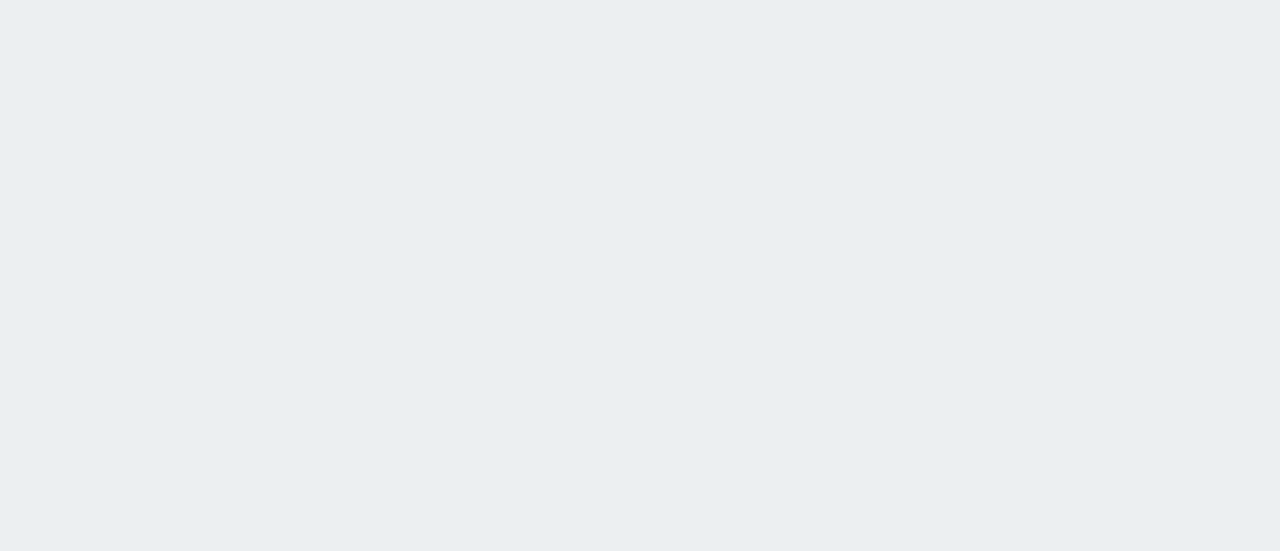 scroll, scrollTop: 0, scrollLeft: 0, axis: both 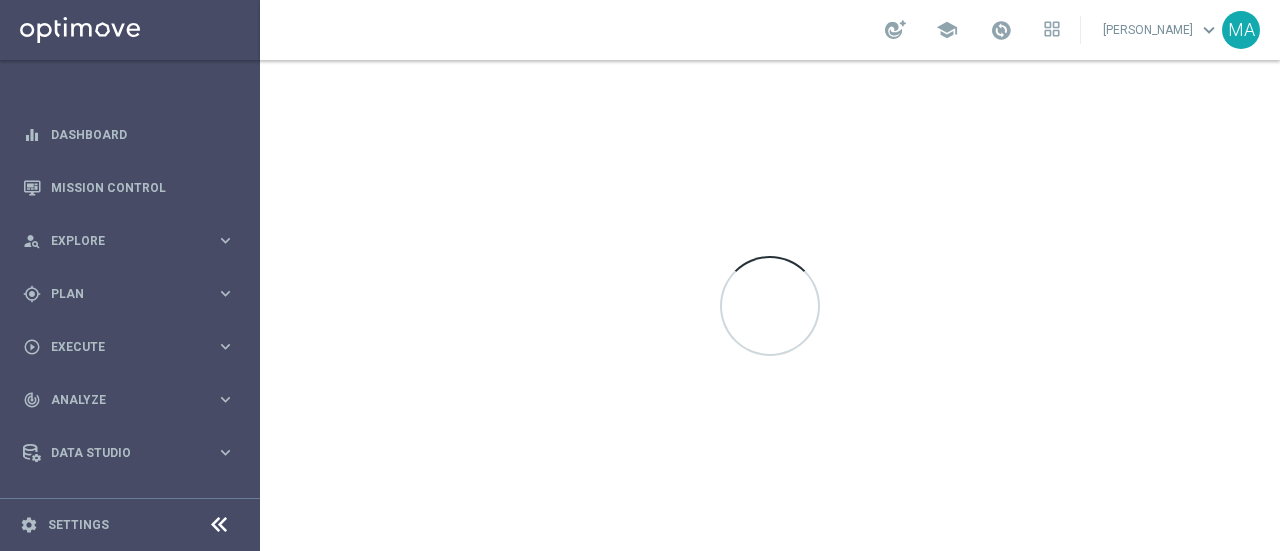 click on "school" at bounding box center [972, 30] 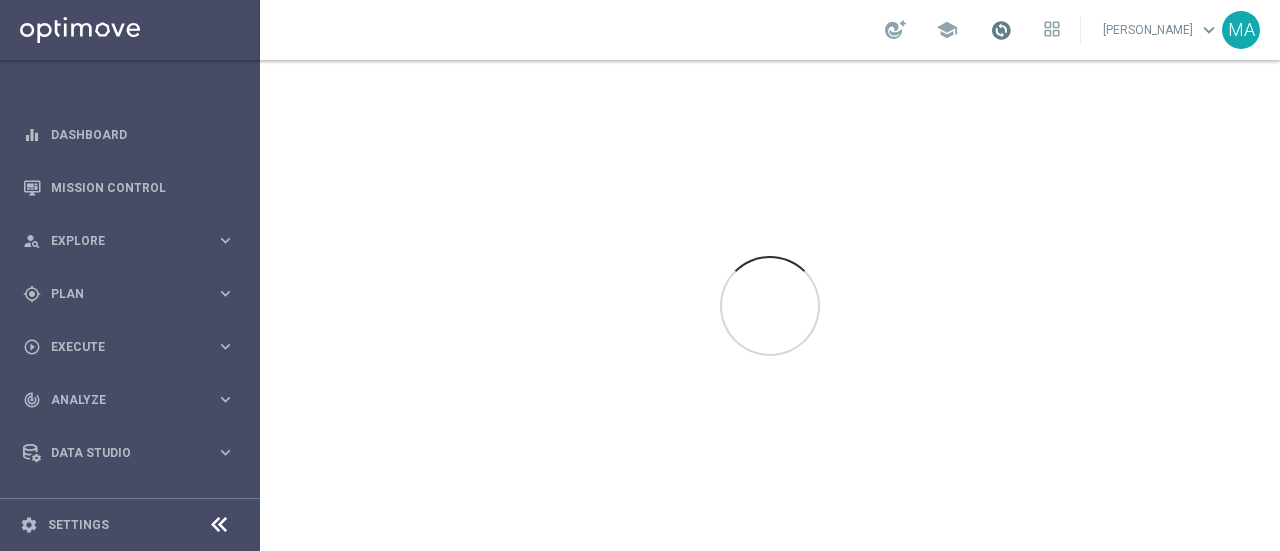 click at bounding box center (1001, 30) 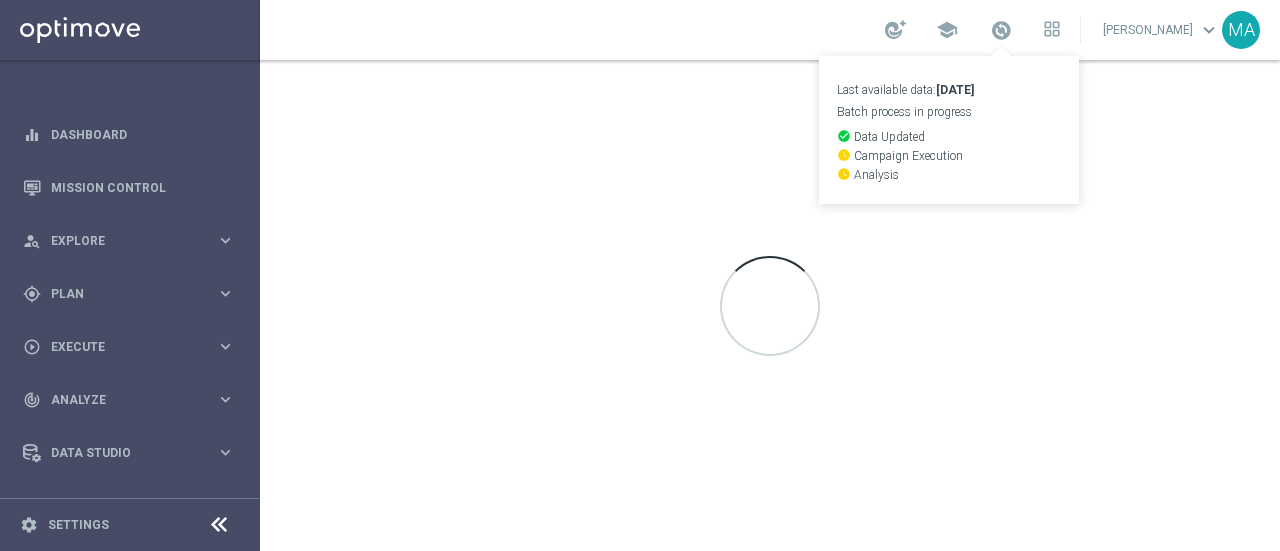 click at bounding box center (770, 305) 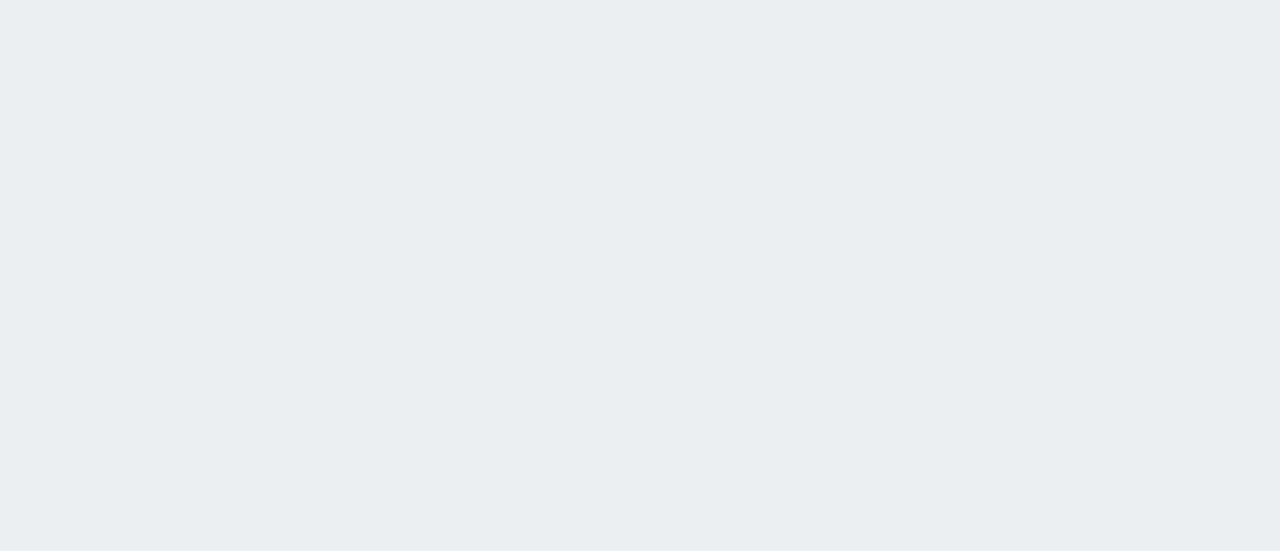 scroll, scrollTop: 0, scrollLeft: 0, axis: both 